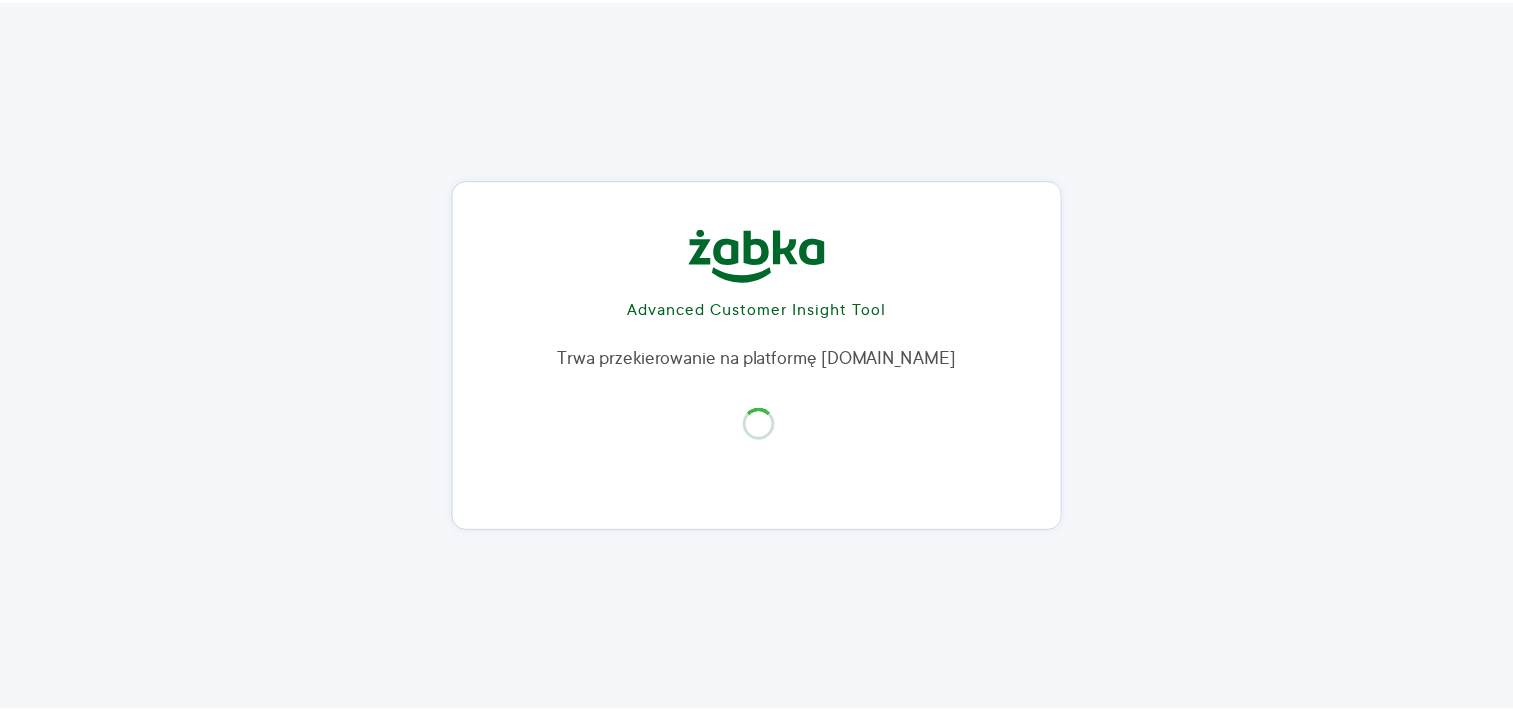 scroll, scrollTop: 0, scrollLeft: 0, axis: both 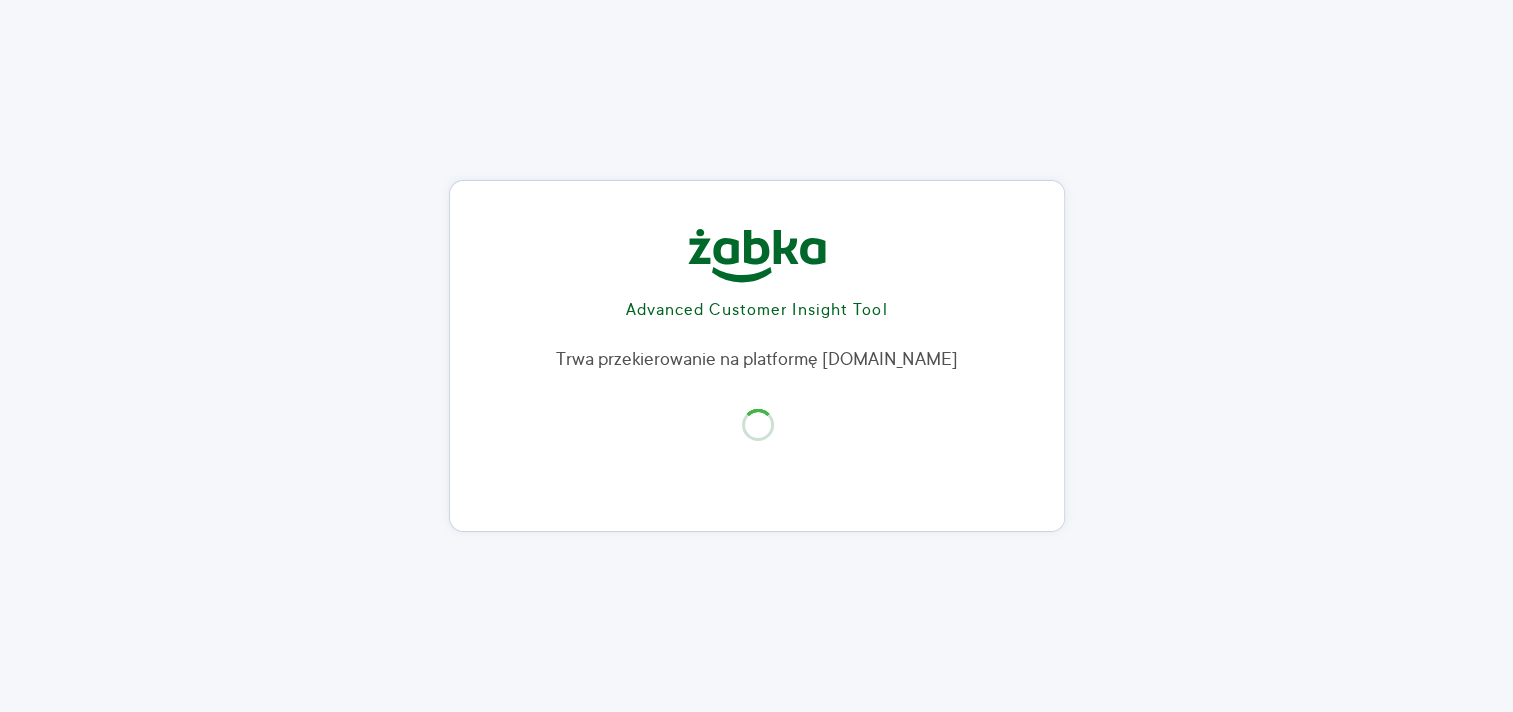 click on "Advanced Customer Insight Tool Trwa przekierowanie na platformę microsoftonline.com" at bounding box center (756, 356) 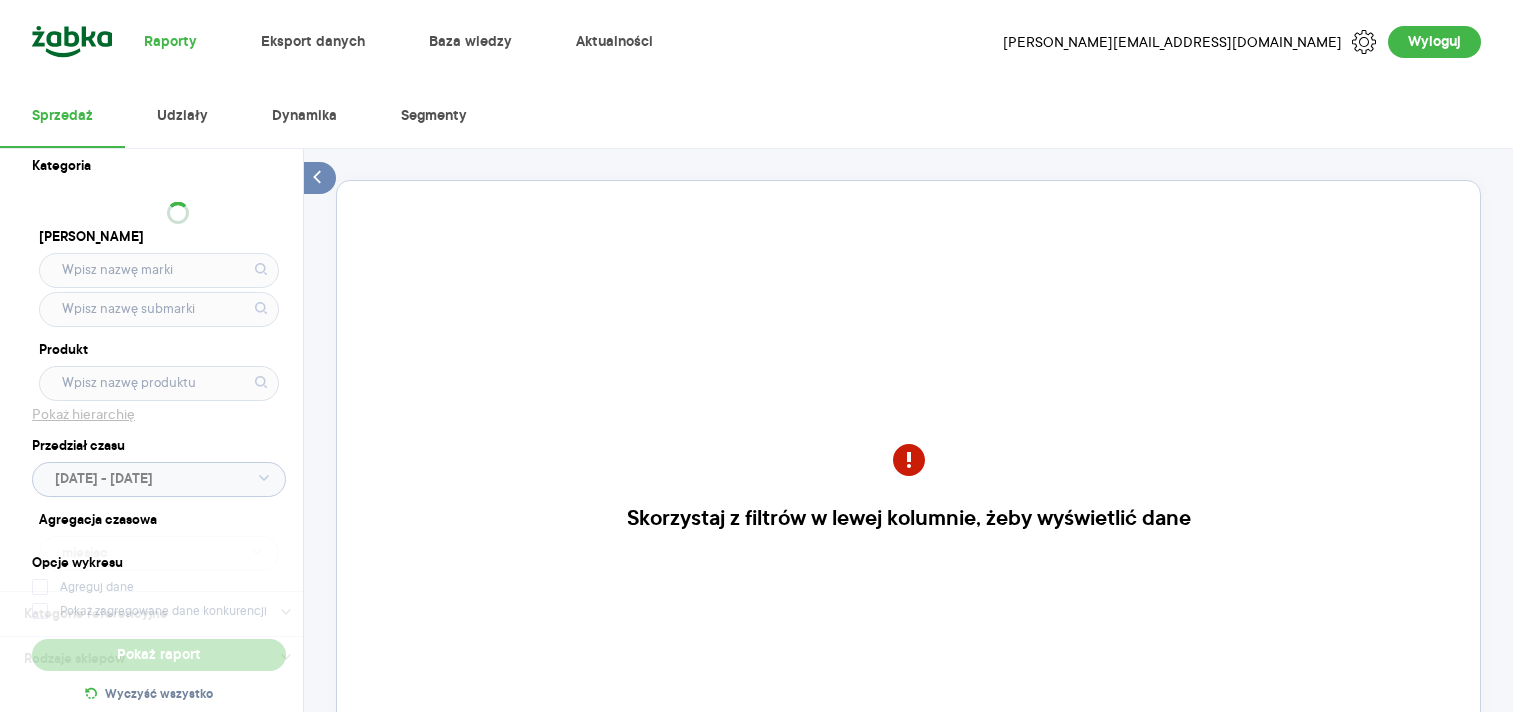 scroll, scrollTop: 0, scrollLeft: 0, axis: both 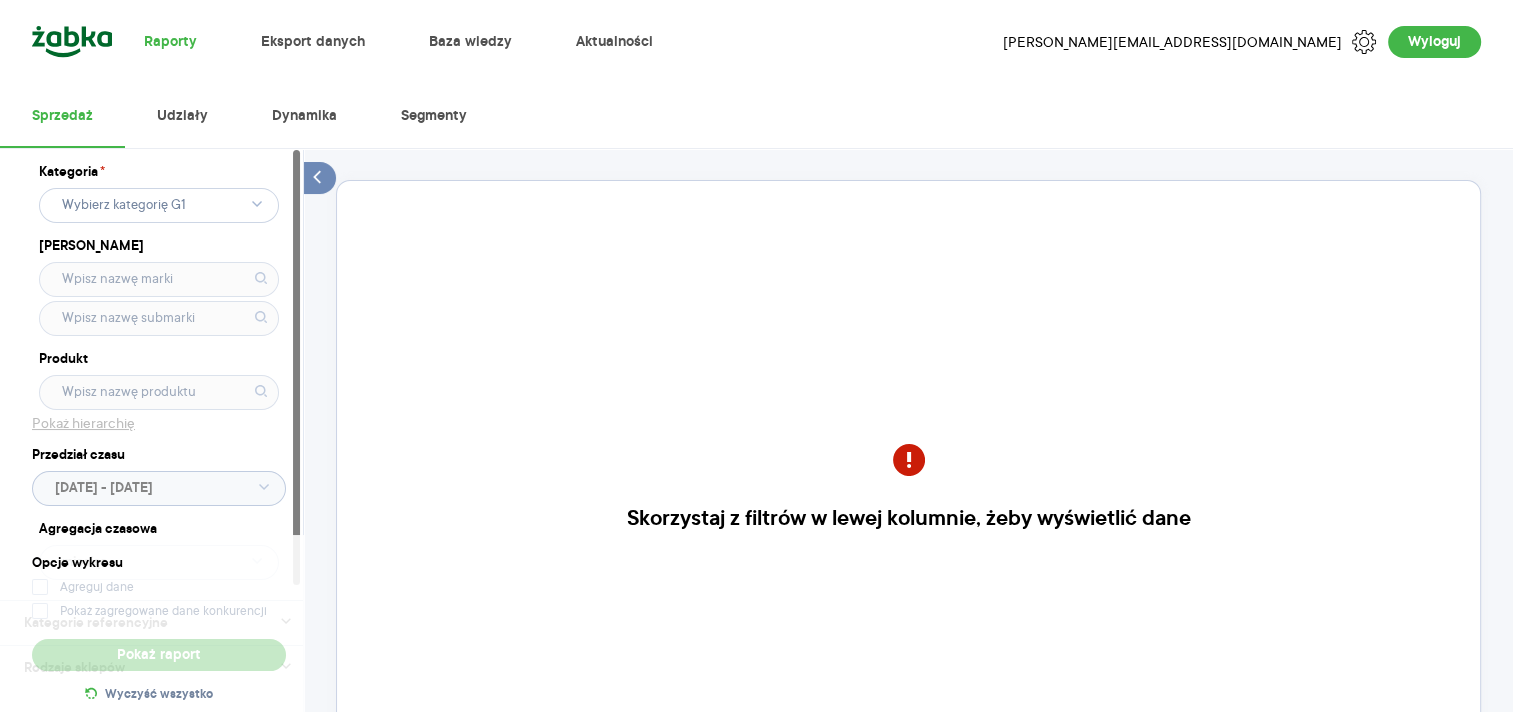 click 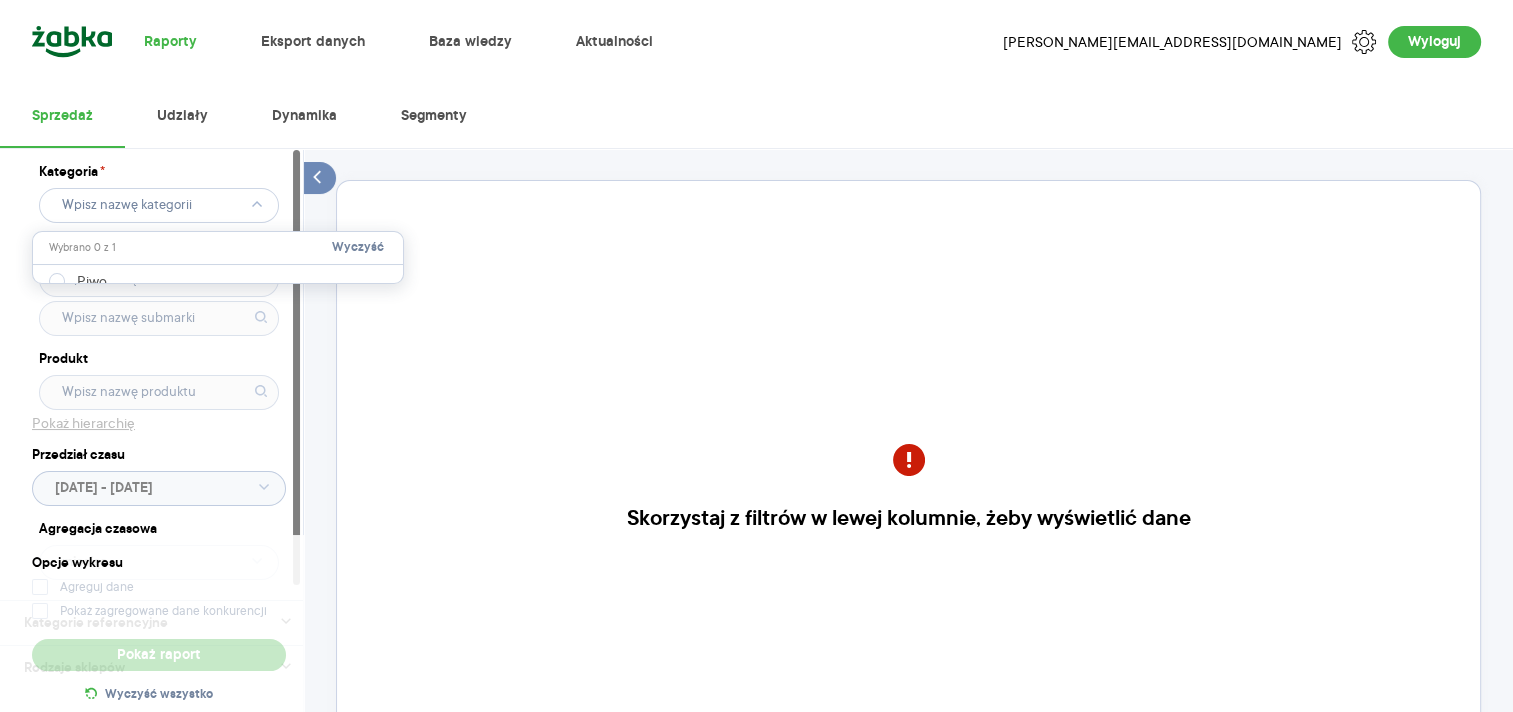 click on "Wybrano 0 z 1 Wyczyść" at bounding box center (218, 248) 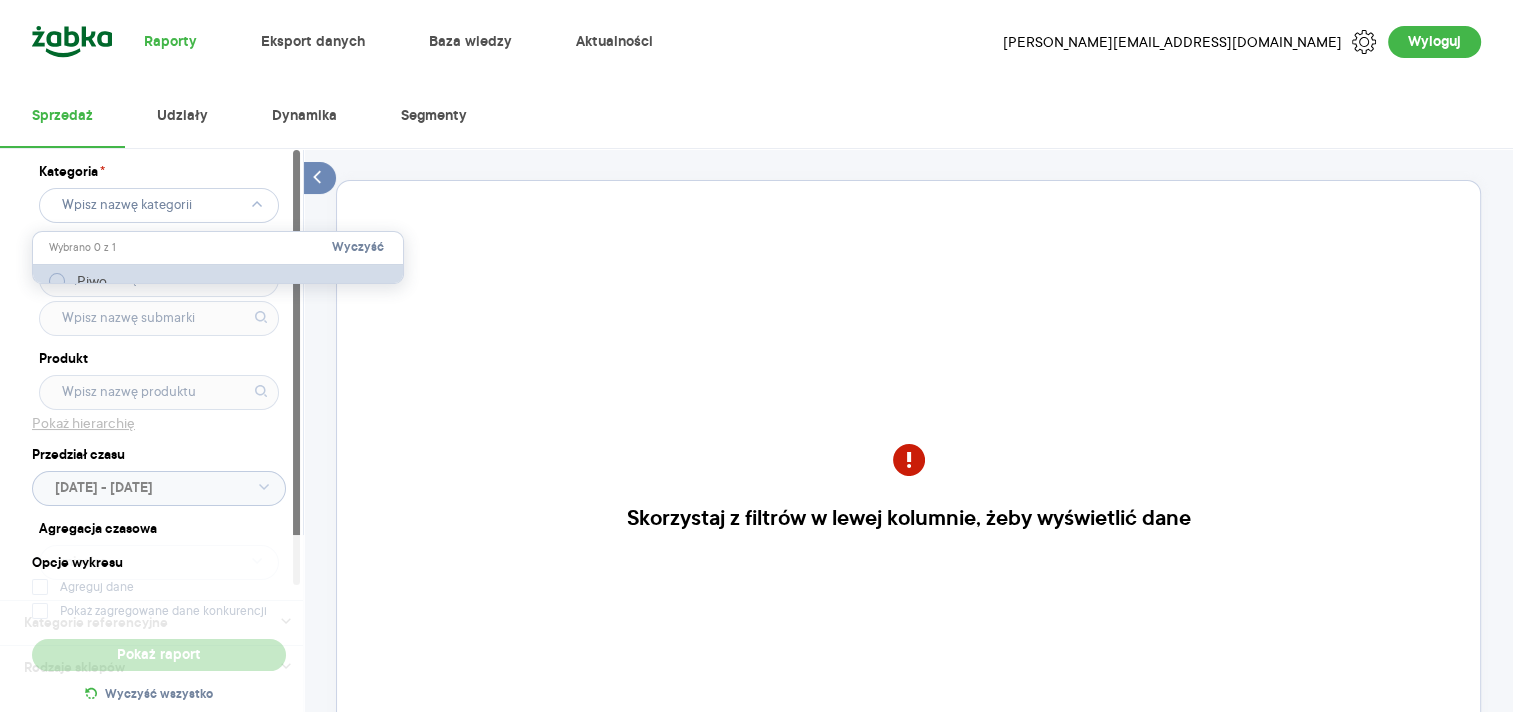 click on "Piwo" at bounding box center [78, 281] 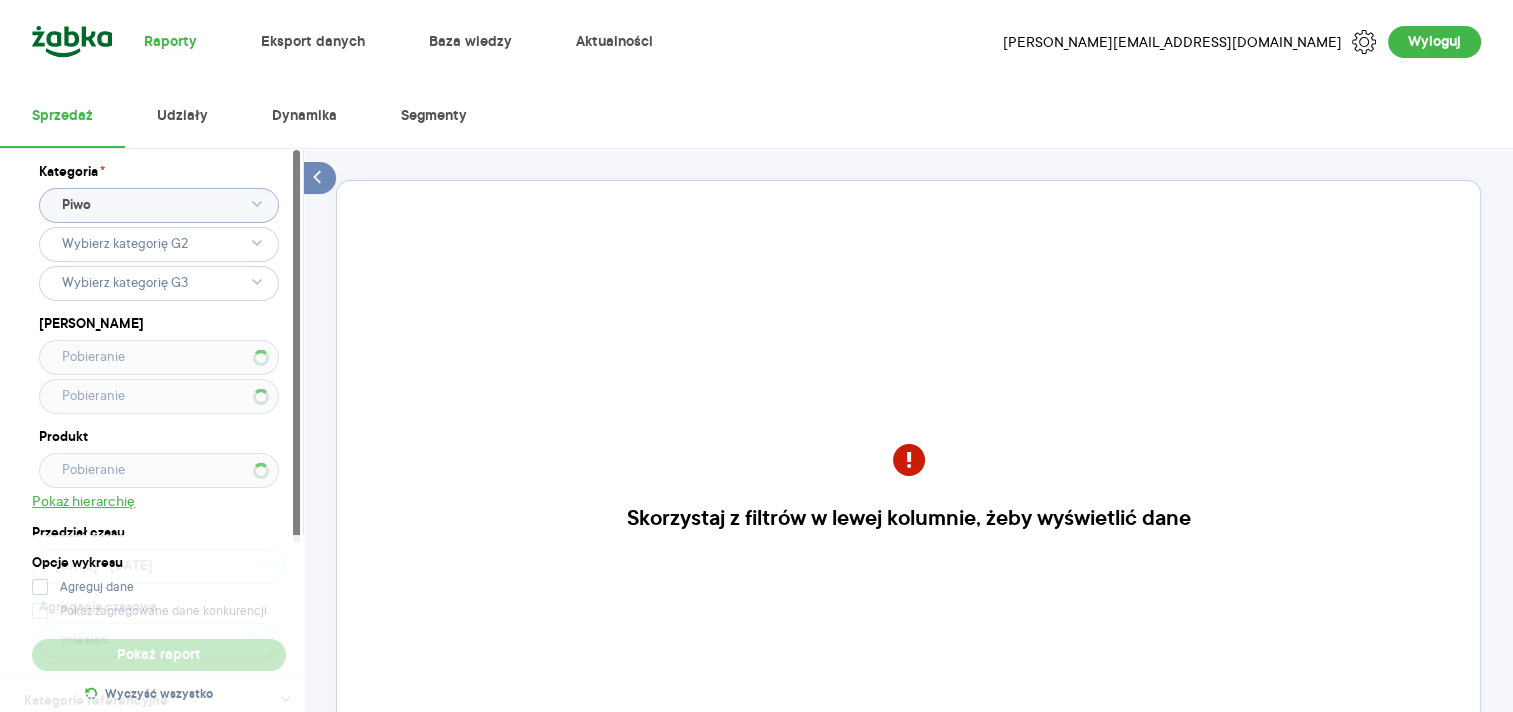 click at bounding box center (257, 243) 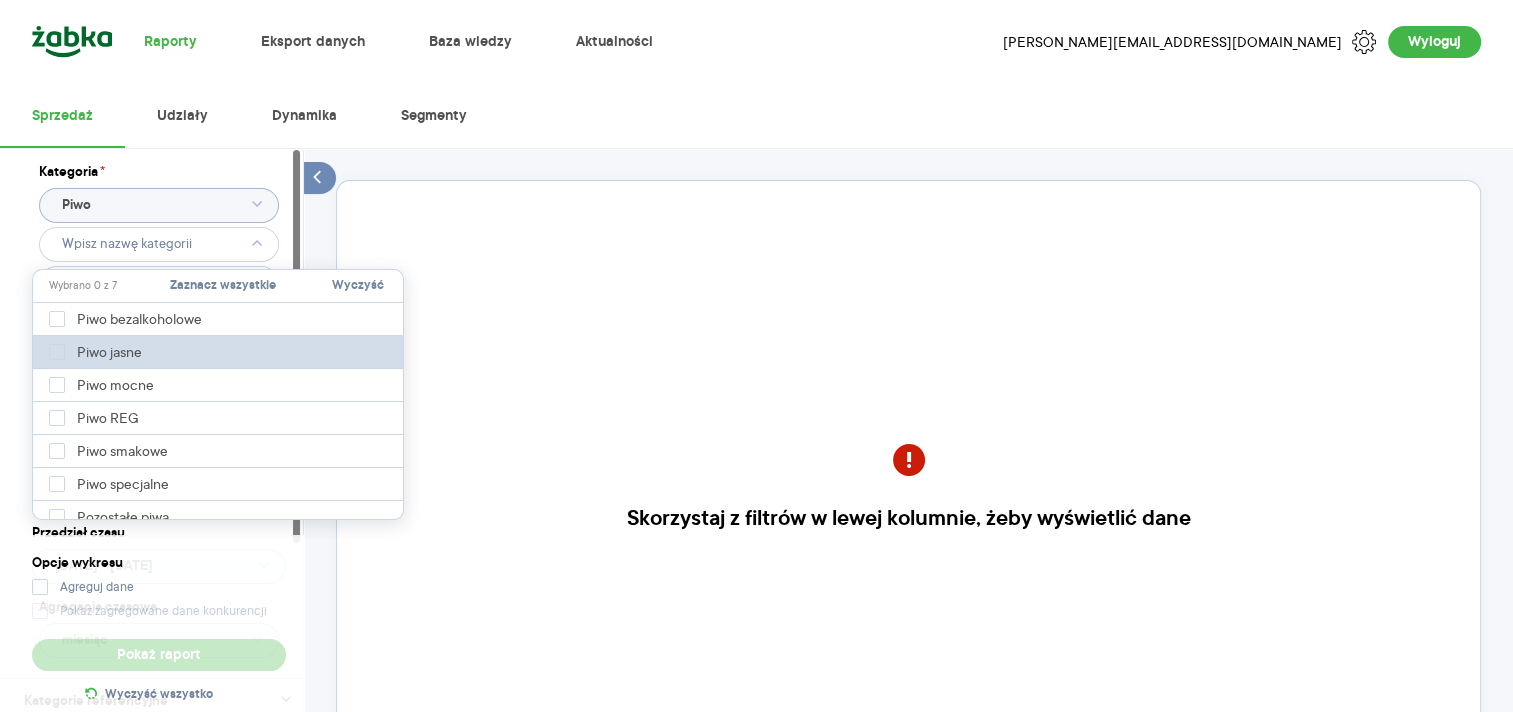 type 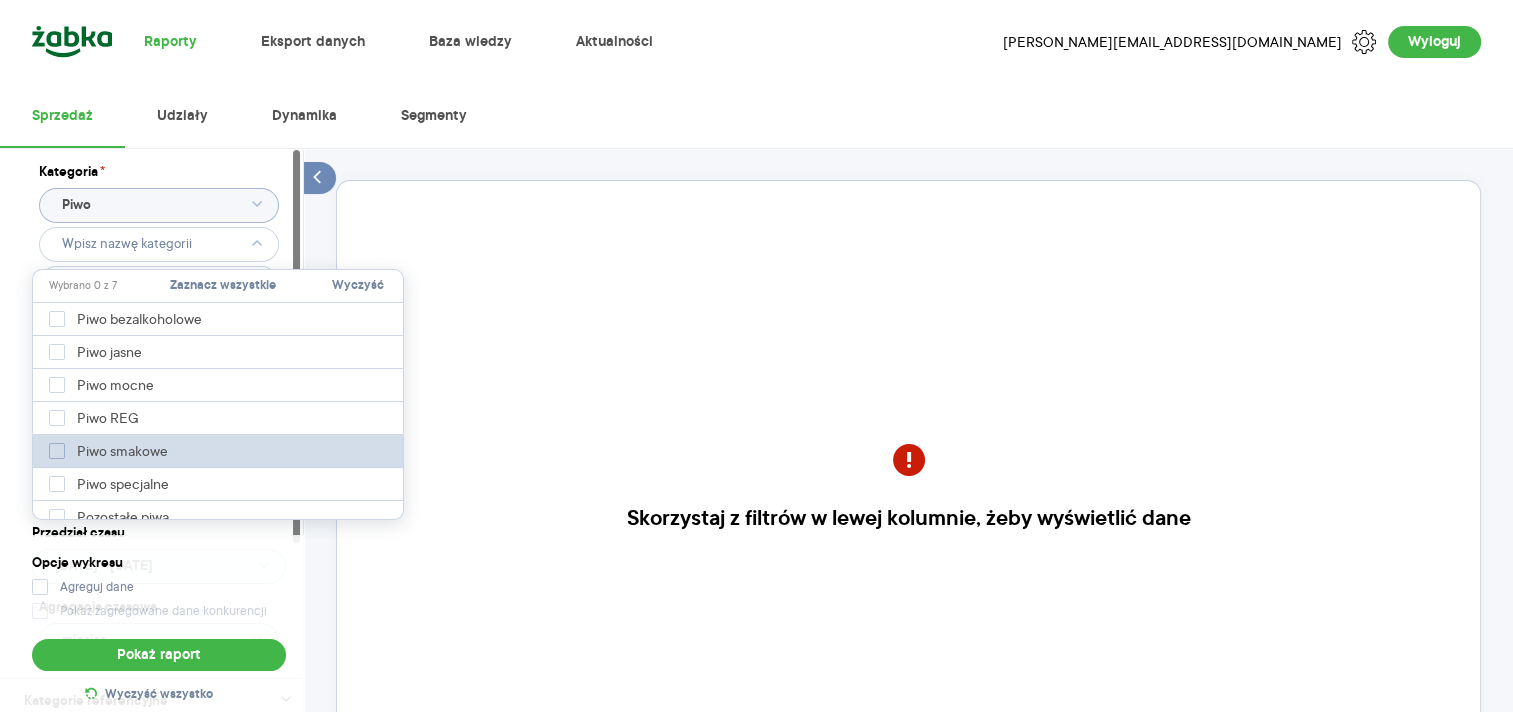 click on "Piwo smakowe" at bounding box center [125, 451] 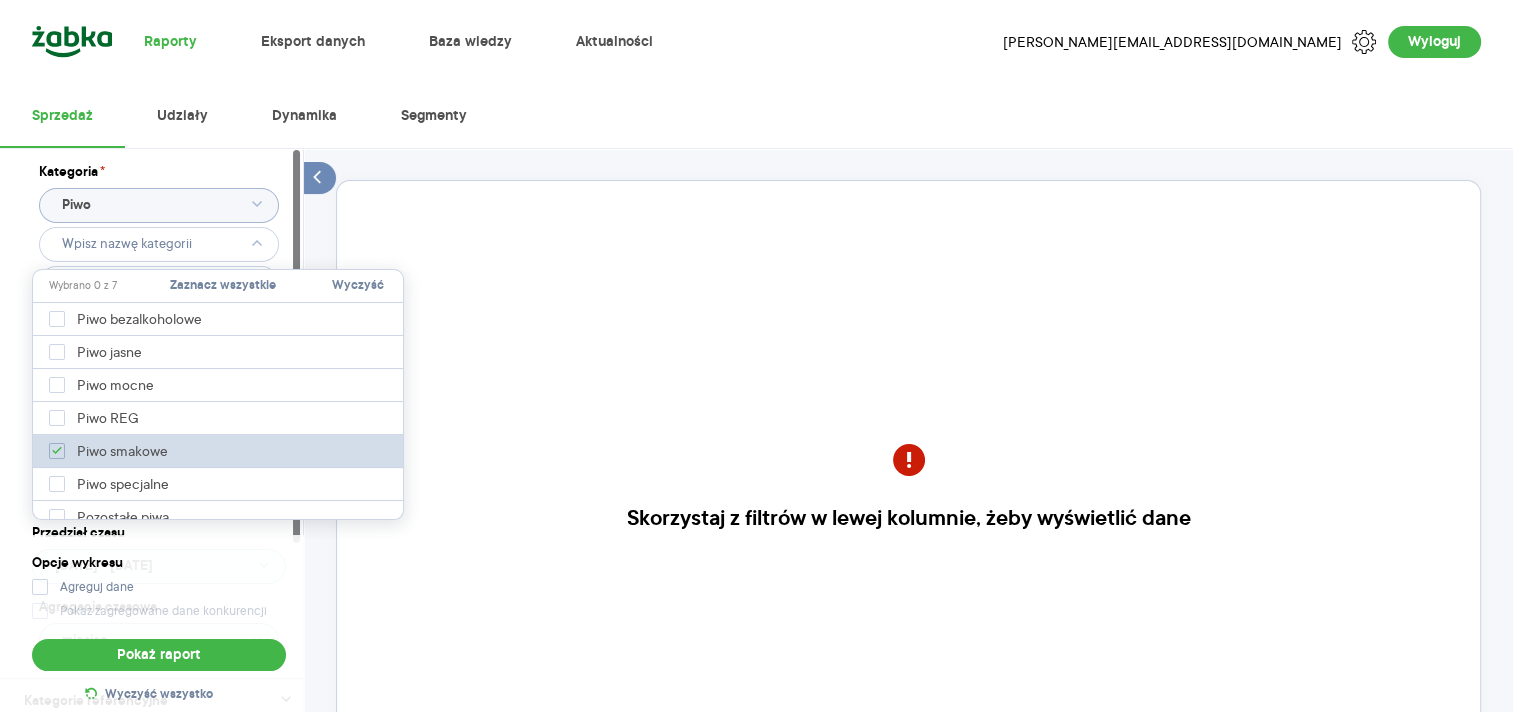 checkbox on "true" 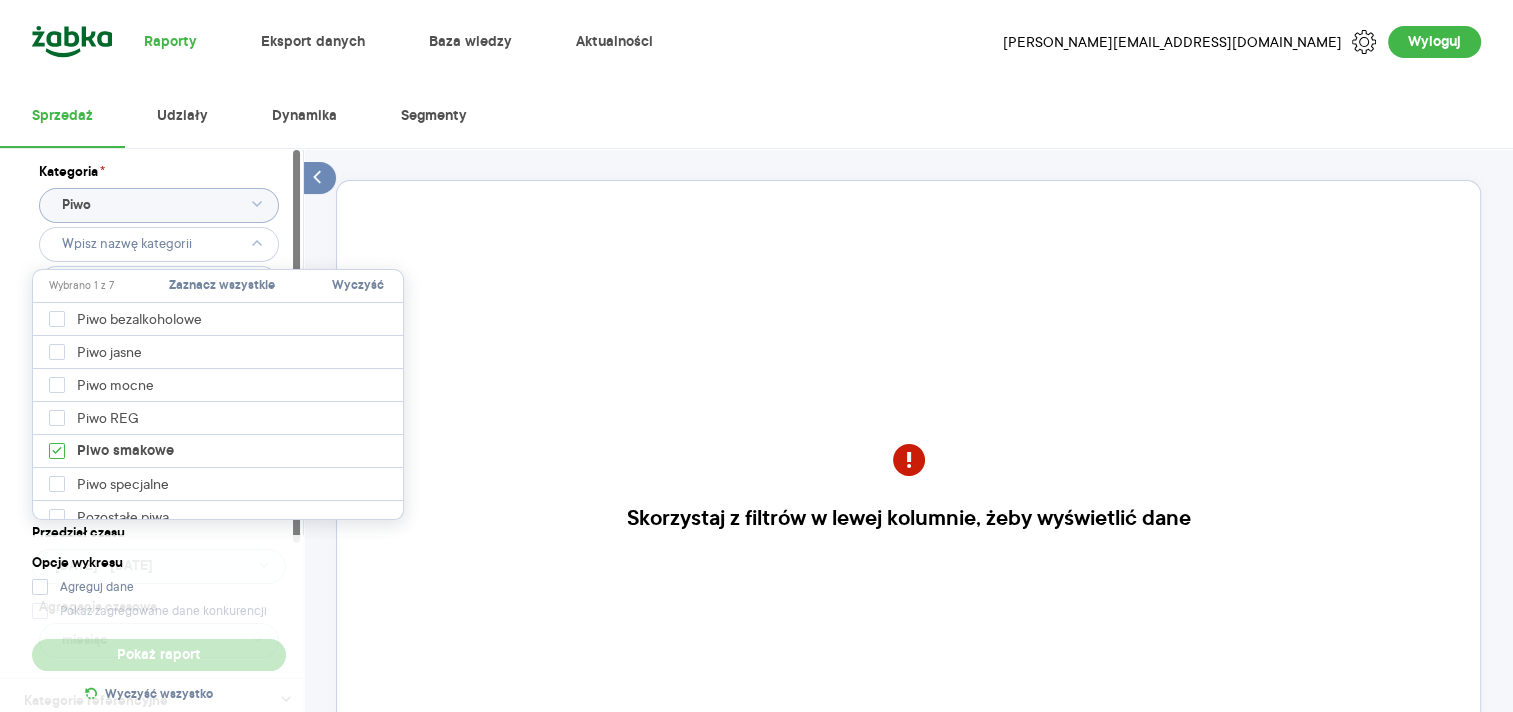 click on "Kategoria * Piwo Marka Produkt Pokaż hierarchię Przedział czasu [DATE] - [DATE] Agregacja czasowa miesiąc Kategorie referencyjne Rodzaje sklepów Opcje wykresu Agreguj dane Pokaż zagregowane dane konkurencji Pokaż raport Wyczyść wszystko Skorzystaj z filtrów w lewej kolumnie, żeby wyświetlić dane Masz pytania dot. działania portalu? Napisz do nas na  [EMAIL_ADDRESS][DOMAIN_NAME]" at bounding box center [908, 532] 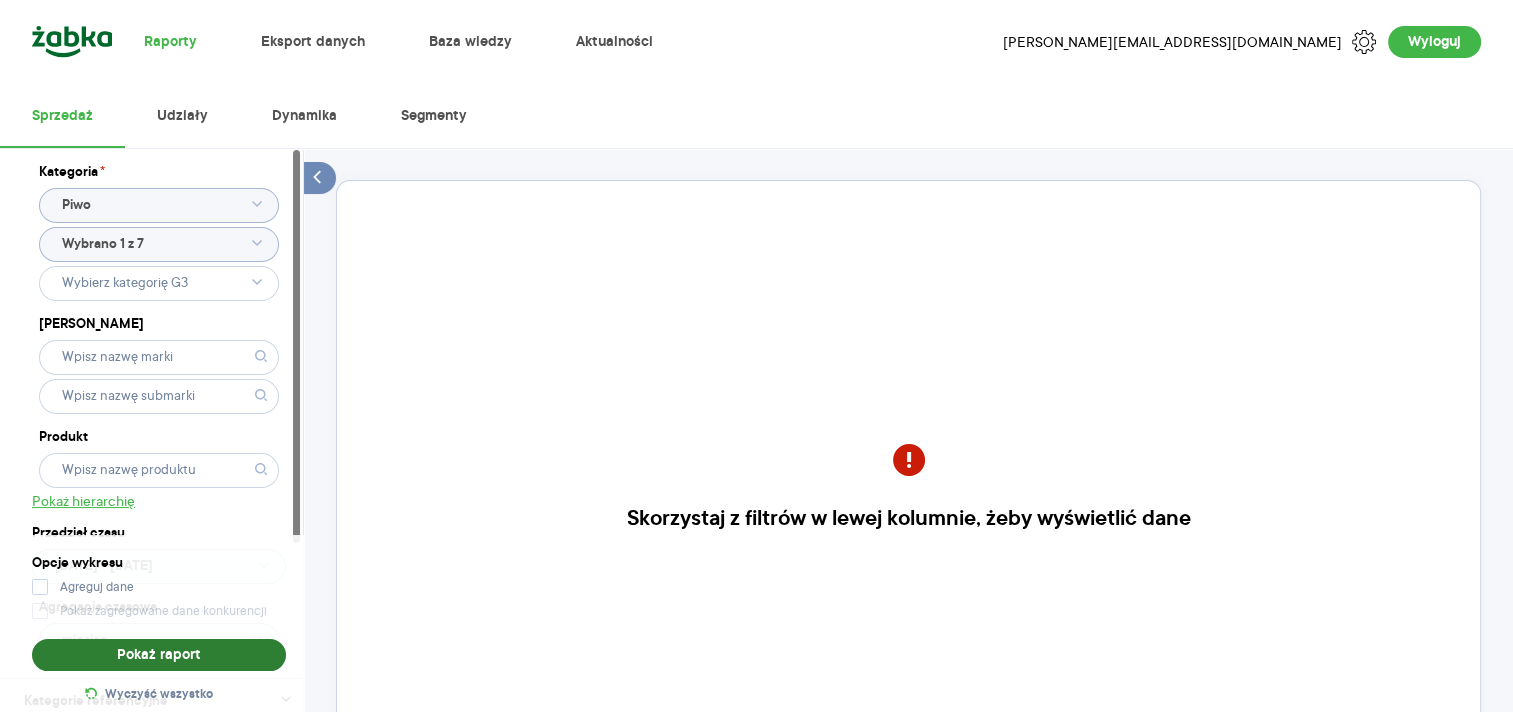 click on "Pokaż raport" at bounding box center (159, 655) 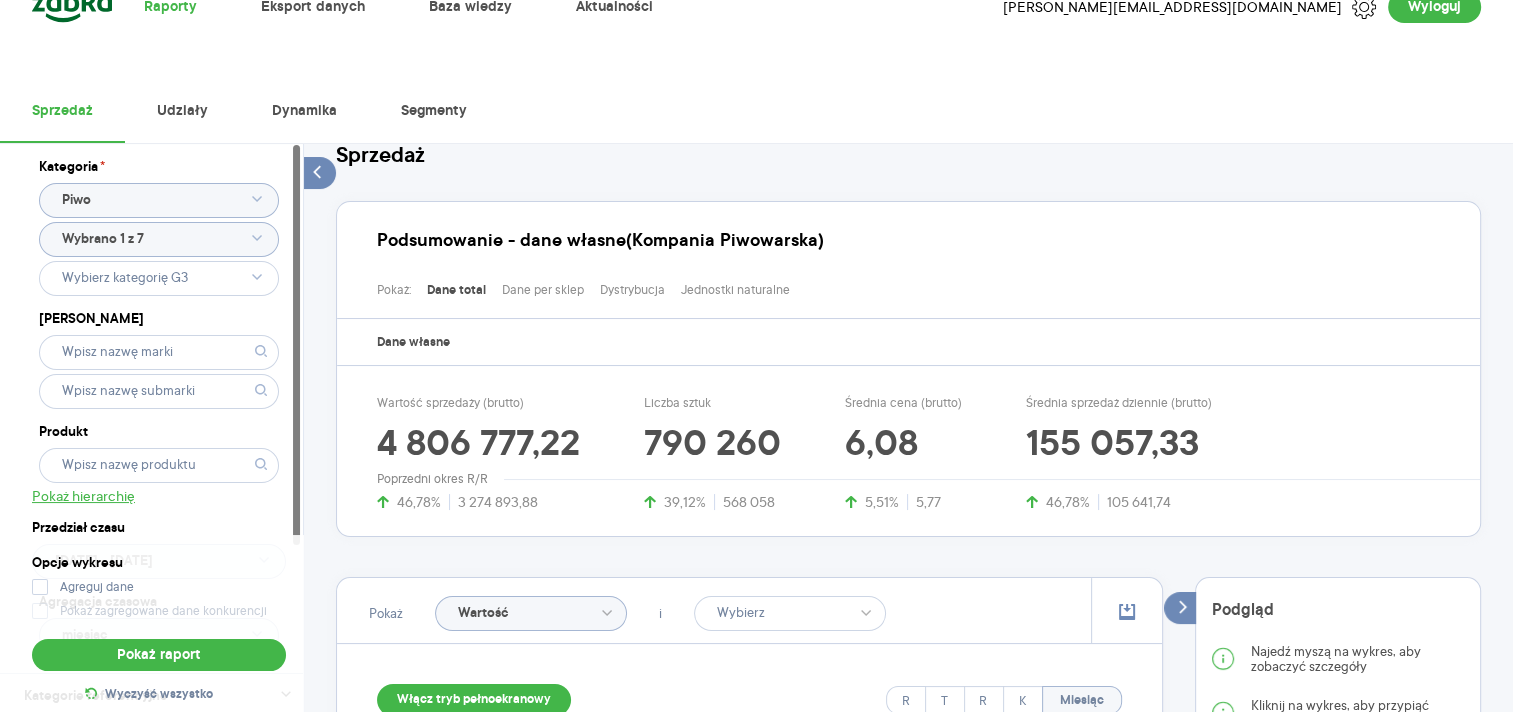 scroll, scrollTop: 0, scrollLeft: 0, axis: both 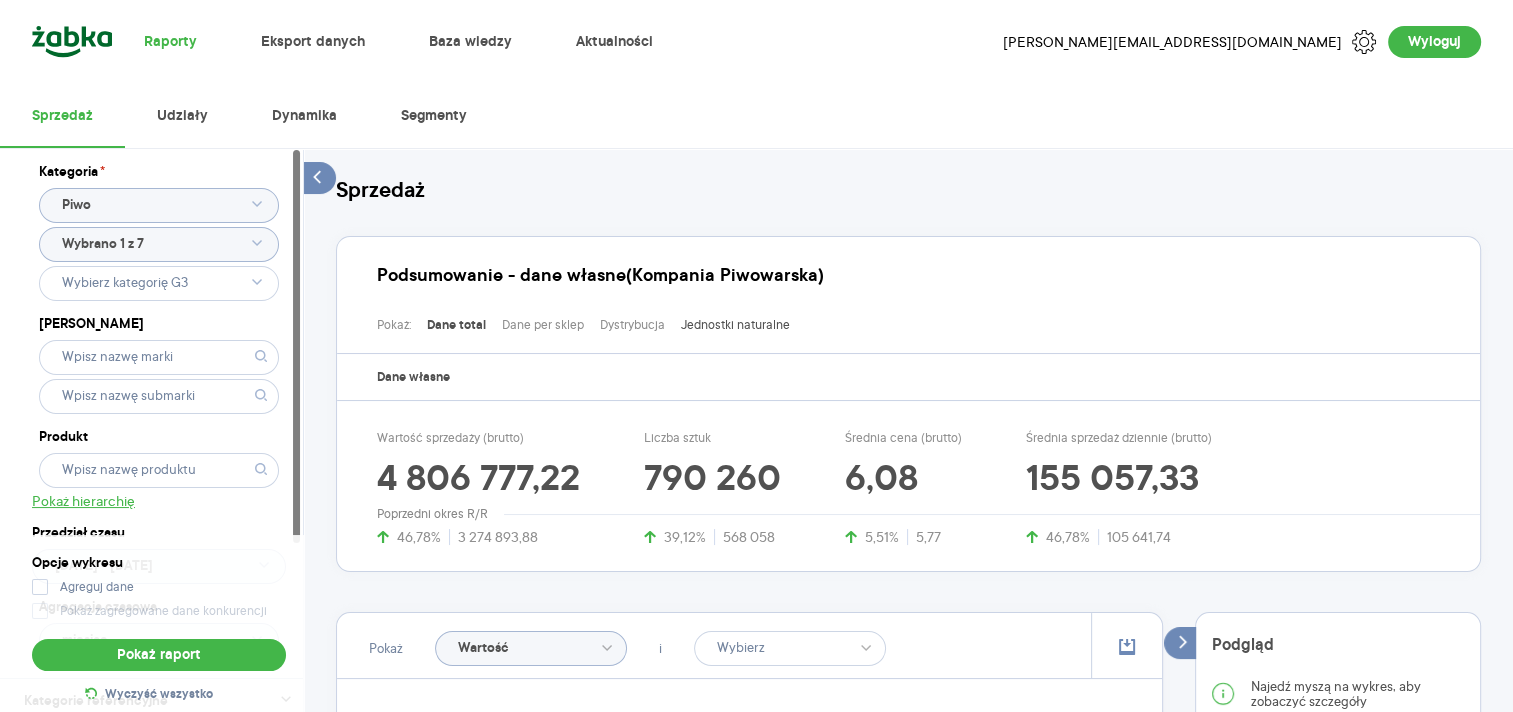 click on "Jednostki naturalne" at bounding box center [735, 325] 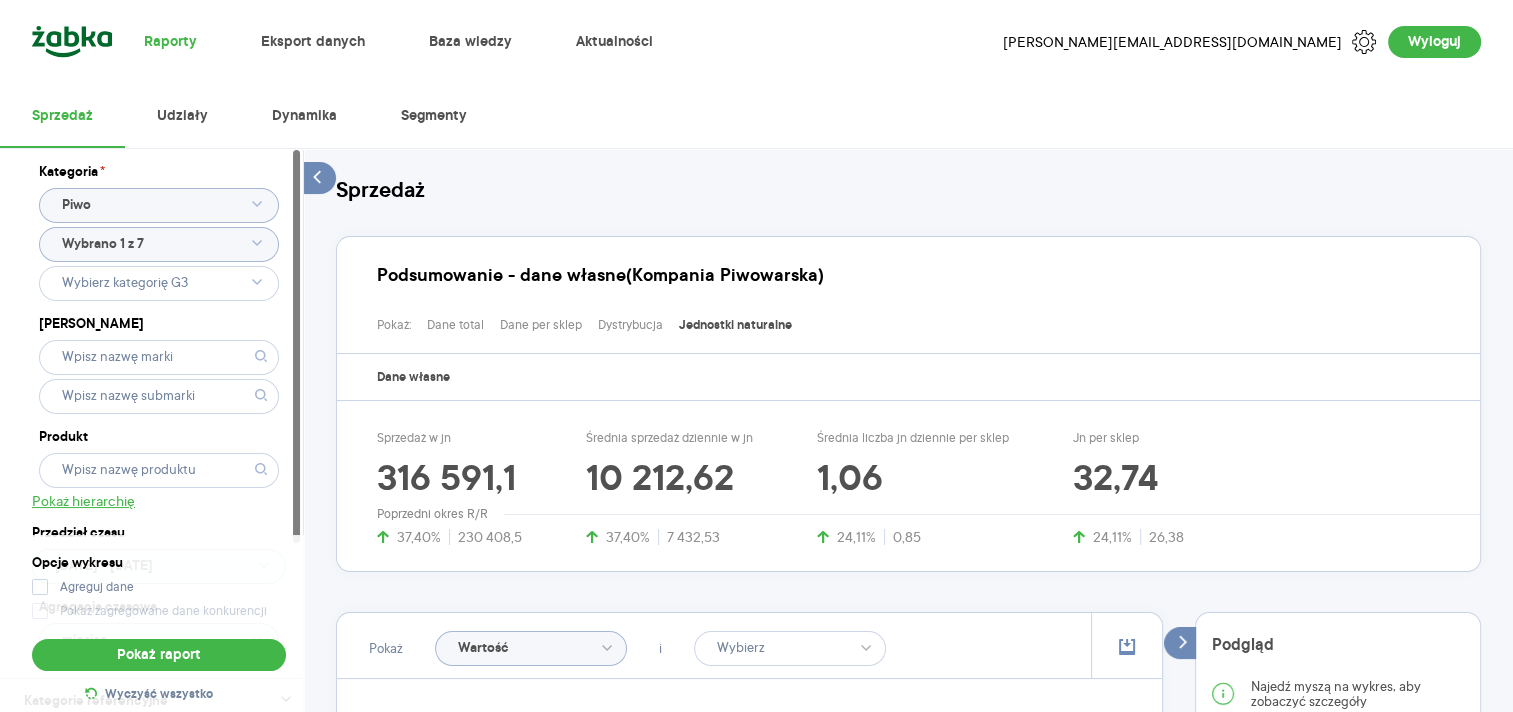 click on "Sprzedaż Podsumowanie - dane własne  (Kompania Piwowarska) Pokaż: Dane total Dane per sklep Dystrybucja Jednostki naturalne Dane własne Sprzedaż w jn 316 591,1 37,40% 230 408,5 Średnia sprzedaż dziennie w jn 10 212,62 37,40% 7 432,53 Średnia liczba jn dziennie per sklep 1,06 24,11% 0,85 Jn per sklep 32,74 24,11% 26,38 Poprzedni okres R/R Pokaż Wartość i Włącz tryb pełnoekranowy R T R K Miesiąc Etykiety [DATE] - [DATE] 0 686 682 1 373 365 2 060 047 2 746 730 3 433 412 4 120 095 4 806 777 Wartość sprzedaży (brutto) [DATE] Miesiąc Legenda: Dane Brak danych Kompania Piwowarska Piwo smakowe Podgląd Najedź myszą na wykres, aby zobaczyć szczegóły Kliknij na wykres, aby przypiąć podgląd danych na jeden dzień Tabela - dane własne  (Kompania Piwowarska) Rok Miesiąc Pokaż dane" at bounding box center (908, 873) 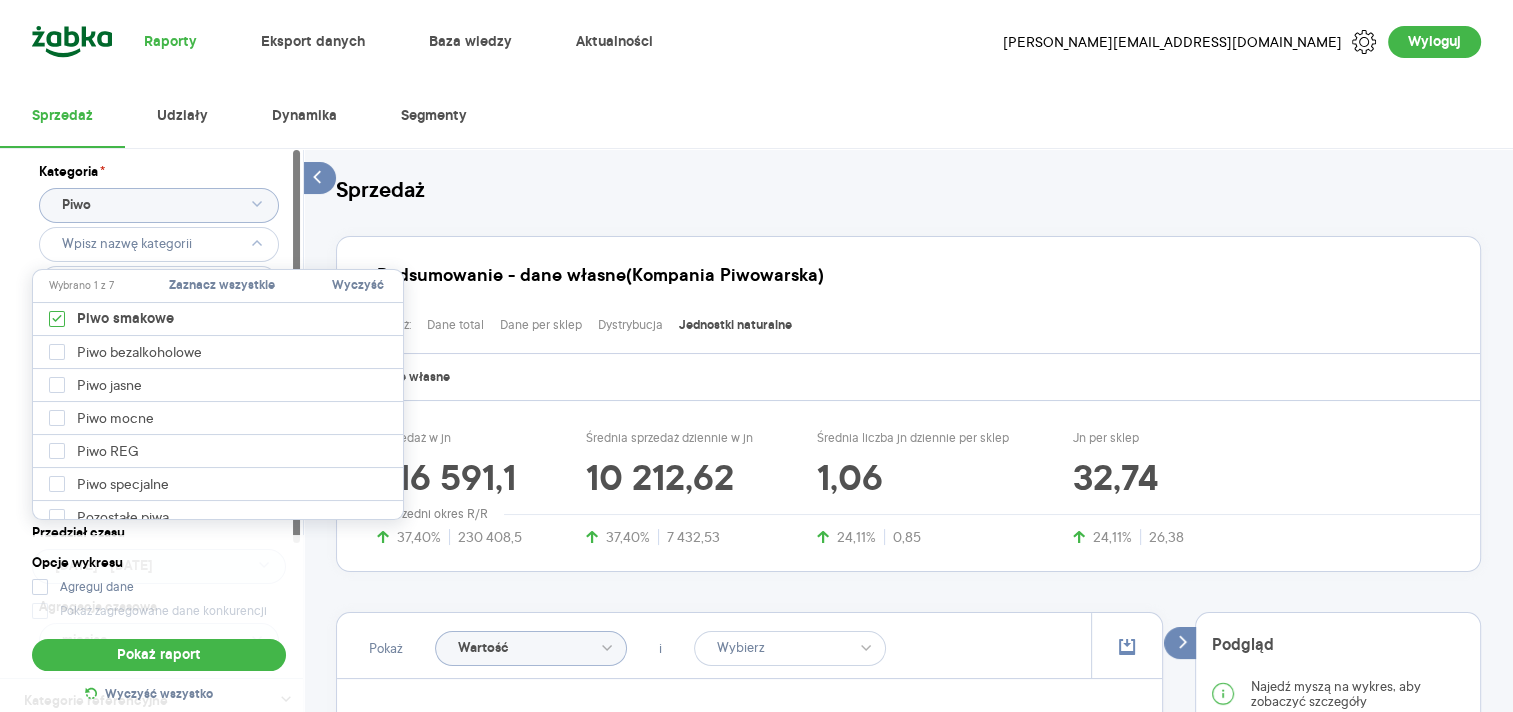 click on "Kategoria * Piwo Marka Produkt Pokaż hierarchię Przedział czasu [DATE] - [DATE] Agregacja czasowa miesiąc" at bounding box center (159, 413) 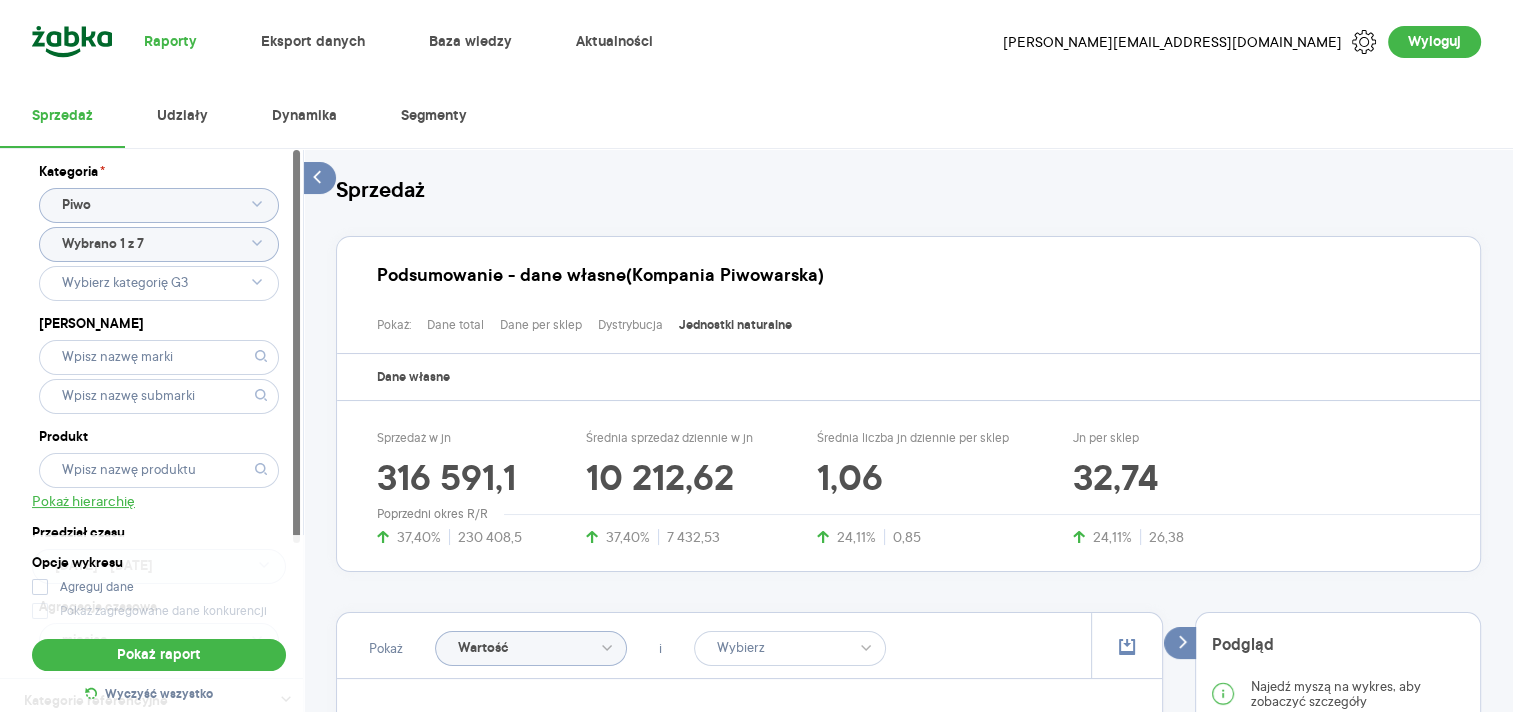click 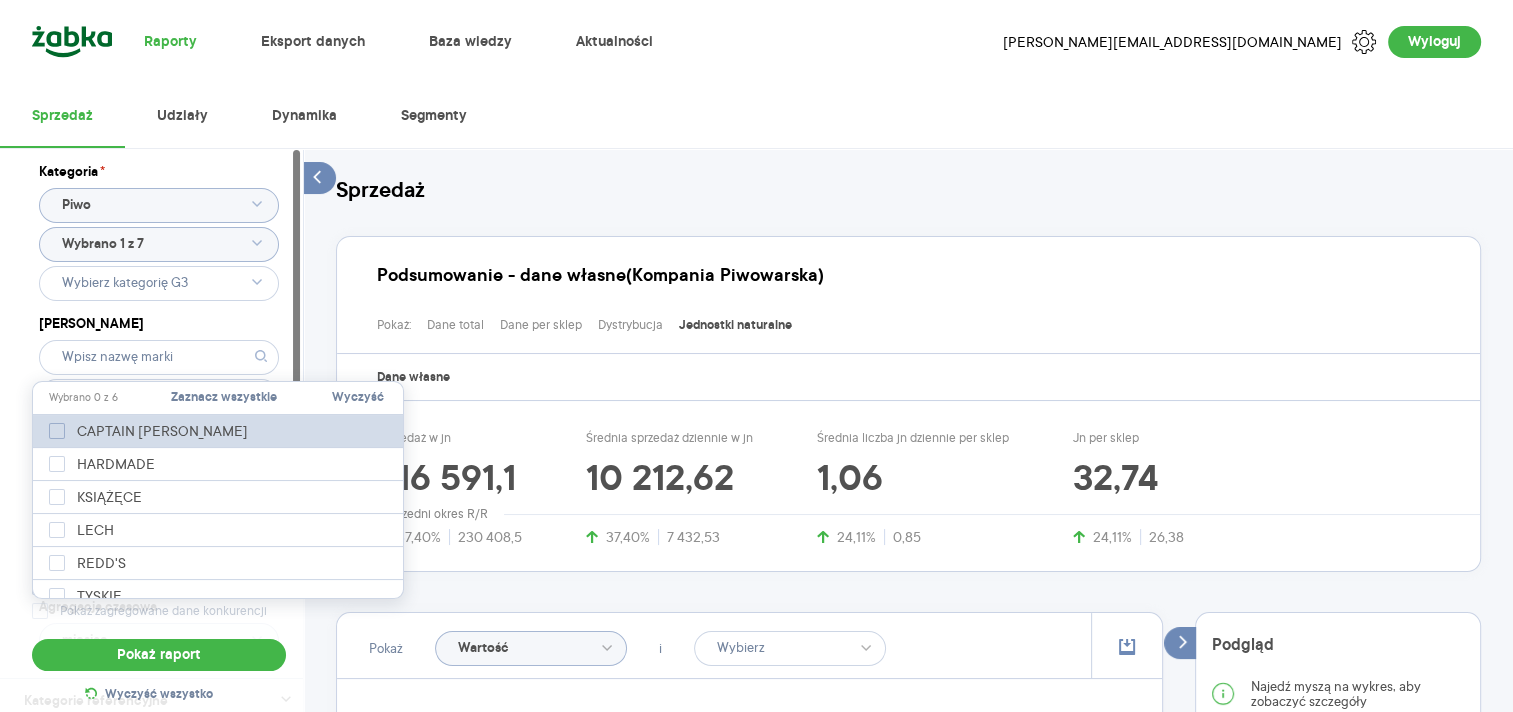 click on "CAPTAIN [PERSON_NAME]" at bounding box center [162, 431] 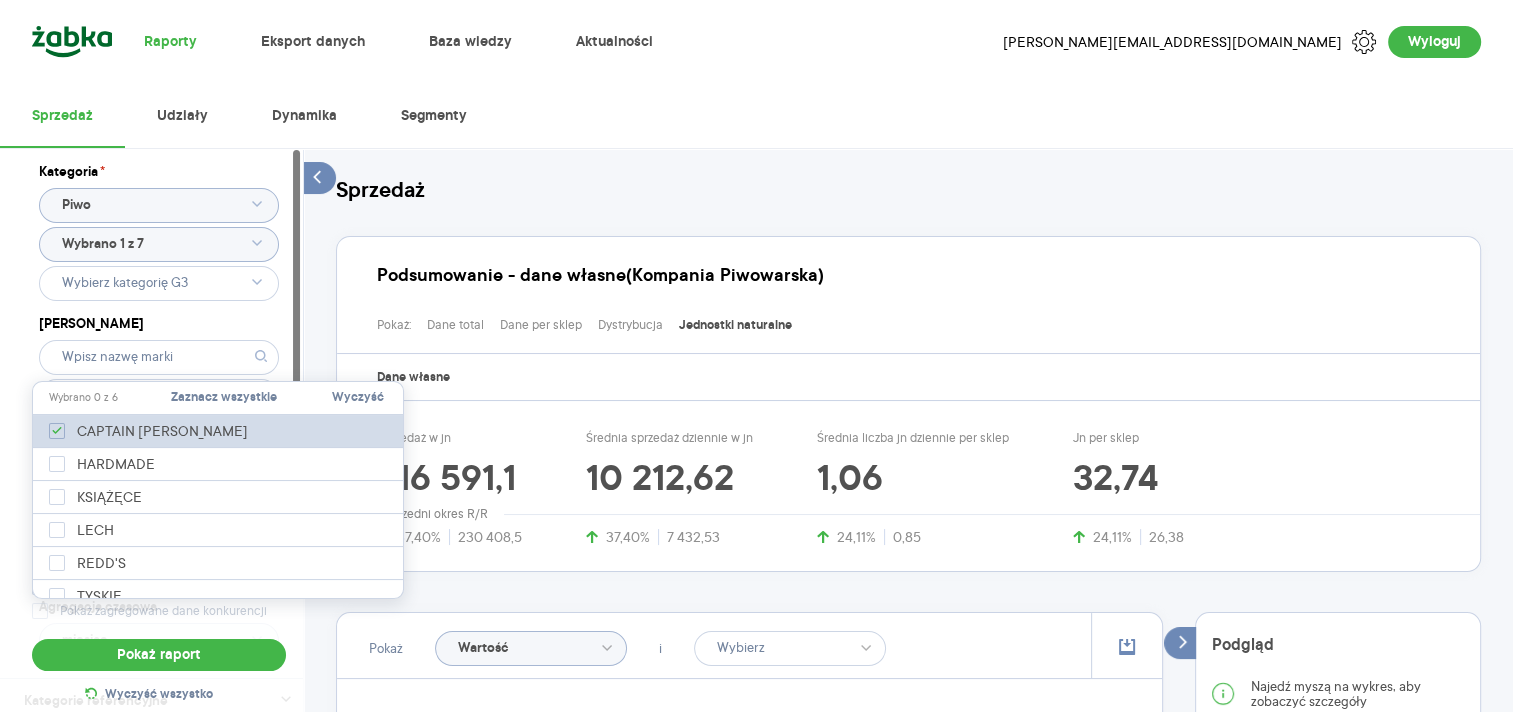 checkbox on "true" 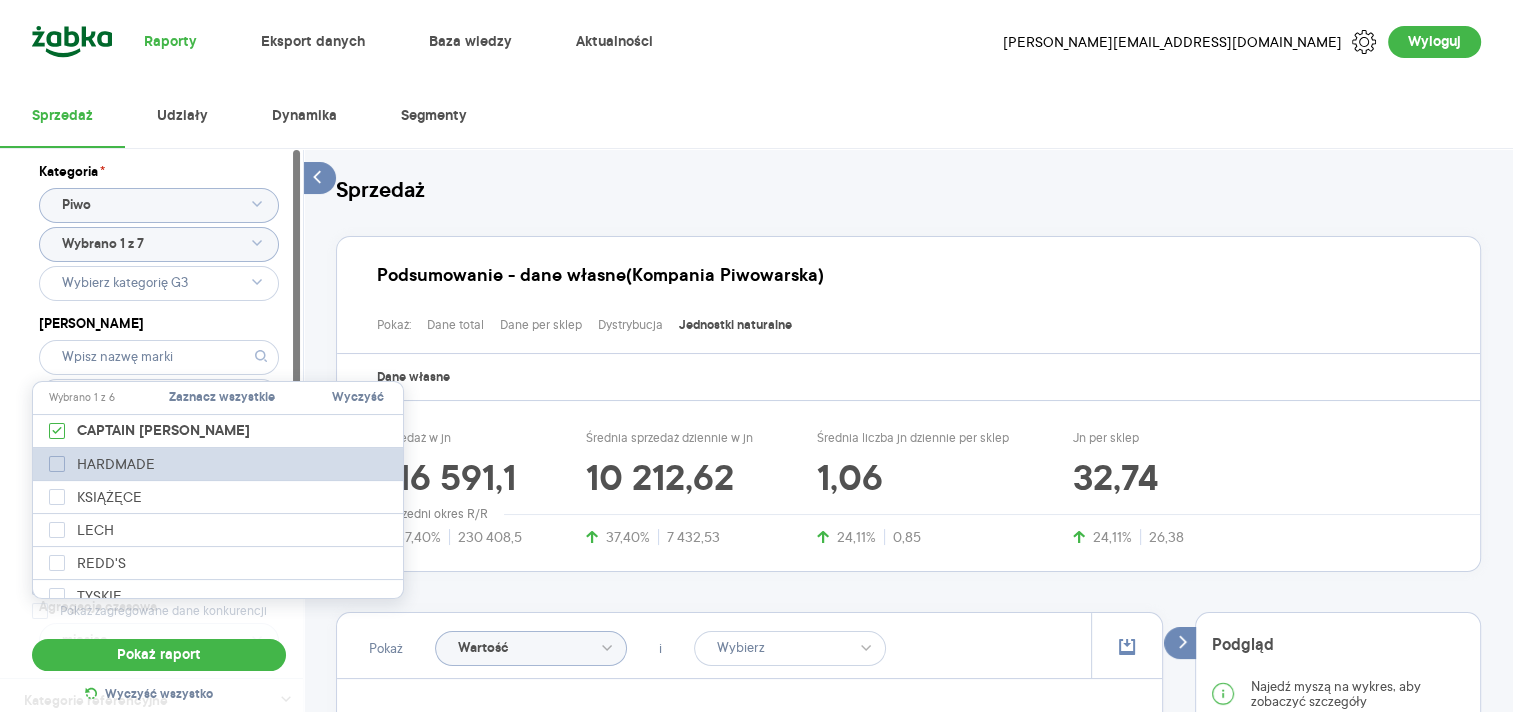 click on "HARDMADE" at bounding box center (116, 464) 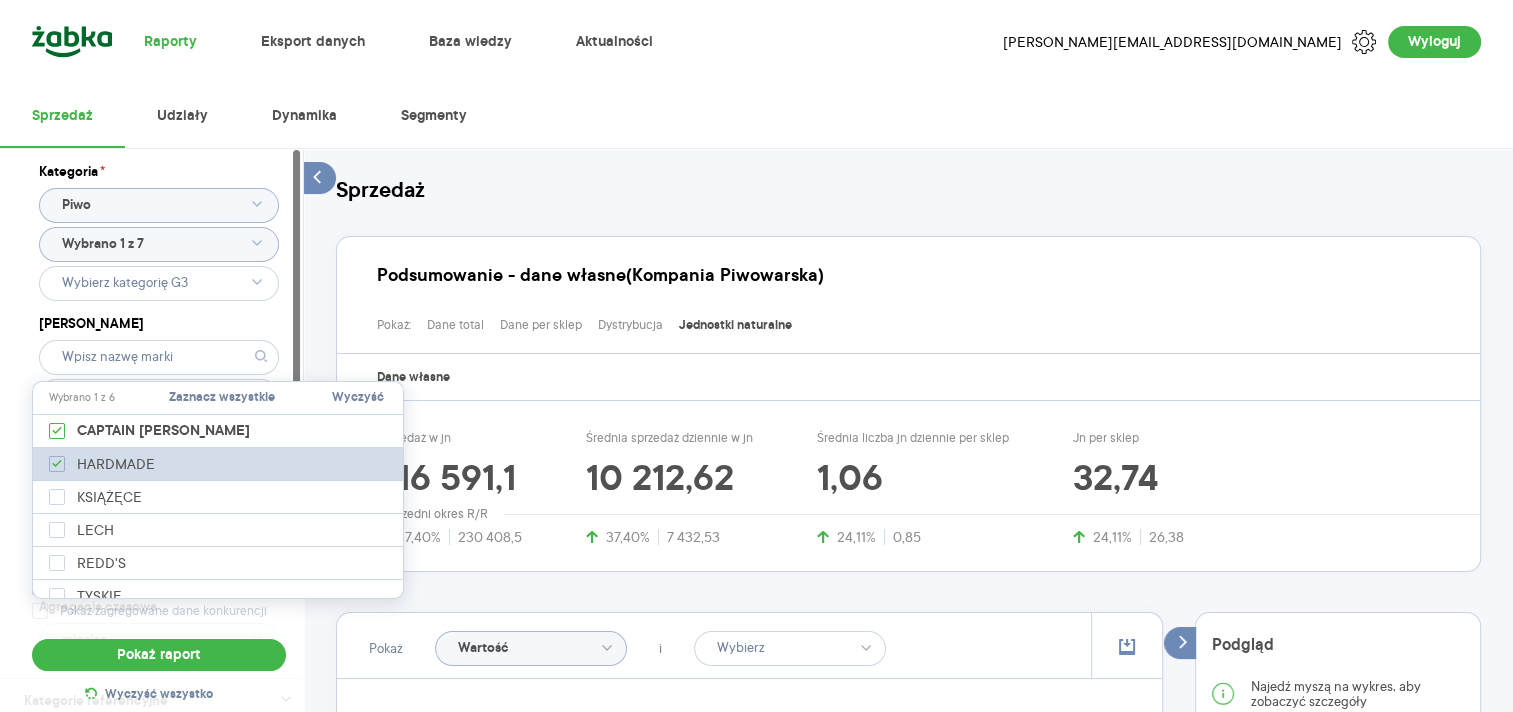 checkbox on "true" 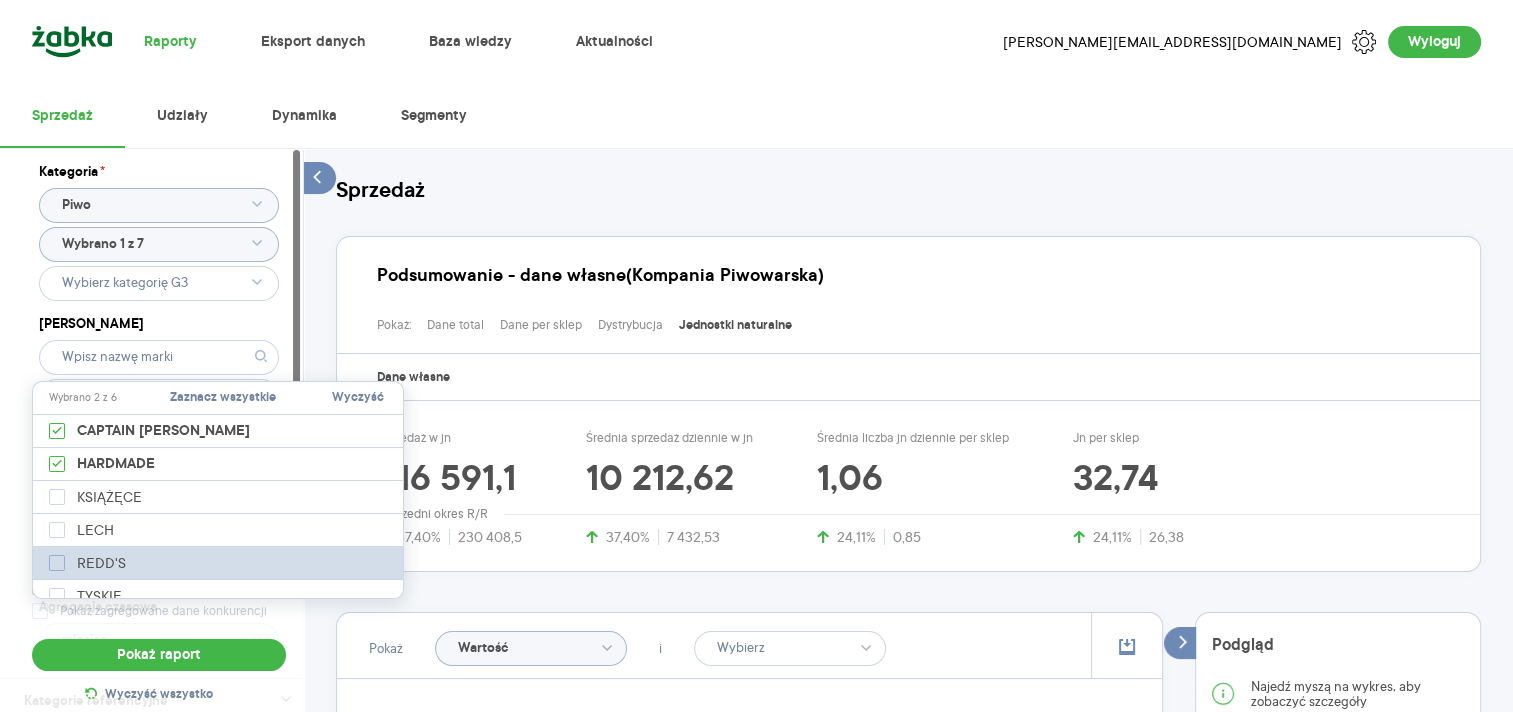 click on "REDD'S" at bounding box center (101, 563) 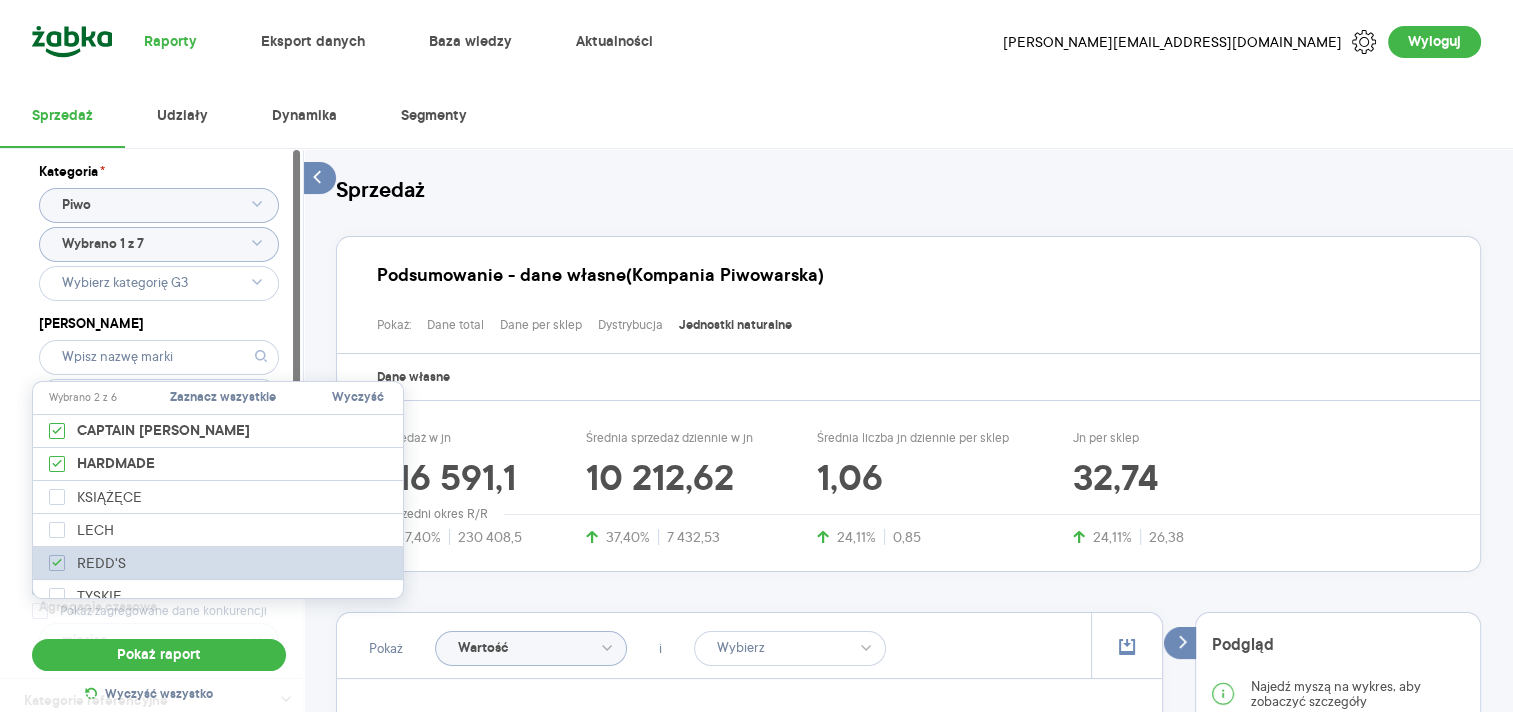 checkbox on "true" 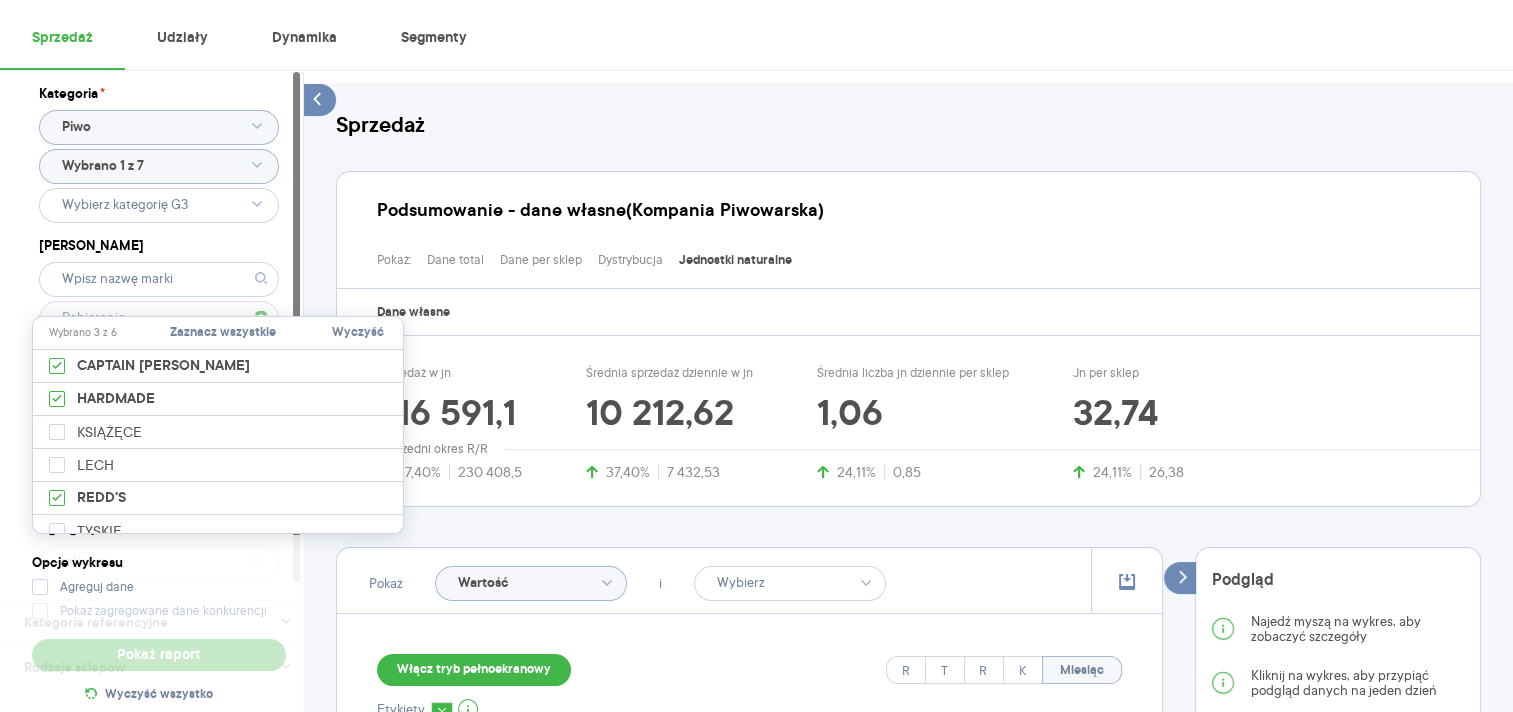 scroll, scrollTop: 100, scrollLeft: 0, axis: vertical 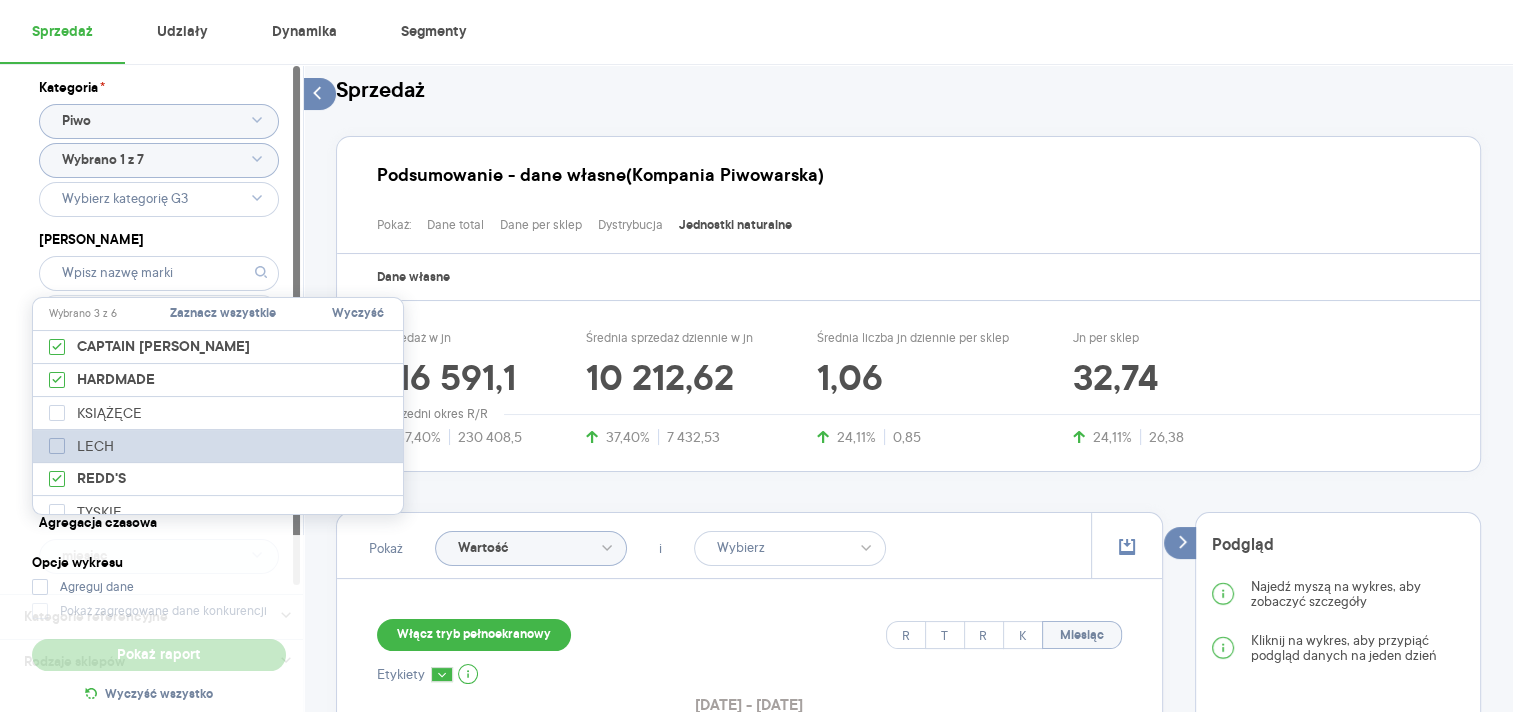 click on "LECH" at bounding box center [95, 446] 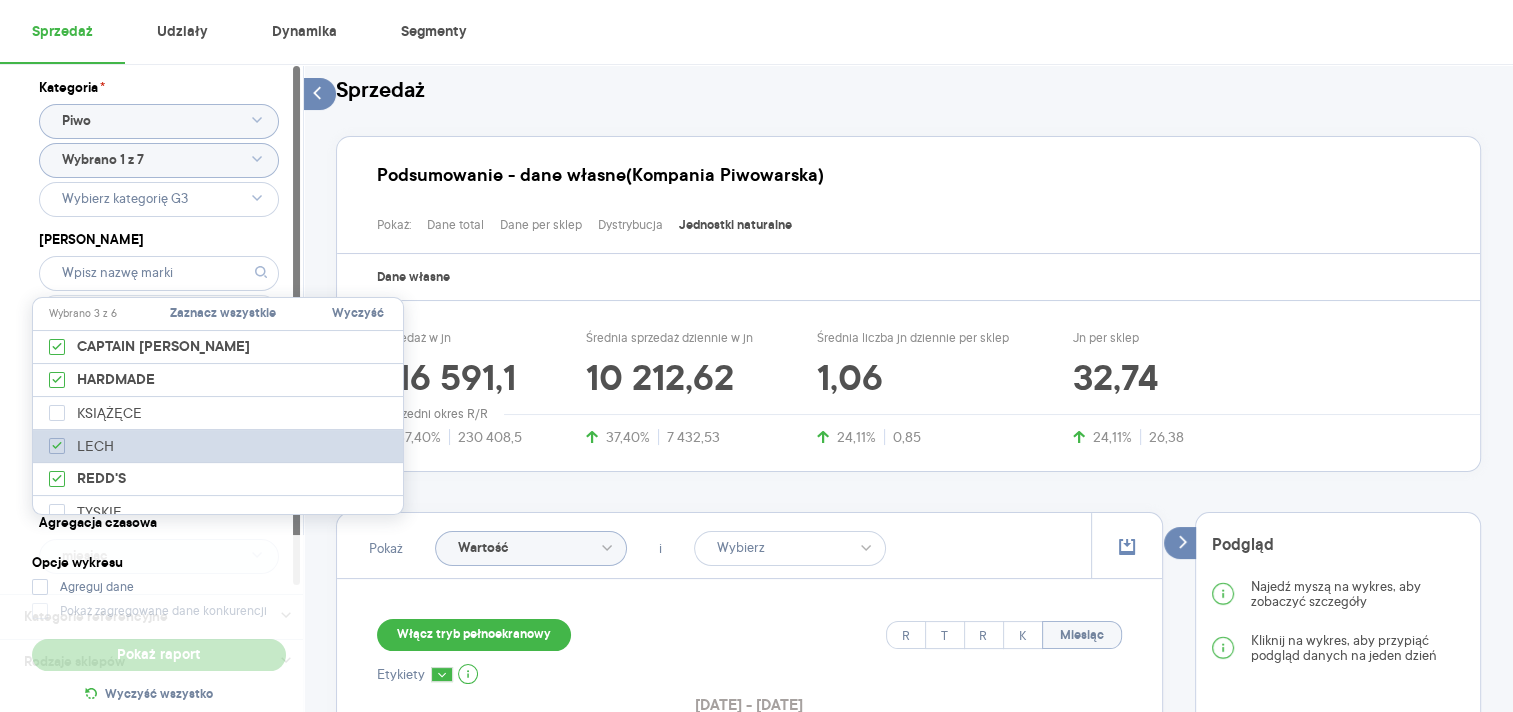 checkbox on "true" 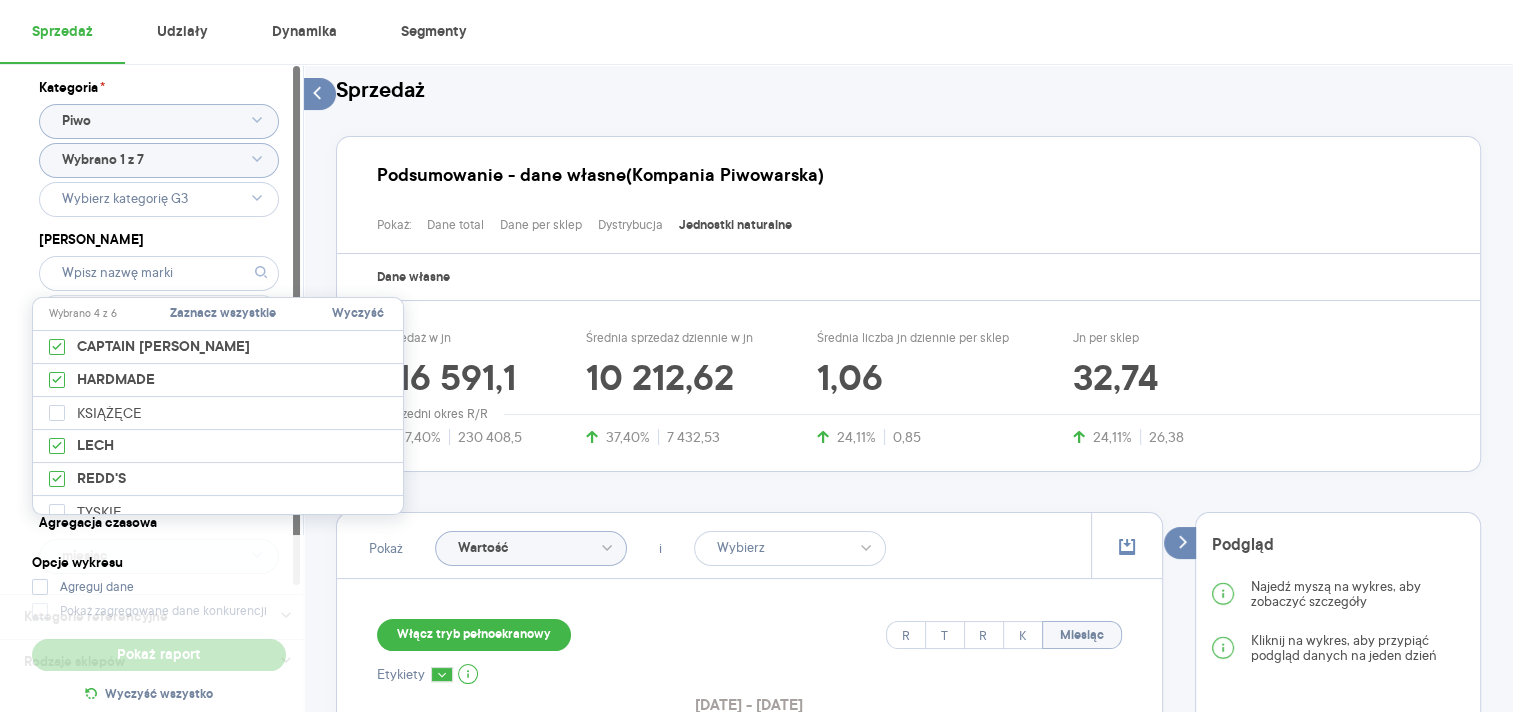 click at bounding box center (296, 325) 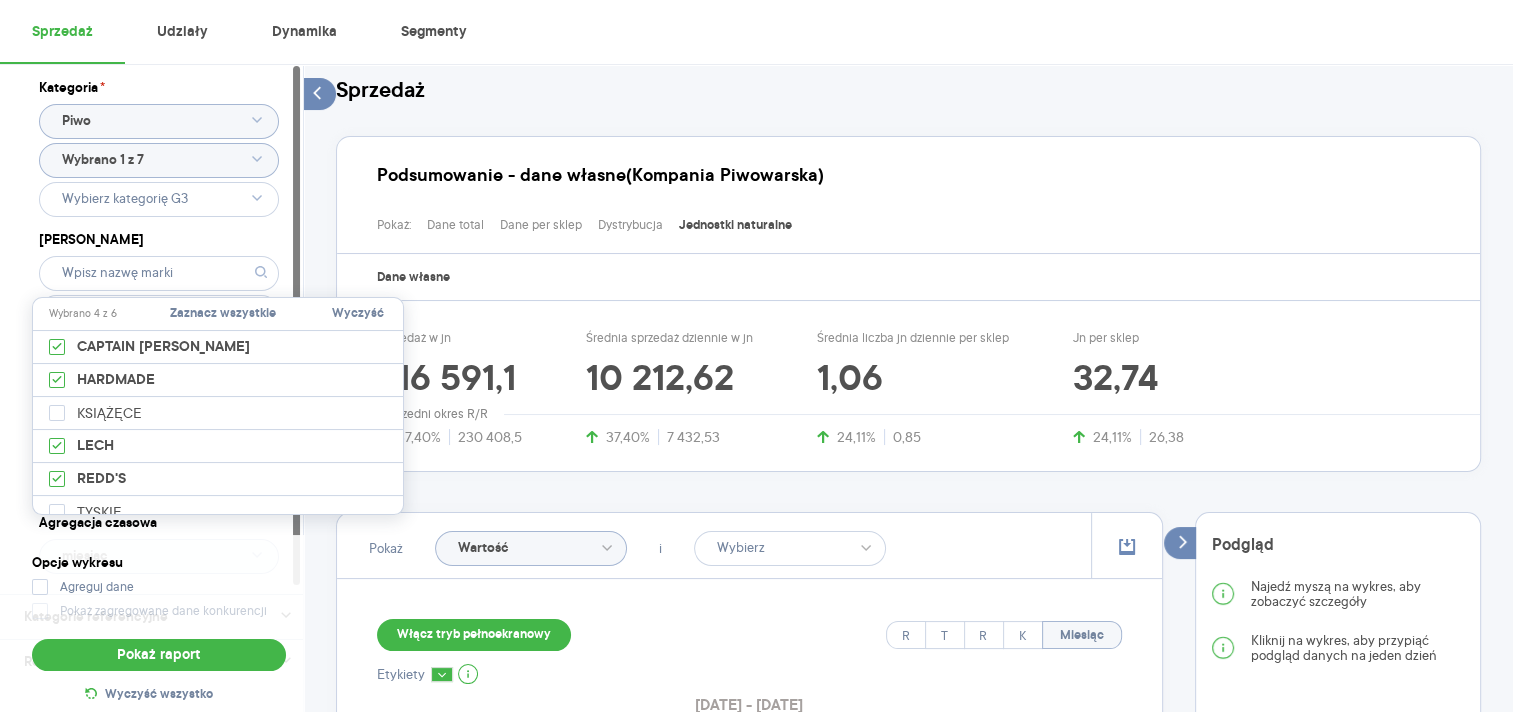 click at bounding box center (297, 389) 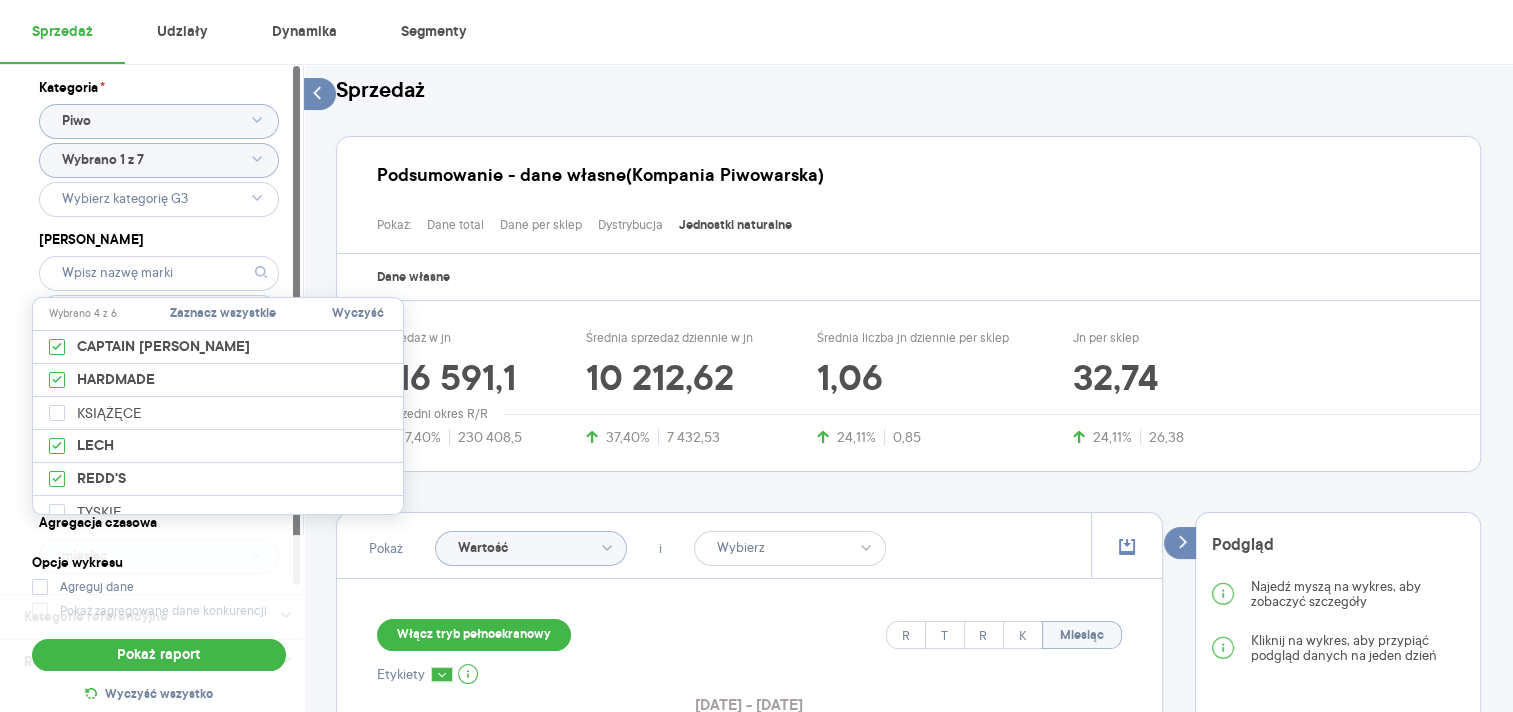 click on "Kategoria * Piwo Wybrano 1 z 7 Marka Produkt Pokaż hierarchię Przedział czasu [DATE] - [DATE] Agregacja czasowa miesiąc" at bounding box center (159, 329) 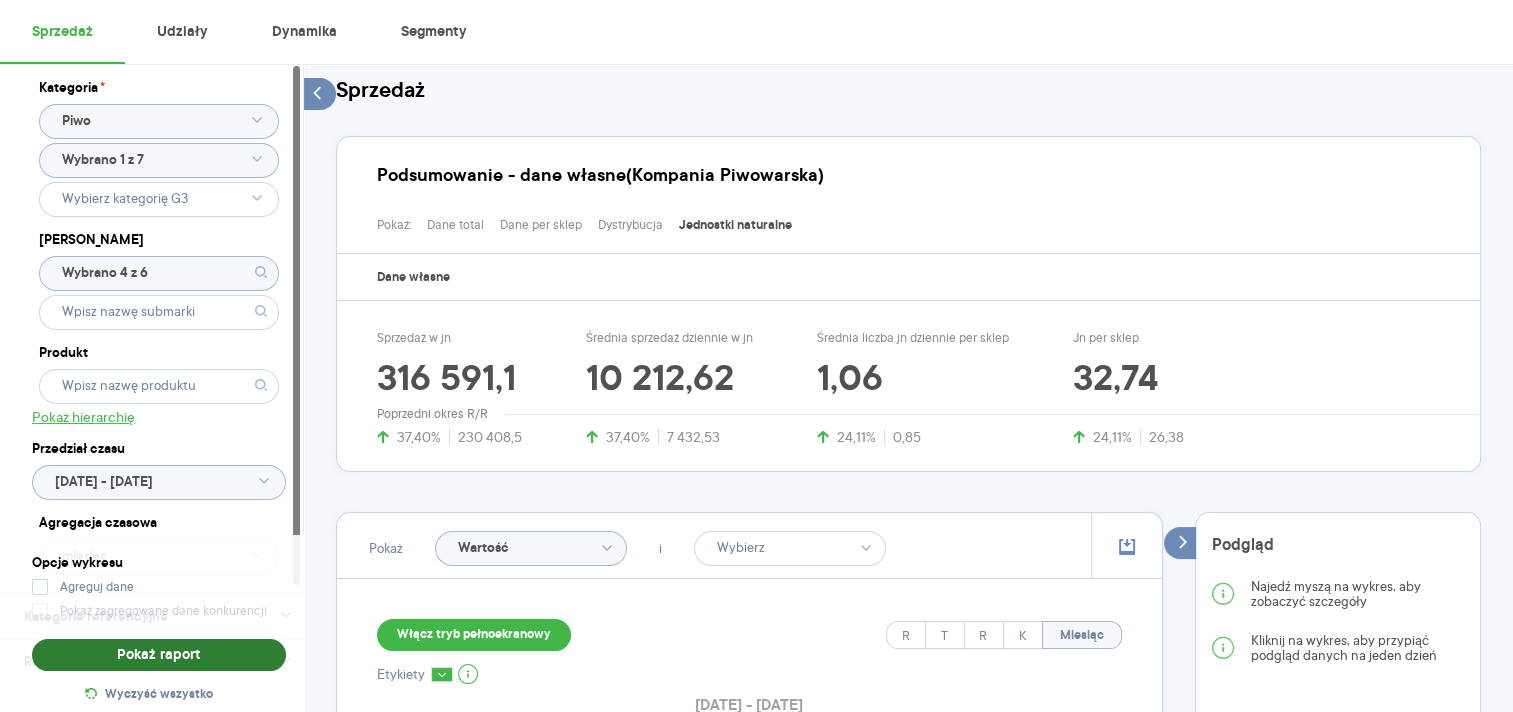 click on "Pokaż raport" at bounding box center (159, 655) 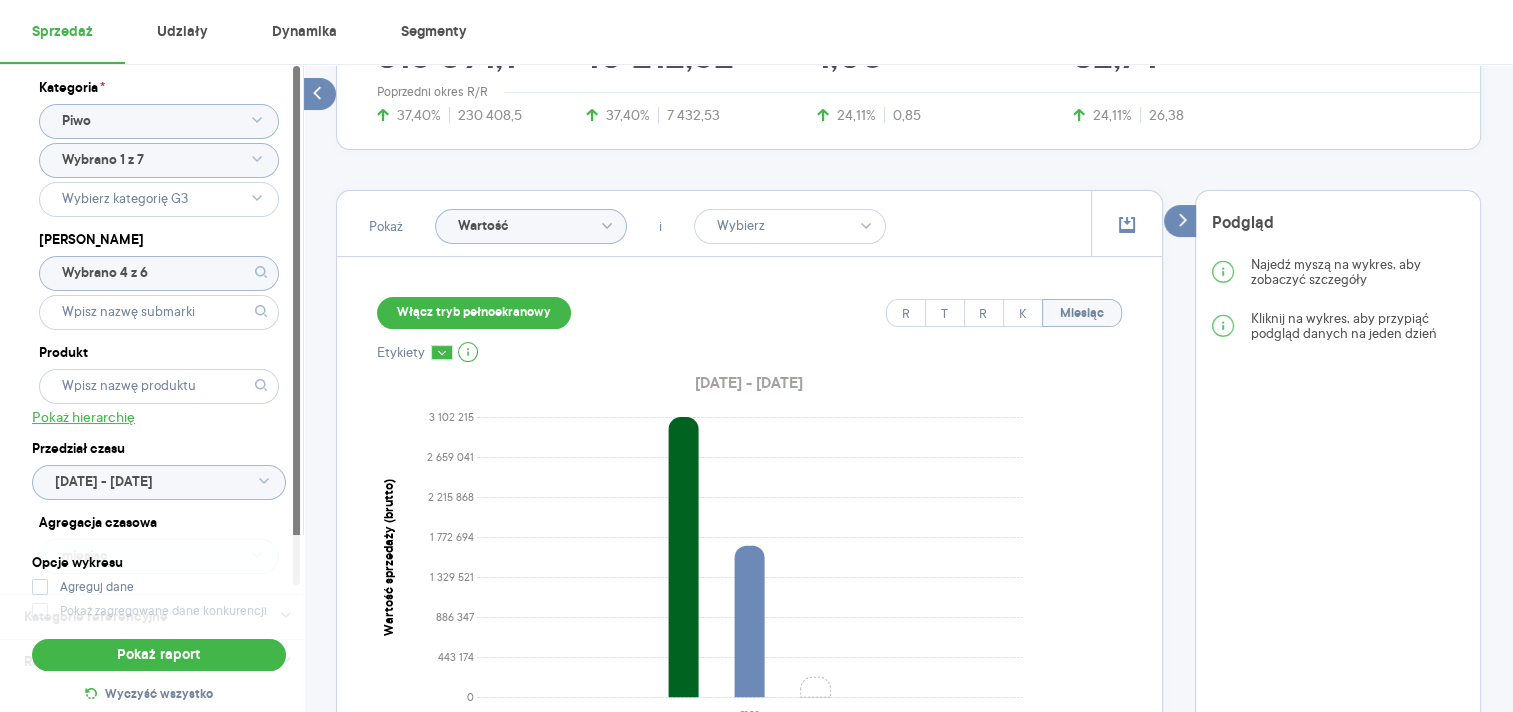 scroll, scrollTop: 400, scrollLeft: 0, axis: vertical 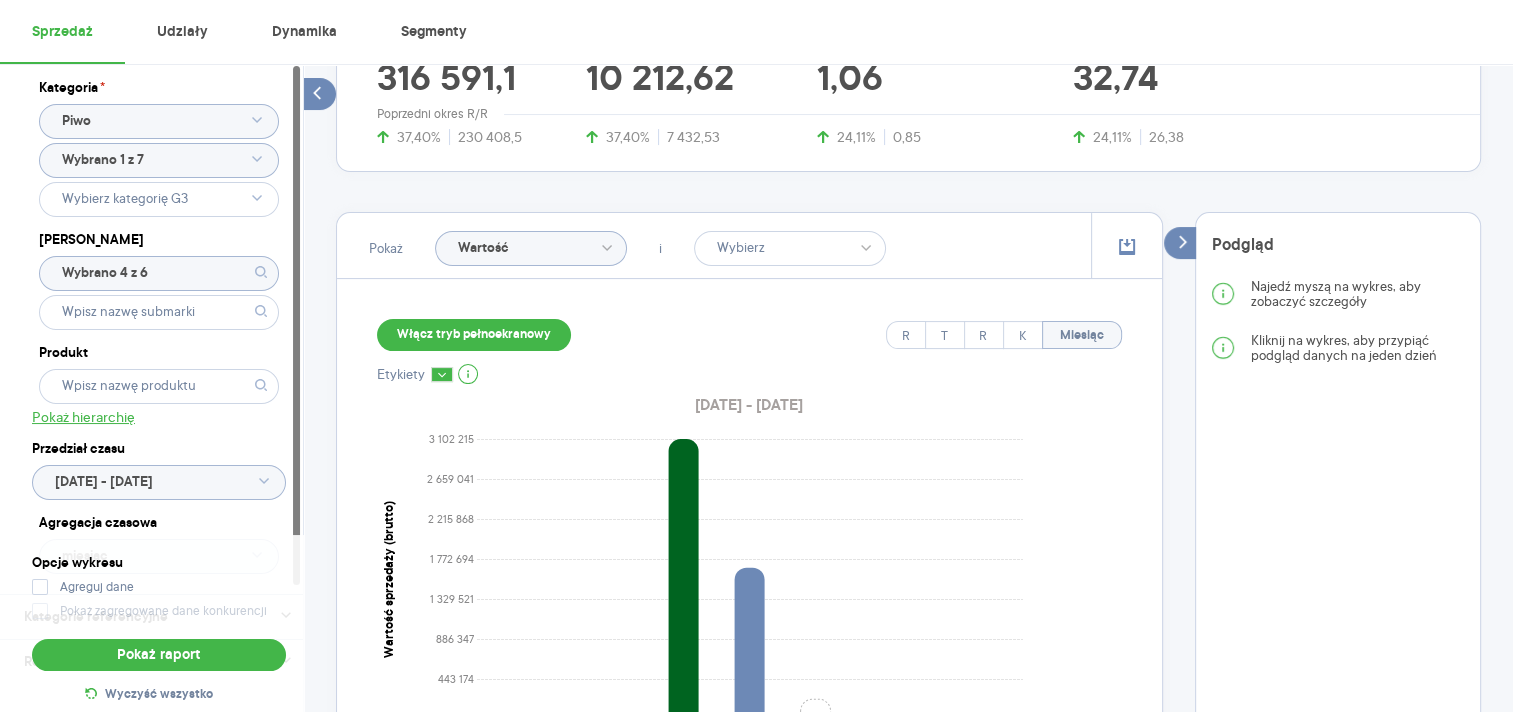 click at bounding box center [264, 481] 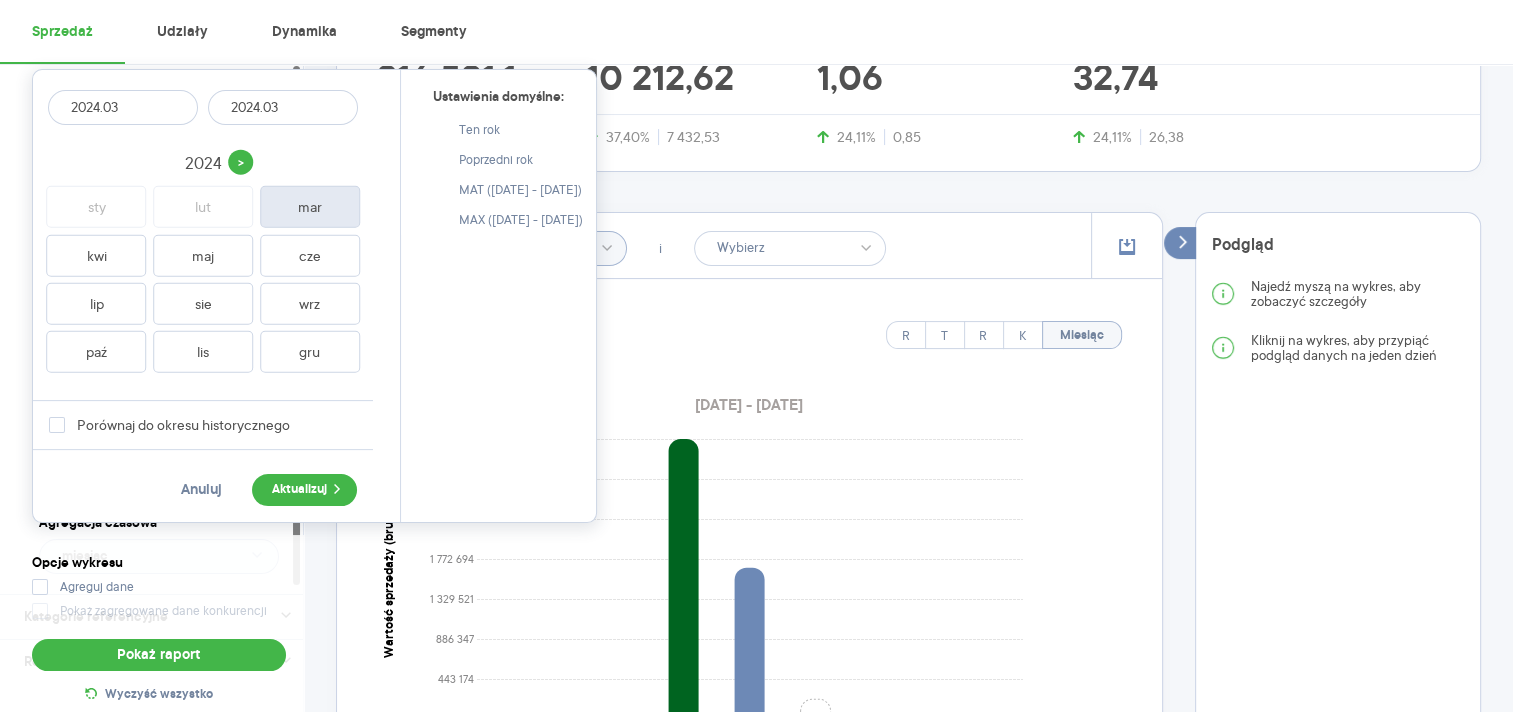 click on "2024.03" at bounding box center (283, 107) 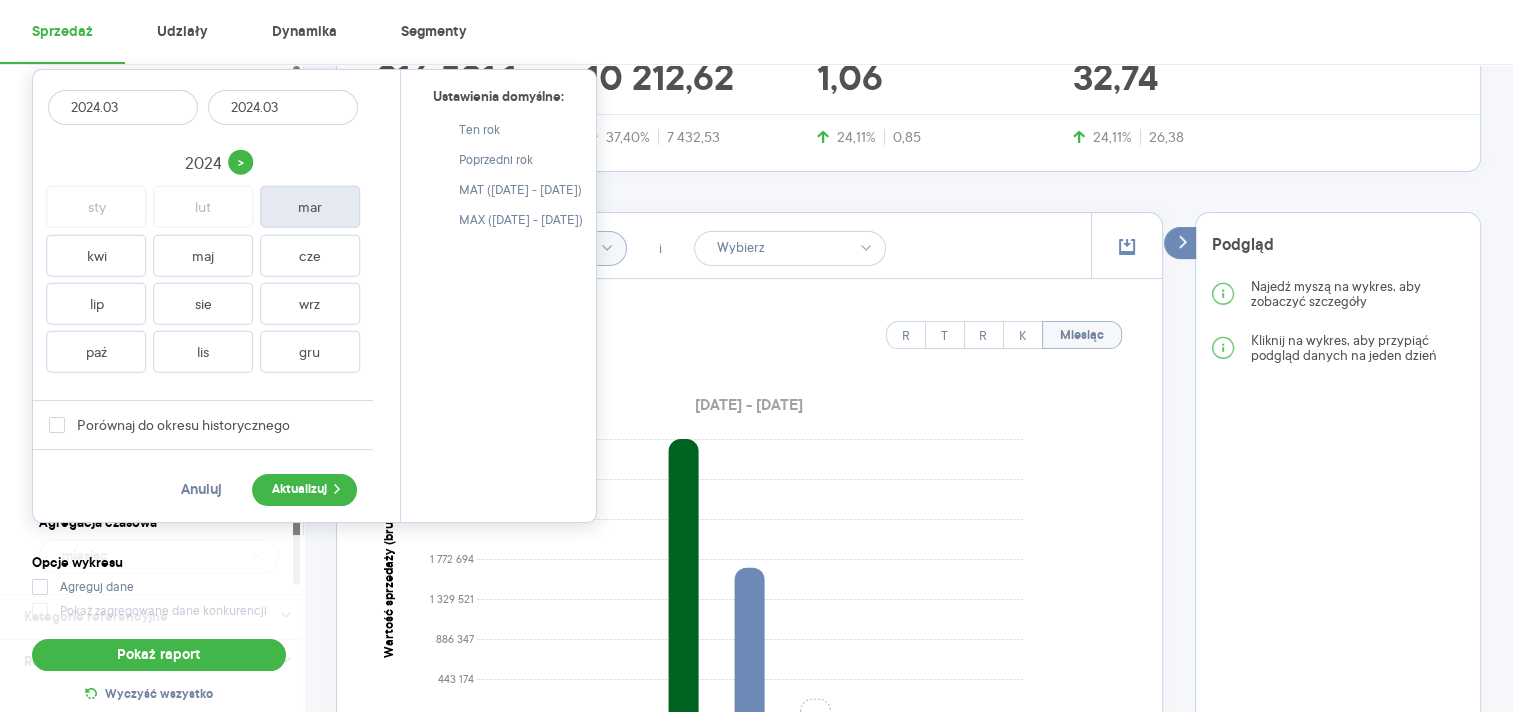 click on "2024" at bounding box center (203, 164) 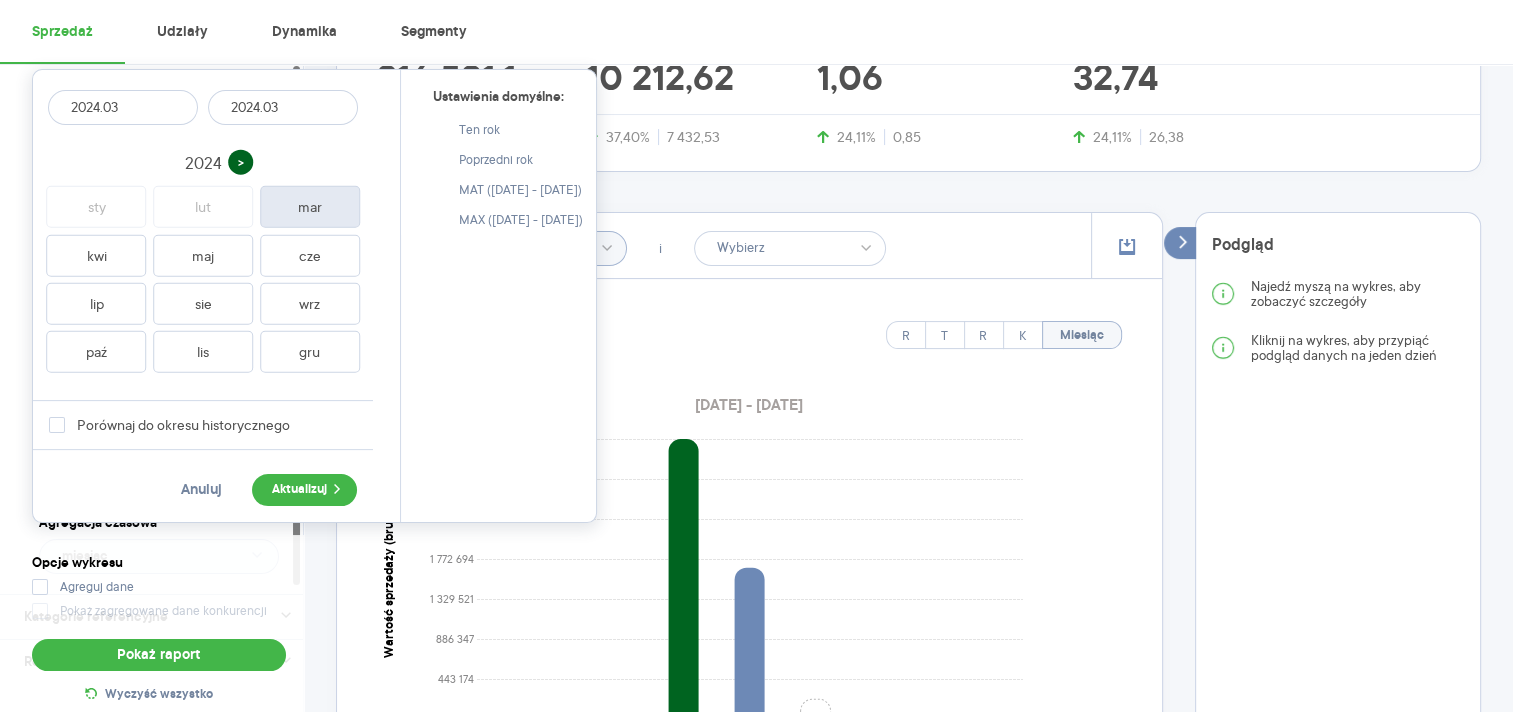 click on ">" at bounding box center [241, 162] 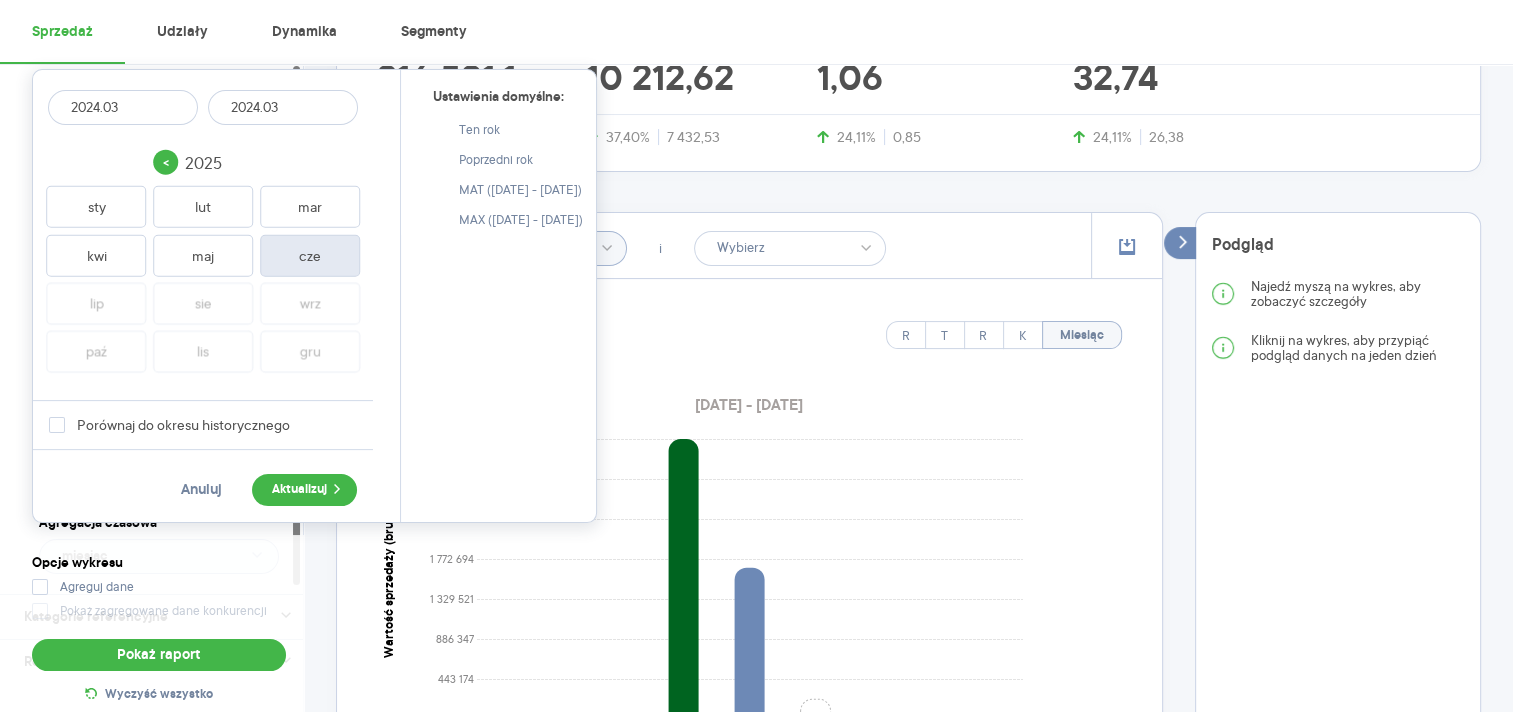 click on "cze" at bounding box center [310, 255] 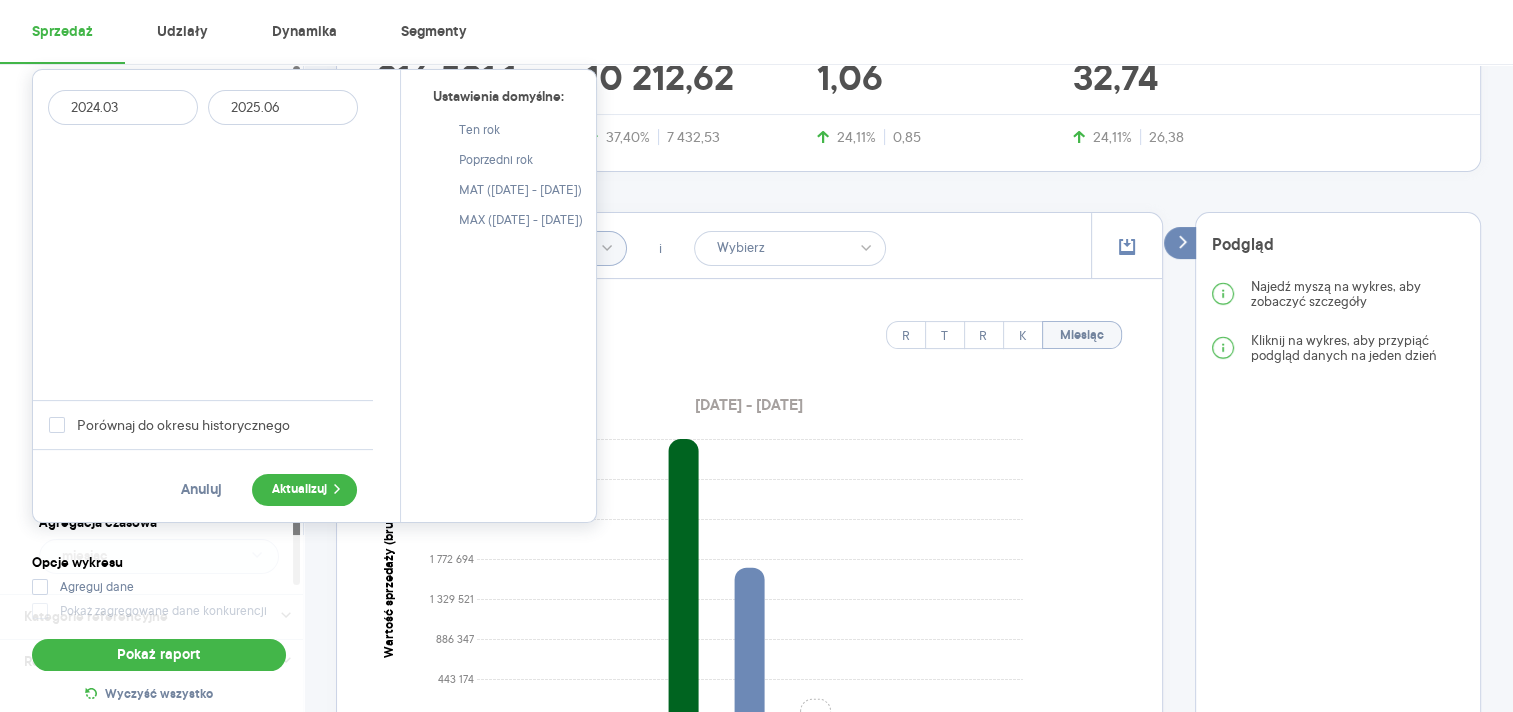 click on "2024.03" at bounding box center [123, 107] 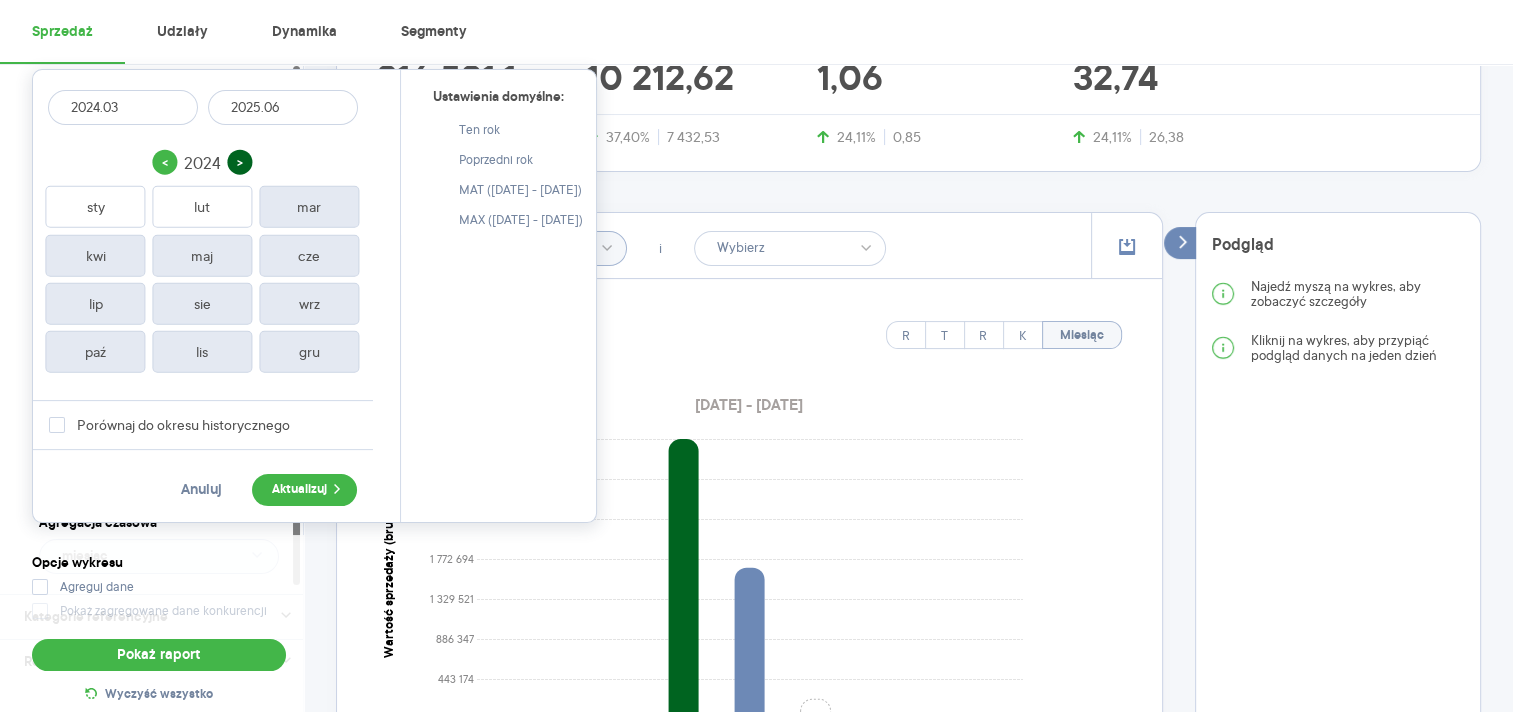click on ">" at bounding box center [239, 162] 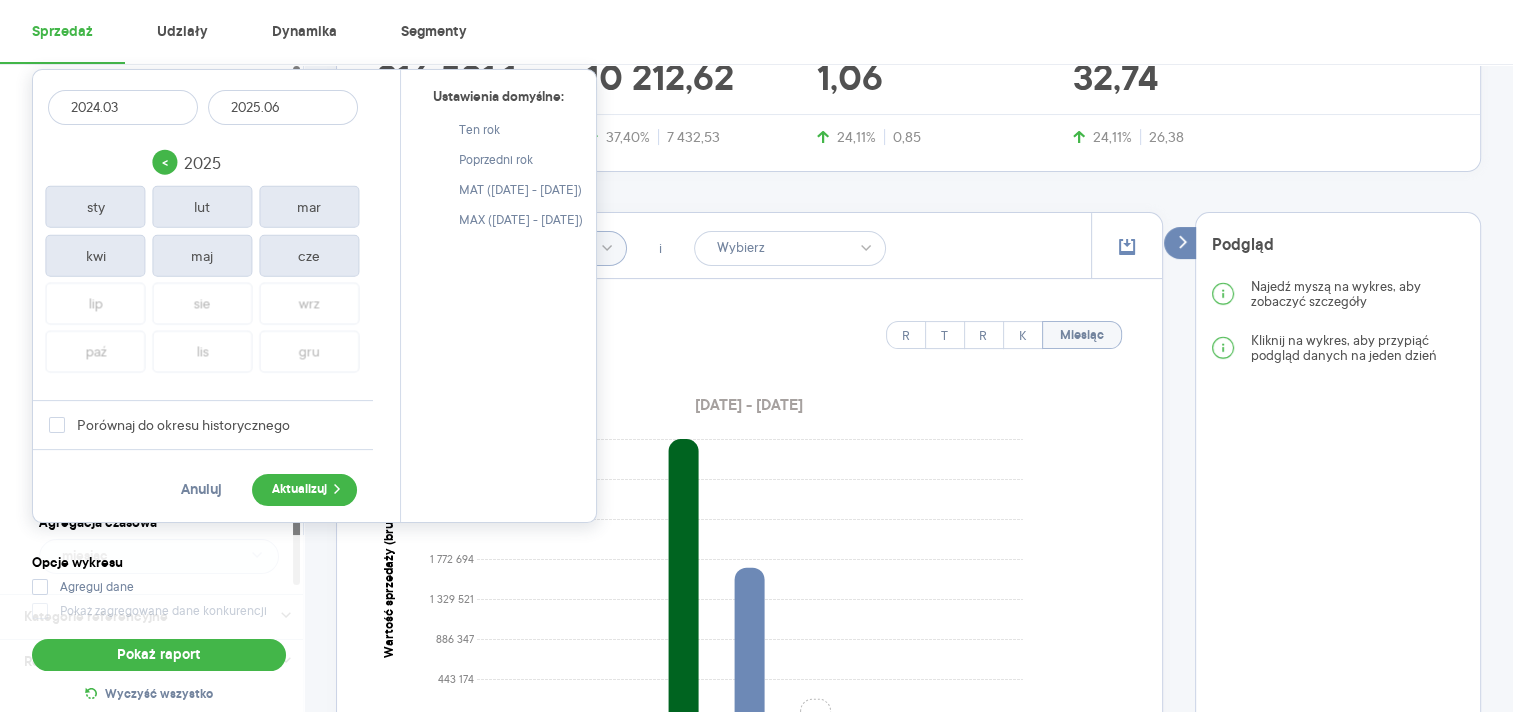 click on "cze" at bounding box center (309, 255) 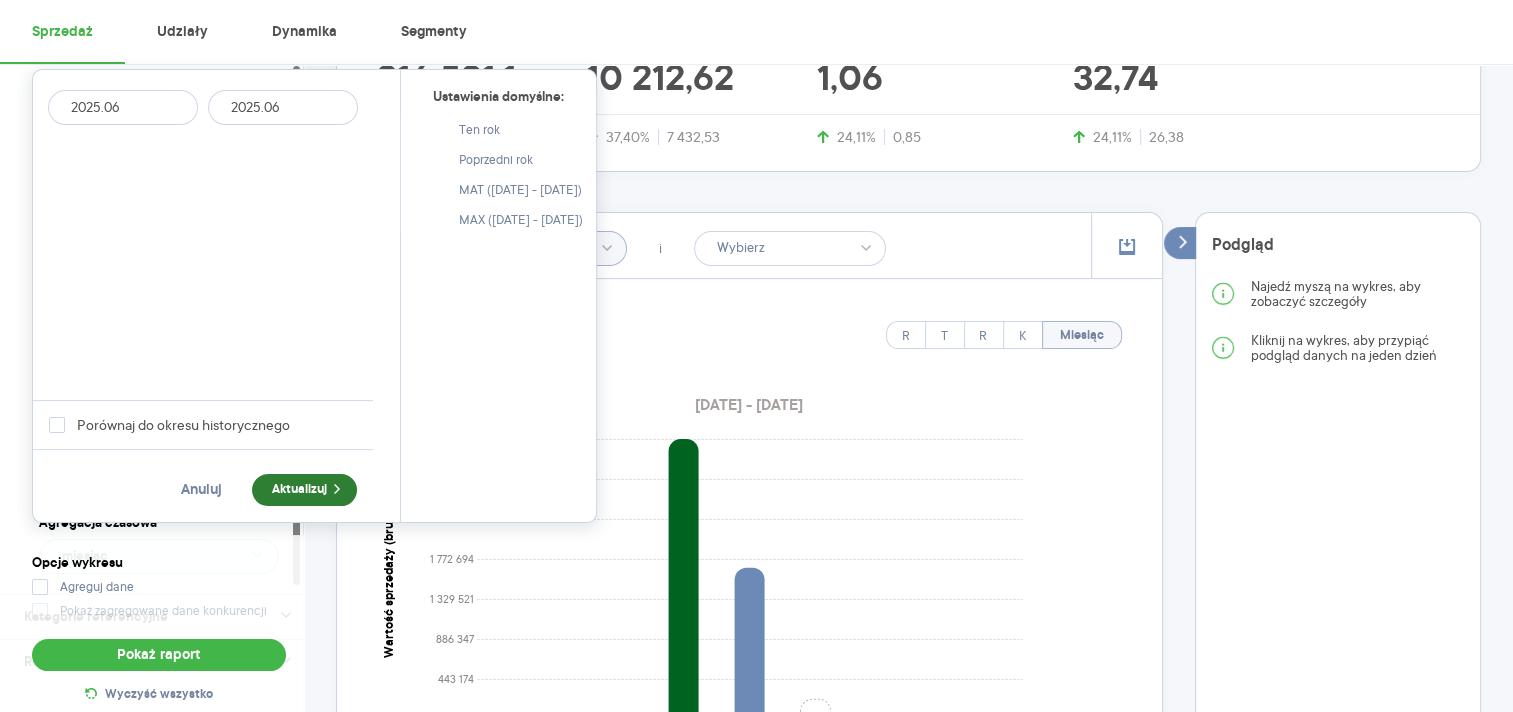 click on "Aktualizuj" at bounding box center [304, 490] 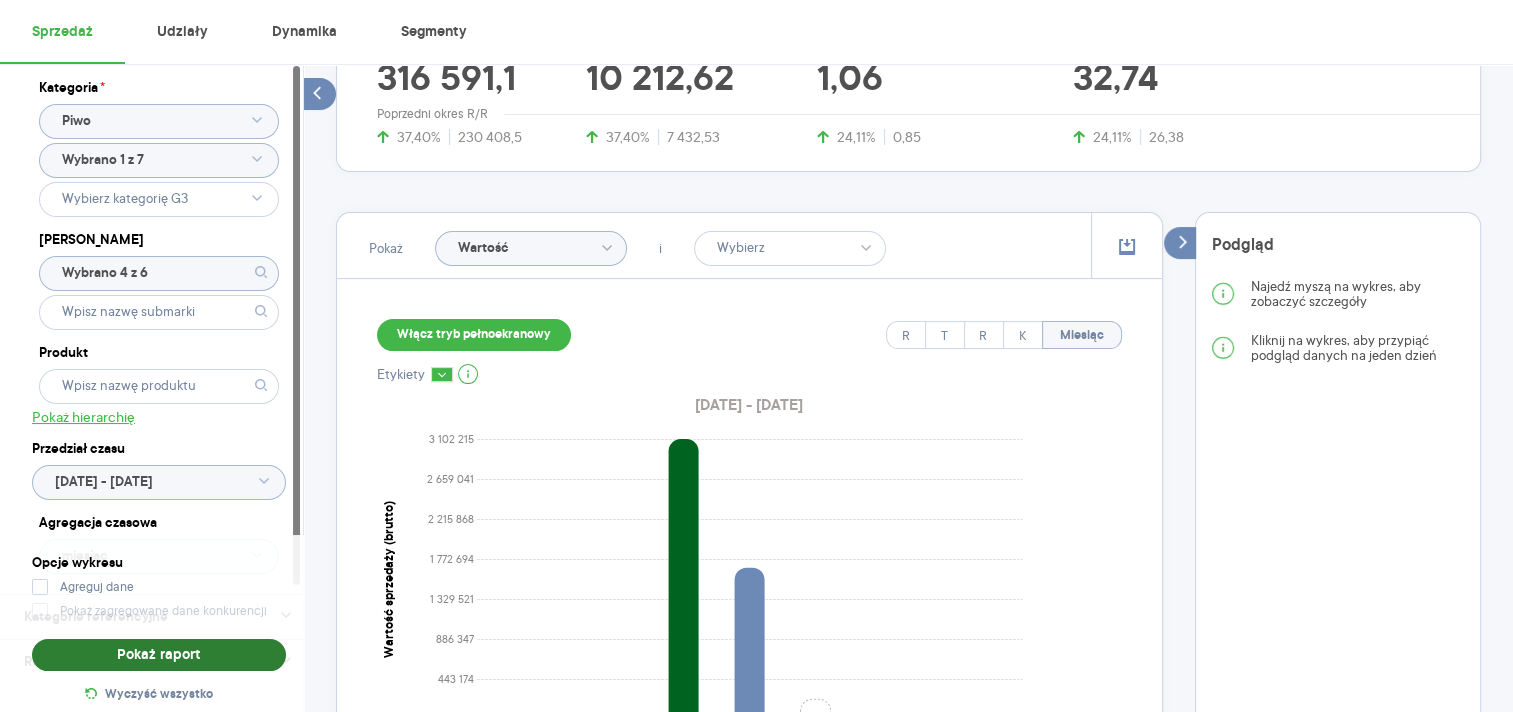 click on "Pokaż raport" at bounding box center [159, 655] 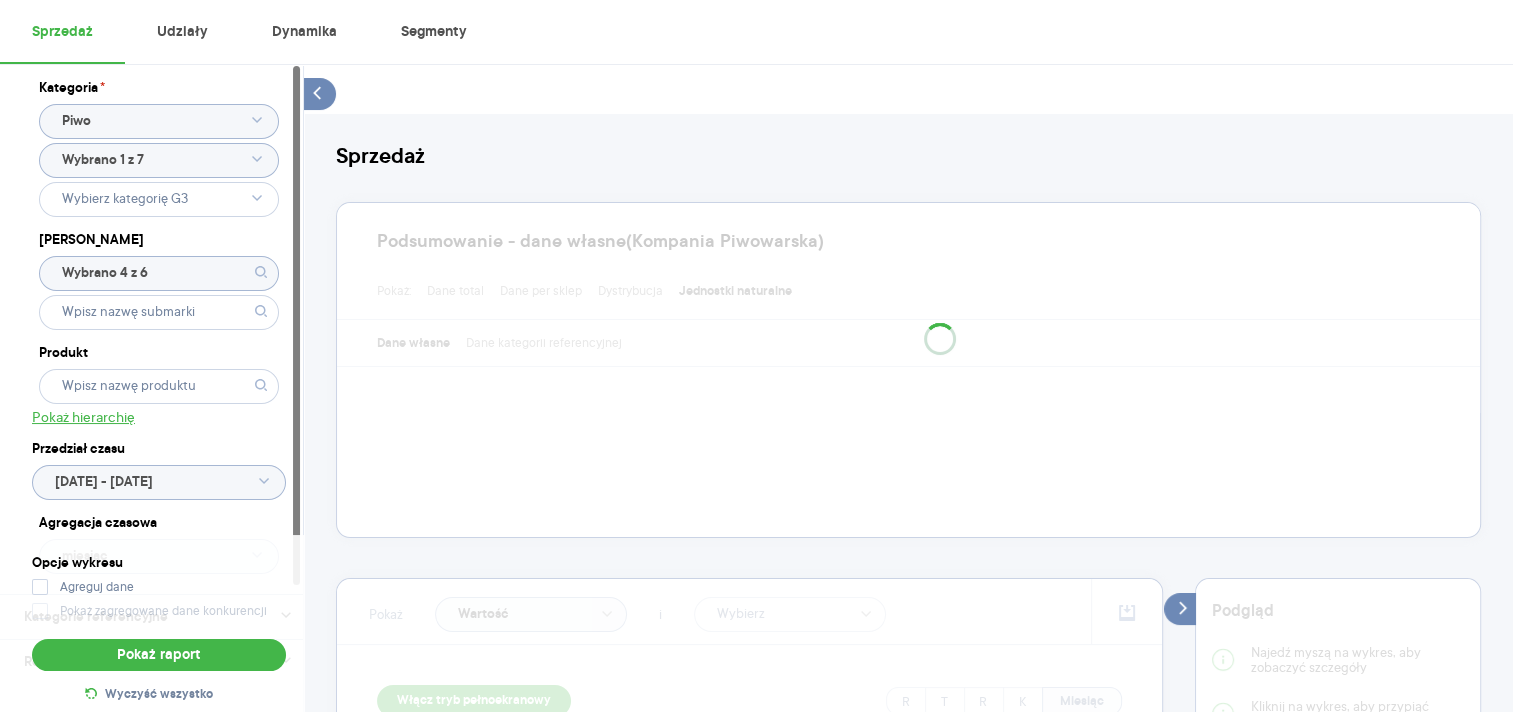 scroll, scrollTop: 0, scrollLeft: 0, axis: both 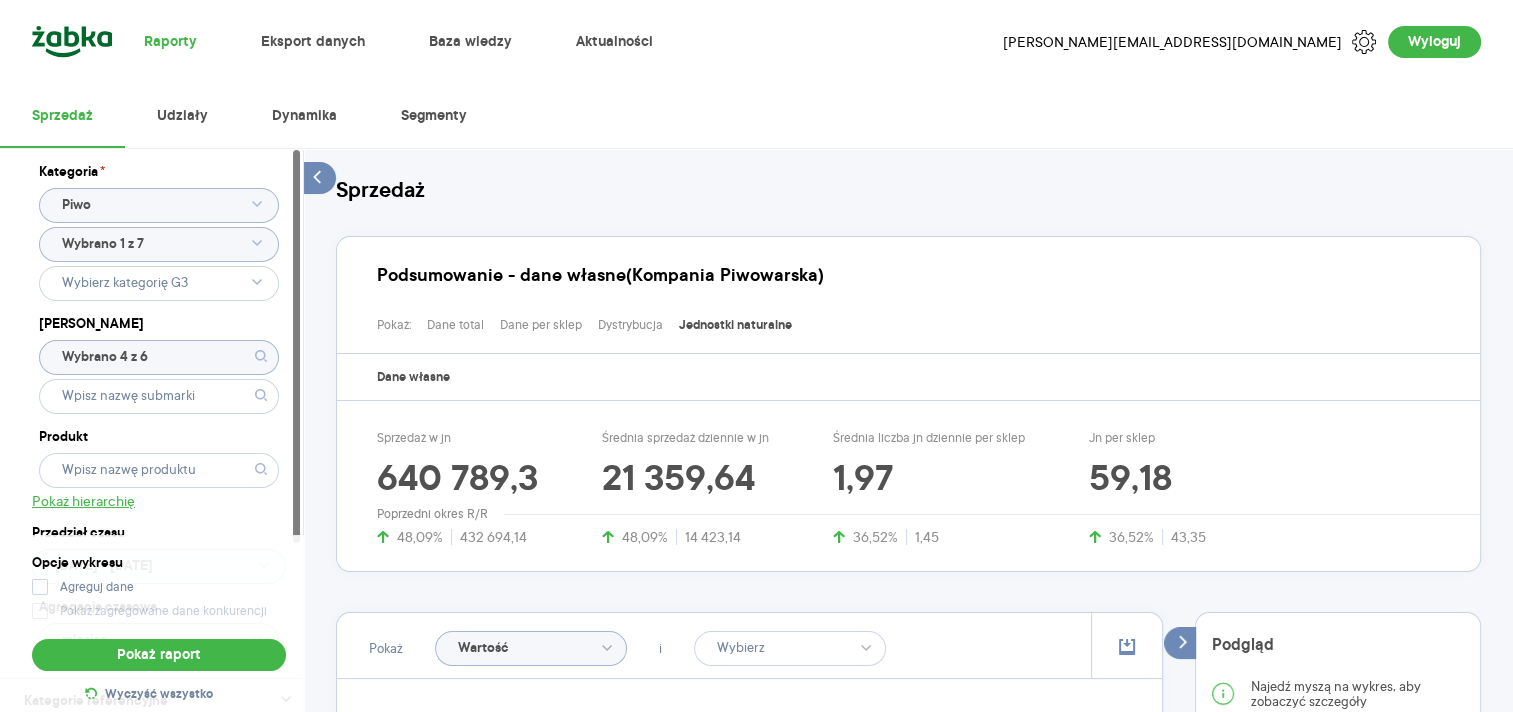 click on "Wybrano 4 z 6" 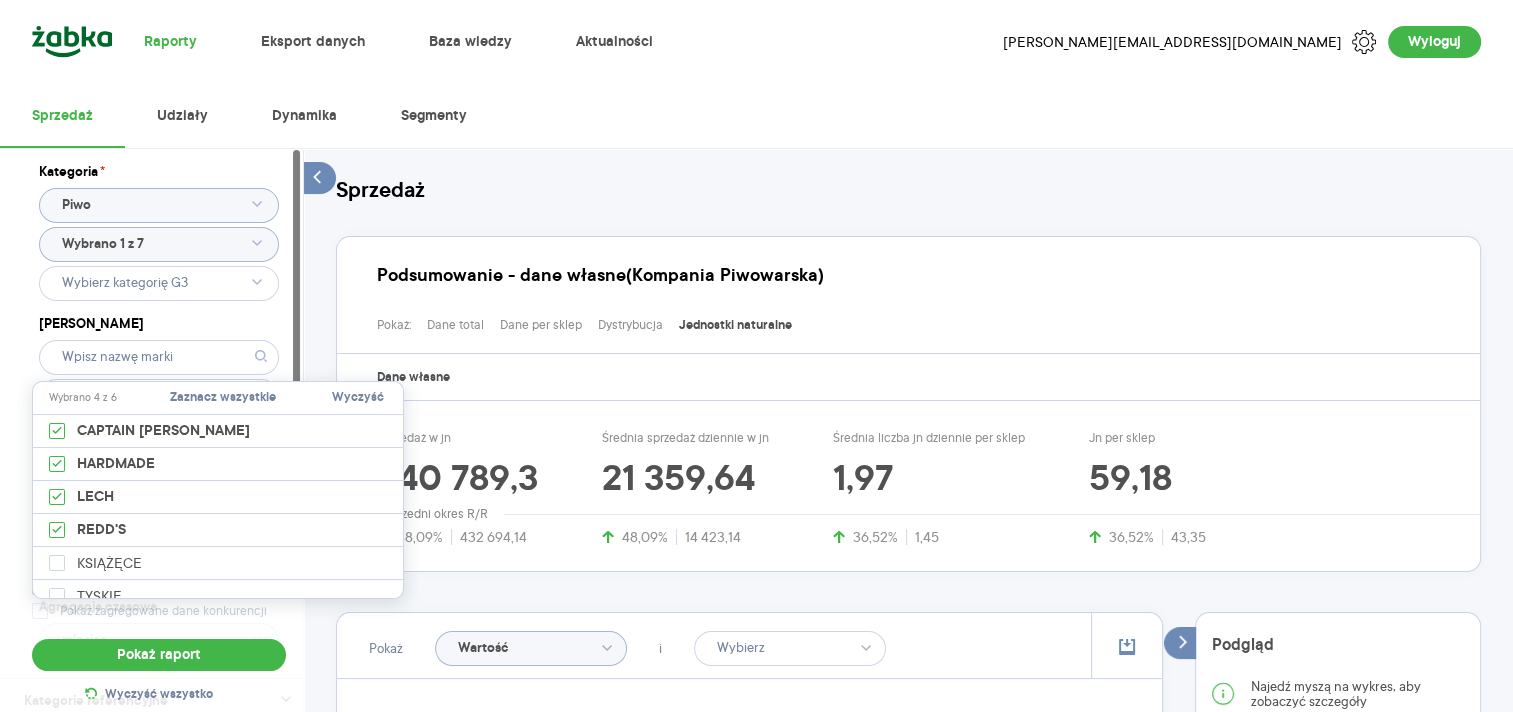 click on "Wyczyść" at bounding box center [358, 398] 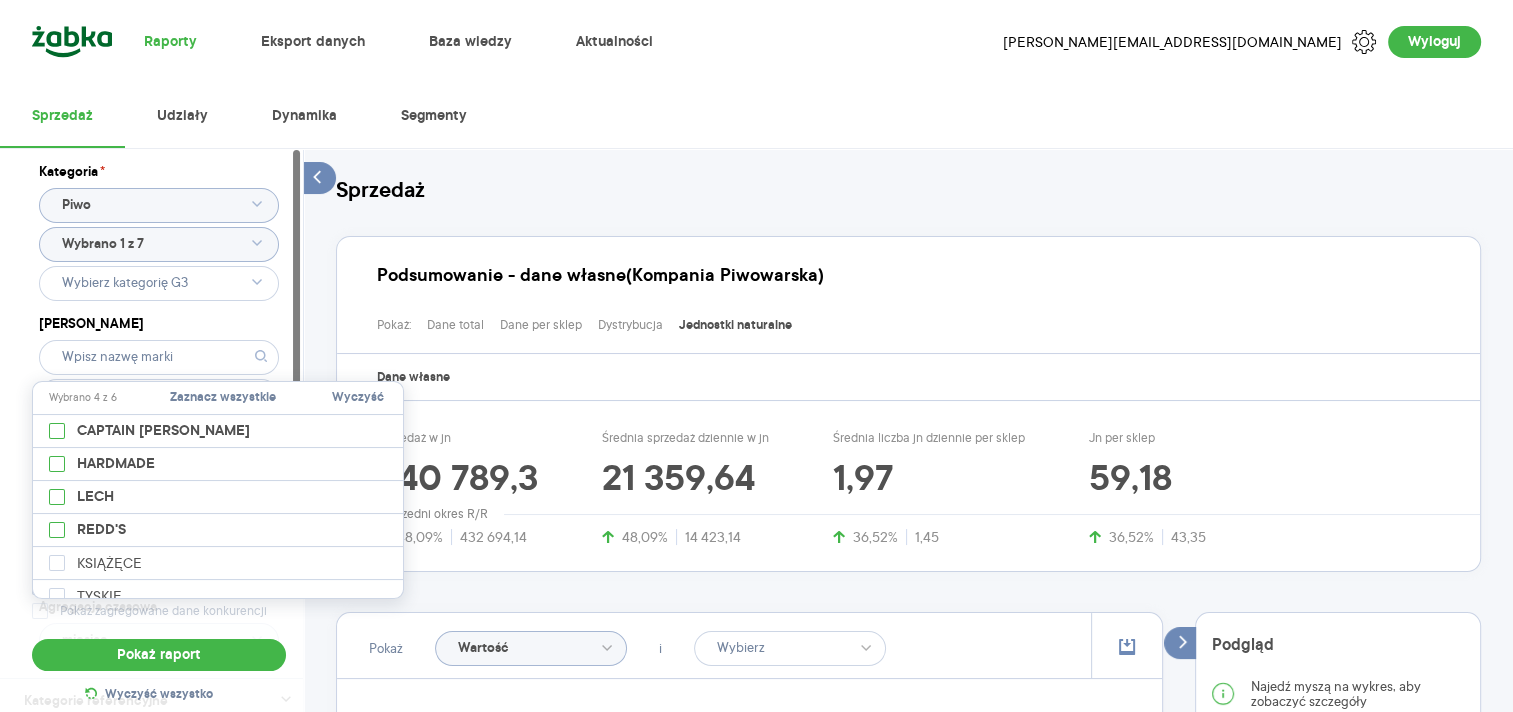 checkbox on "false" 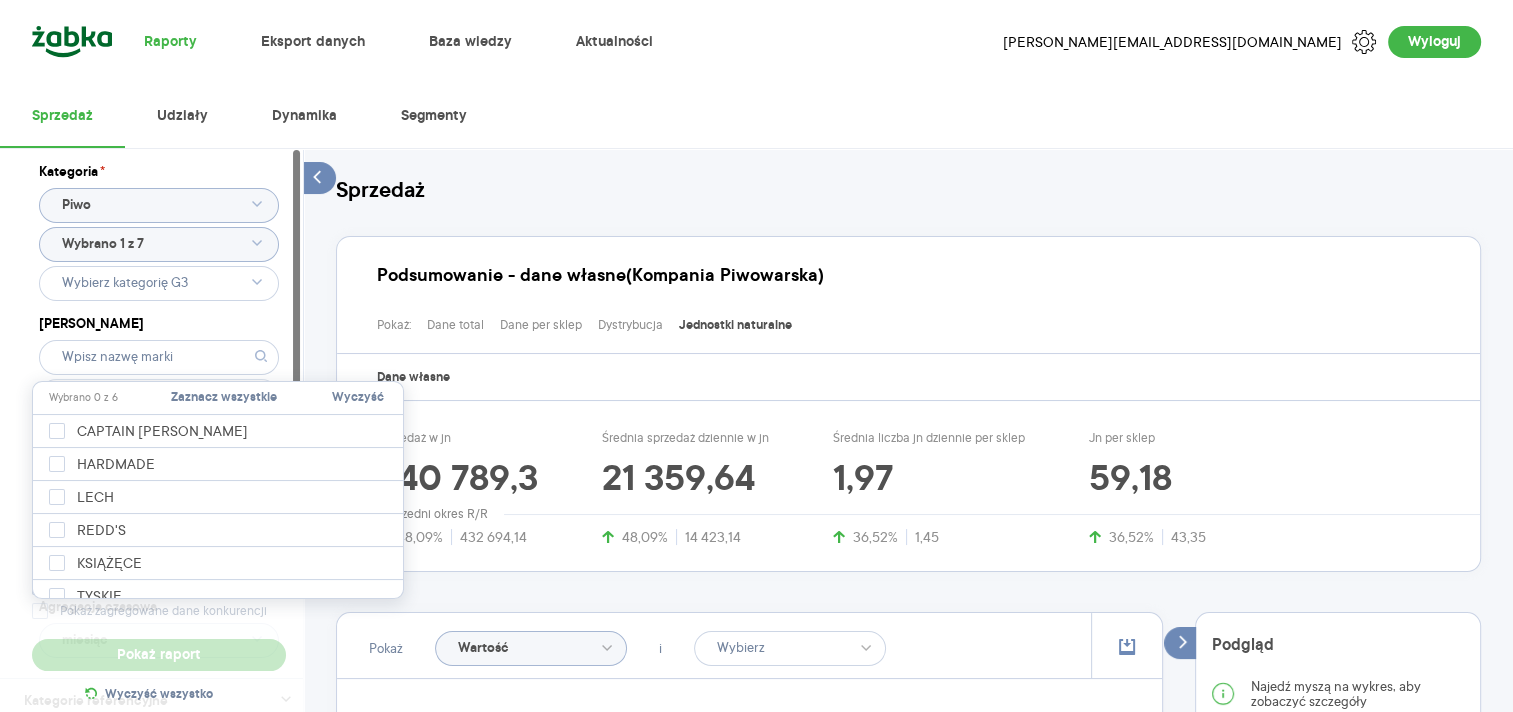 click at bounding box center (296, 346) 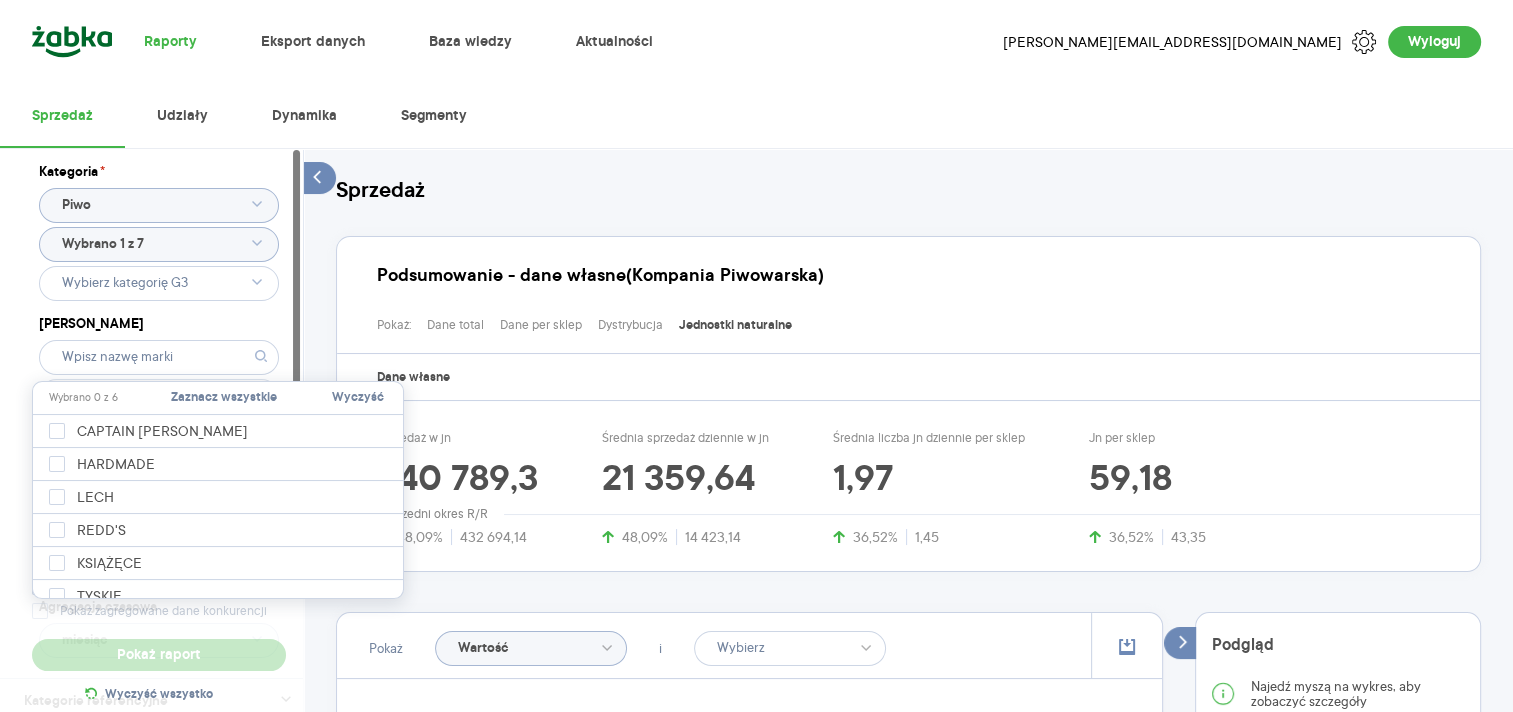 click on "Pokaż: Dane total Dane per sklep Dystrybucja Jednostki naturalne" at bounding box center (916, 320) 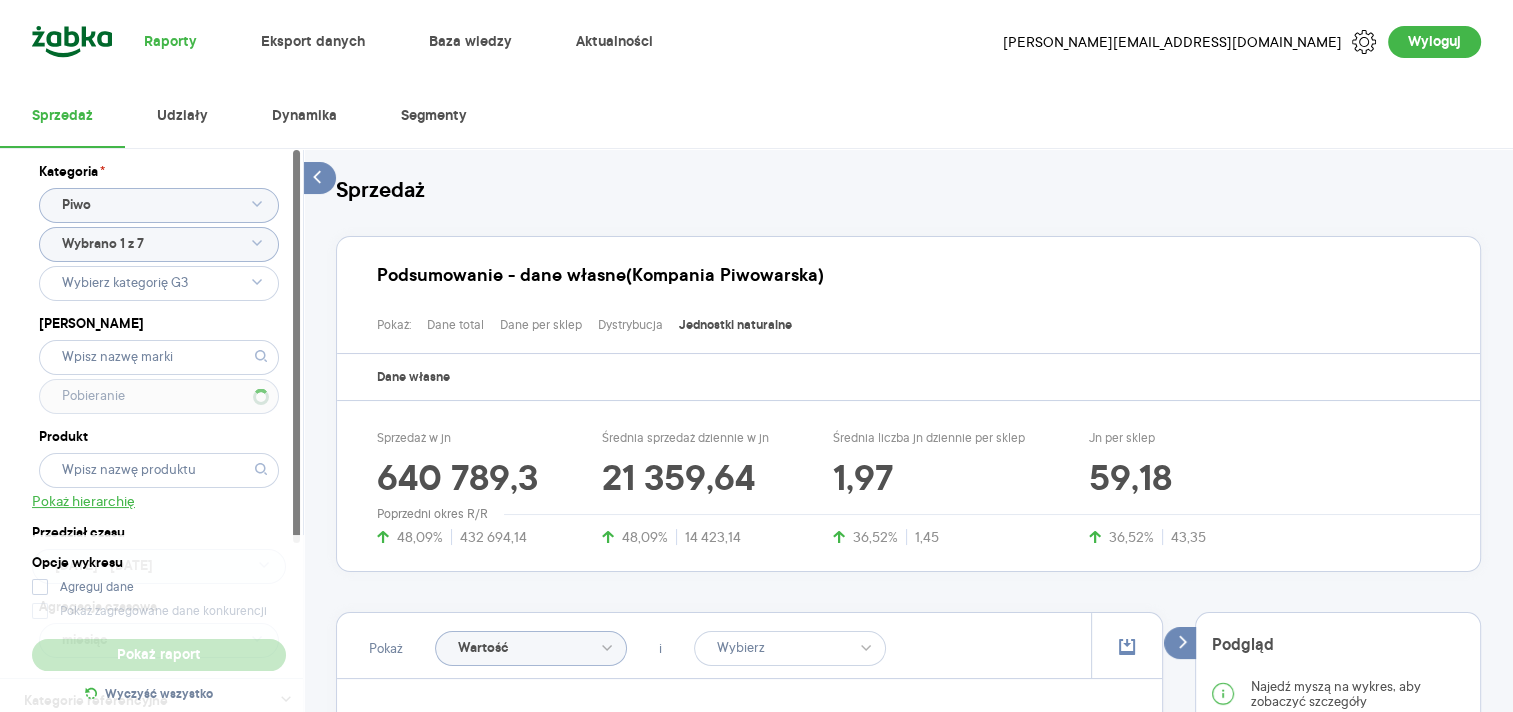 click on "Kategoria * Piwo Wybrano 1 z 7 Marka Produkt Pokaż hierarchię Przedział czasu [DATE] - [DATE] Agregacja czasowa miesiąc" at bounding box center (159, 413) 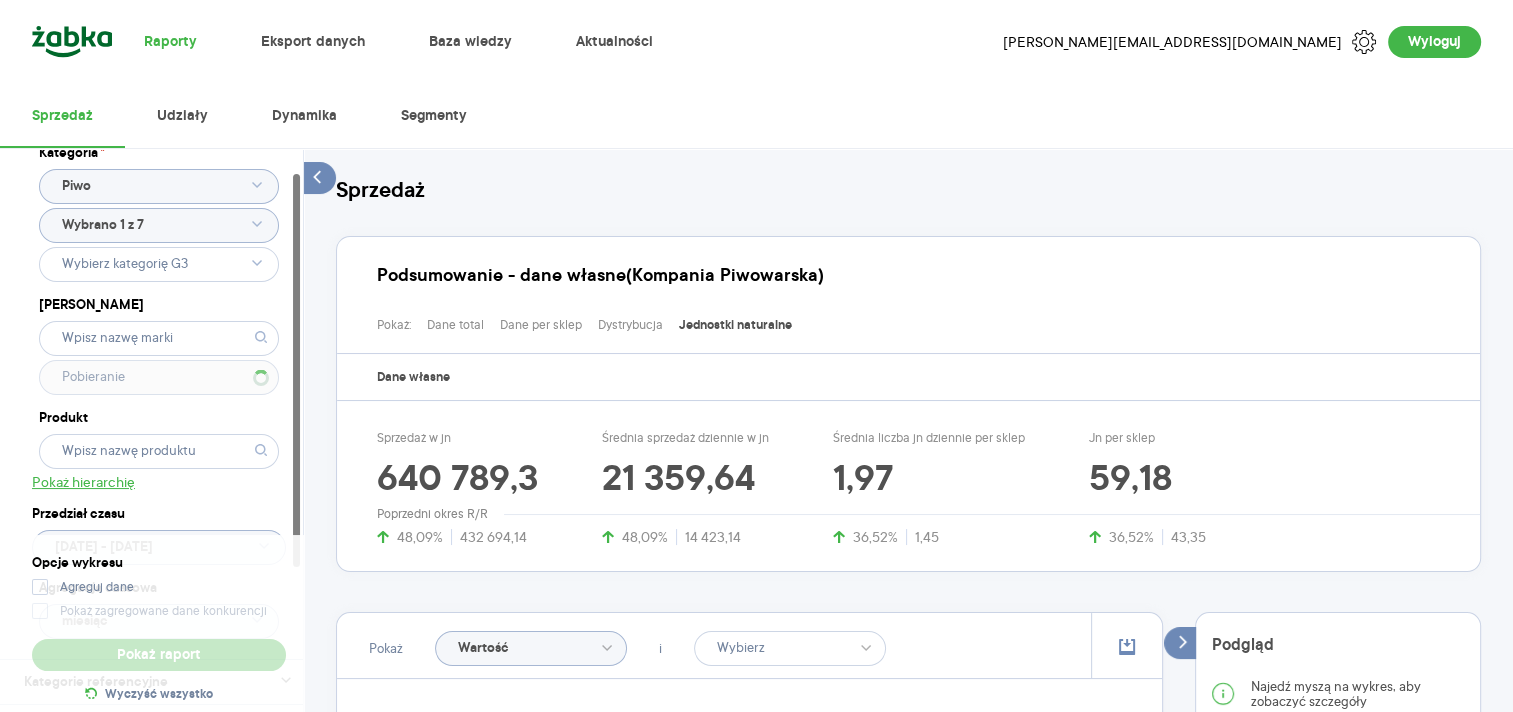scroll, scrollTop: 0, scrollLeft: 0, axis: both 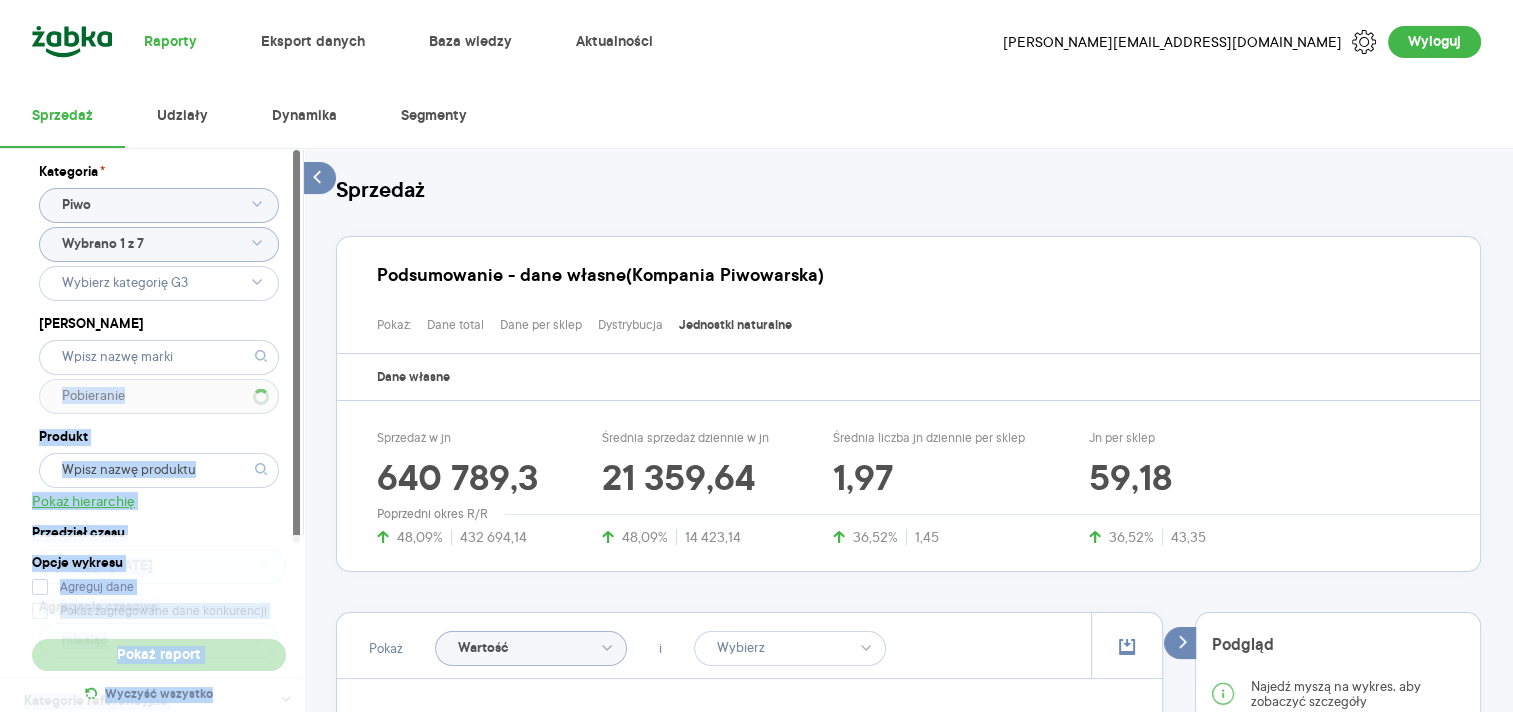 drag, startPoint x: 288, startPoint y: 383, endPoint x: 293, endPoint y: 356, distance: 27.45906 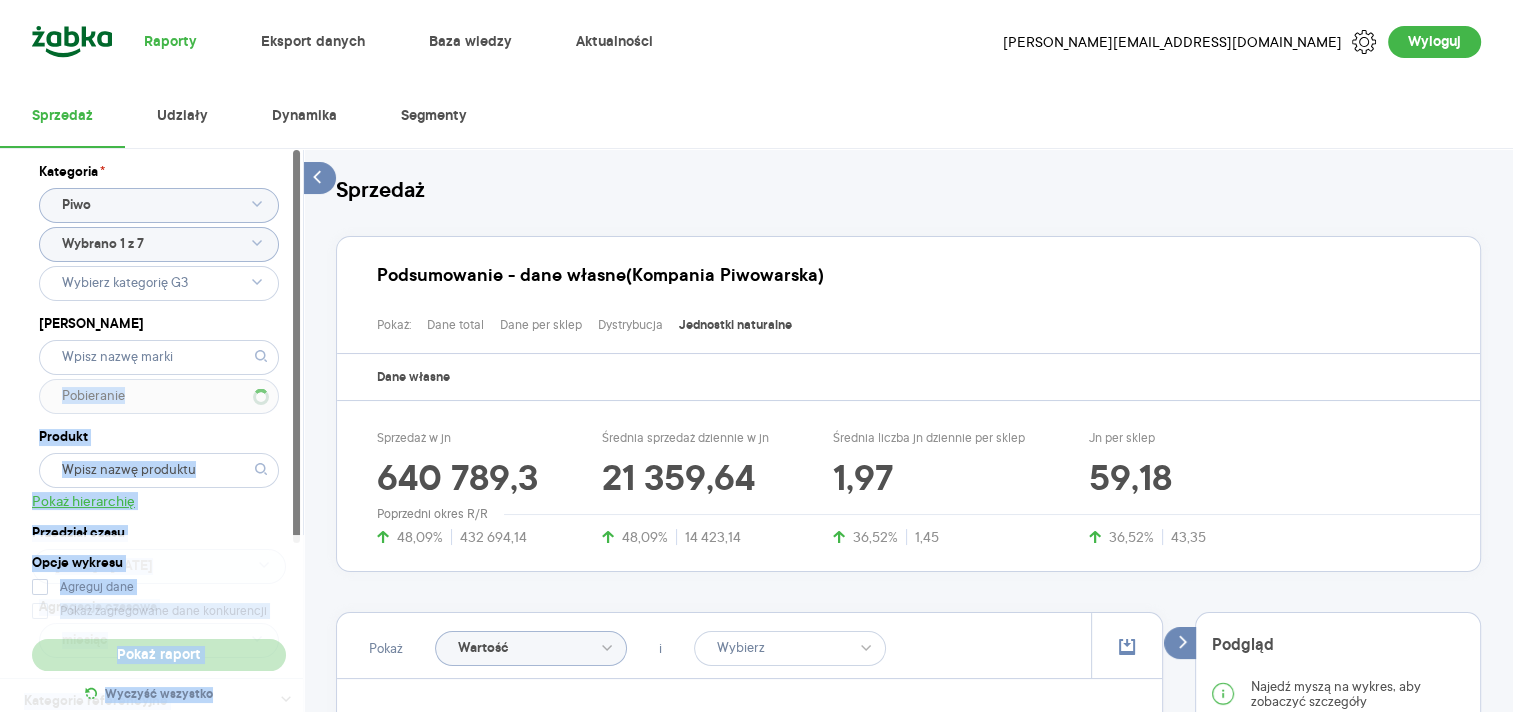click on "Kategoria * Piwo Wybrano 1 z 7 Marka Produkt Pokaż hierarchię Przedział czasu [DATE] - [DATE] Agregacja czasowa miesiąc Kategorie referencyjne Rodzaje sklepów Opcje wykresu Agreguj dane Pokaż zagregowane dane konkurencji Pokaż raport Wyczyść wszystko" at bounding box center (151, 430) 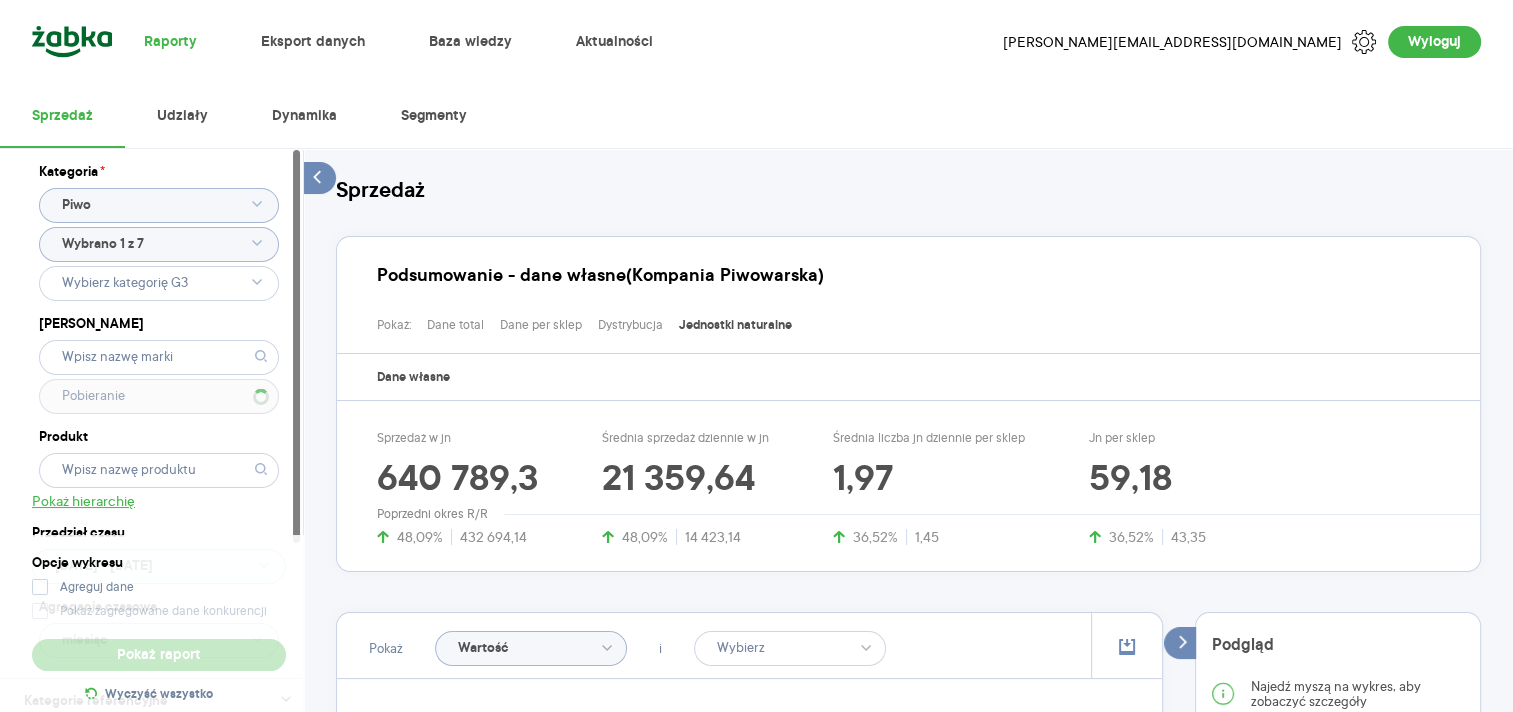 drag, startPoint x: 293, startPoint y: 356, endPoint x: 307, endPoint y: 387, distance: 34.0147 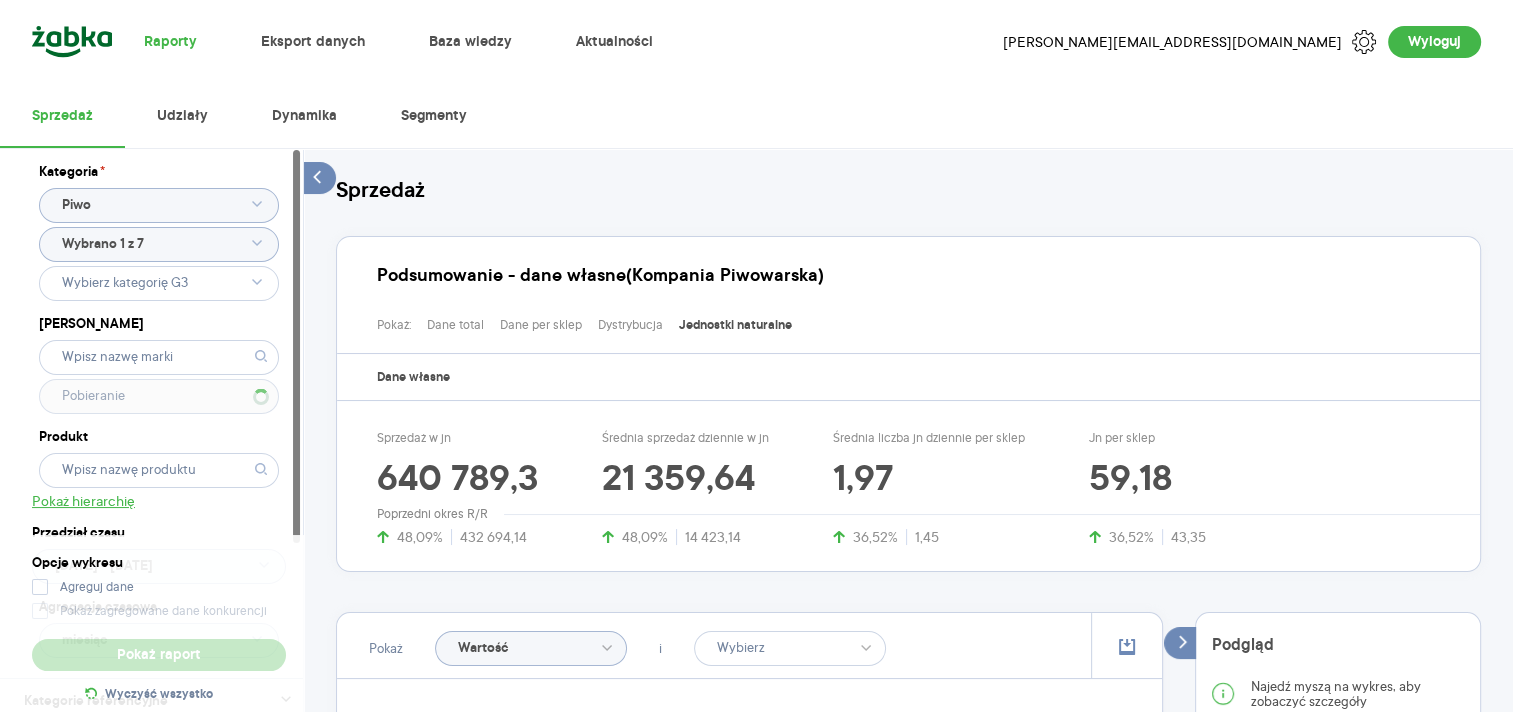 click on "Kategoria * Piwo Wybrano 1 z 7 Marka Produkt Pokaż hierarchię Przedział czasu [DATE] - [DATE] Agregacja czasowa miesiąc Kategorie referencyjne Rodzaje sklepów Opcje wykresu Agreguj dane Pokaż zagregowane dane konkurencji Pokaż raport Wyczyść wszystko Sprzedaż Podsumowanie - dane własne  (Kompania Piwowarska) Pokaż: Dane total Dane per sklep Dystrybucja Jednostki naturalne Dane własne Sprzedaż w jn 640 789,3 48,09% 432 694,14 Średnia sprzedaż dziennie w jn 21 359,64 48,09% 14 423,14 Średnia liczba jn dziennie per sklep 1,97 36,52% 1,45 Jn per sklep 59,18 36,52% 43,35 Poprzedni okres R/R Pokaż Wartość i Włącz tryb pełnoekranowy R T R K Miesiąc Etykiety [DATE] - [DATE] 0 557 909 1 115 818 1 673 726 2 231 635 2 789 544 3 347 453 3 905 362 Wartość sprzedaży (brutto) [DATE] Miesiąc Legenda: [PERSON_NAME] danych Kompania Piwowarska CAPTAIN [PERSON_NAME] LECH Podgląd Najedź myszą na wykres, aby zobaczyć szczegóły Tabela - dane własne  (Kompania Piwowarska) Rok Miesiąc" at bounding box center [908, 902] 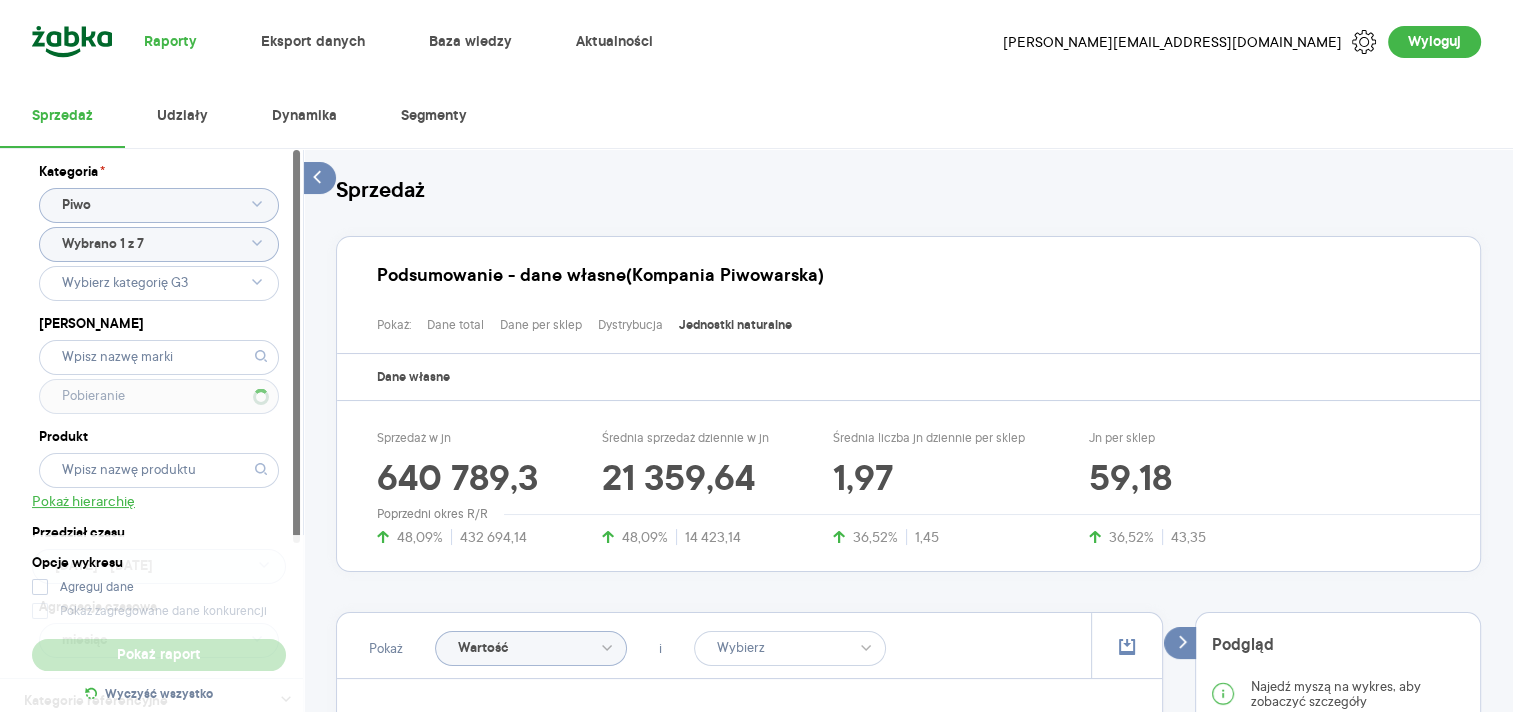 click on "[PERSON_NAME]" at bounding box center [159, 324] 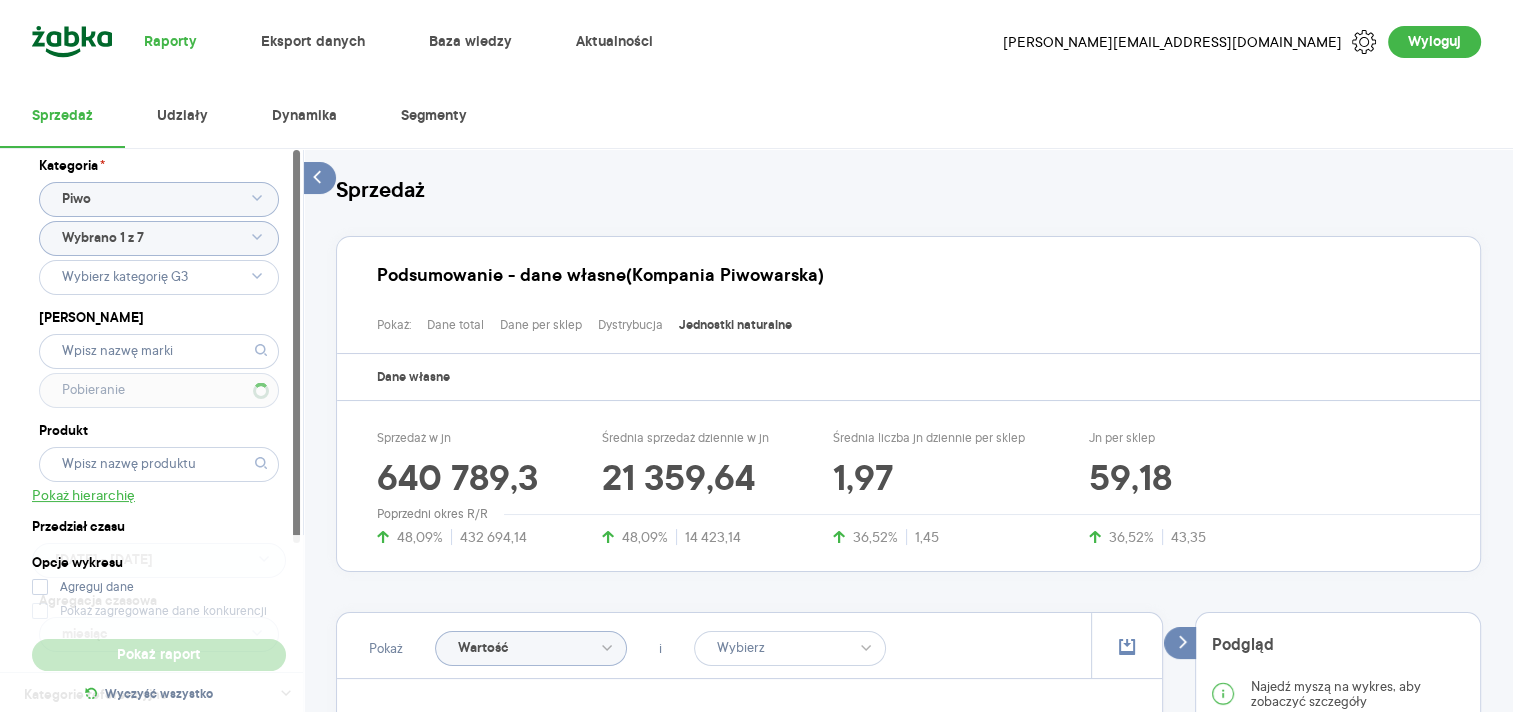 scroll, scrollTop: 0, scrollLeft: 0, axis: both 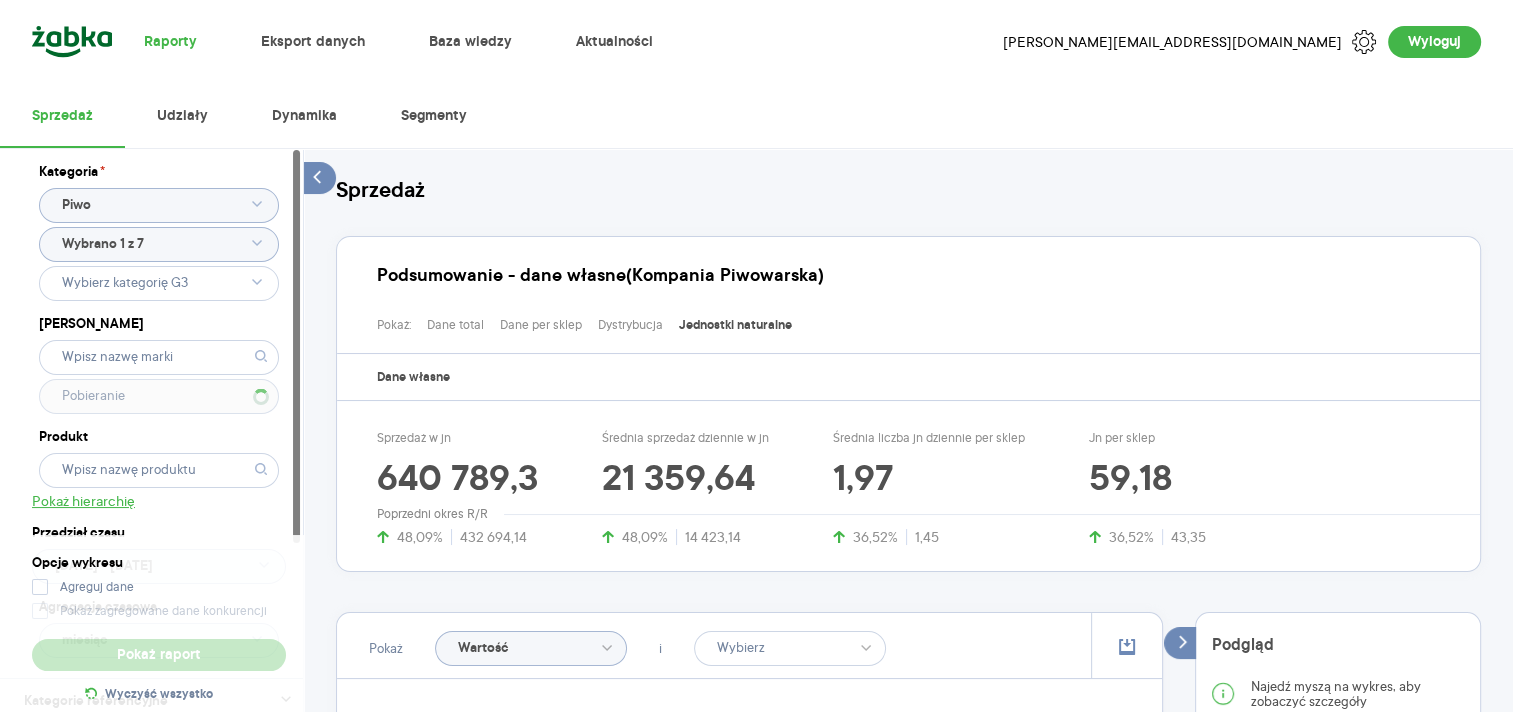 drag, startPoint x: 297, startPoint y: 304, endPoint x: 300, endPoint y: 268, distance: 36.124783 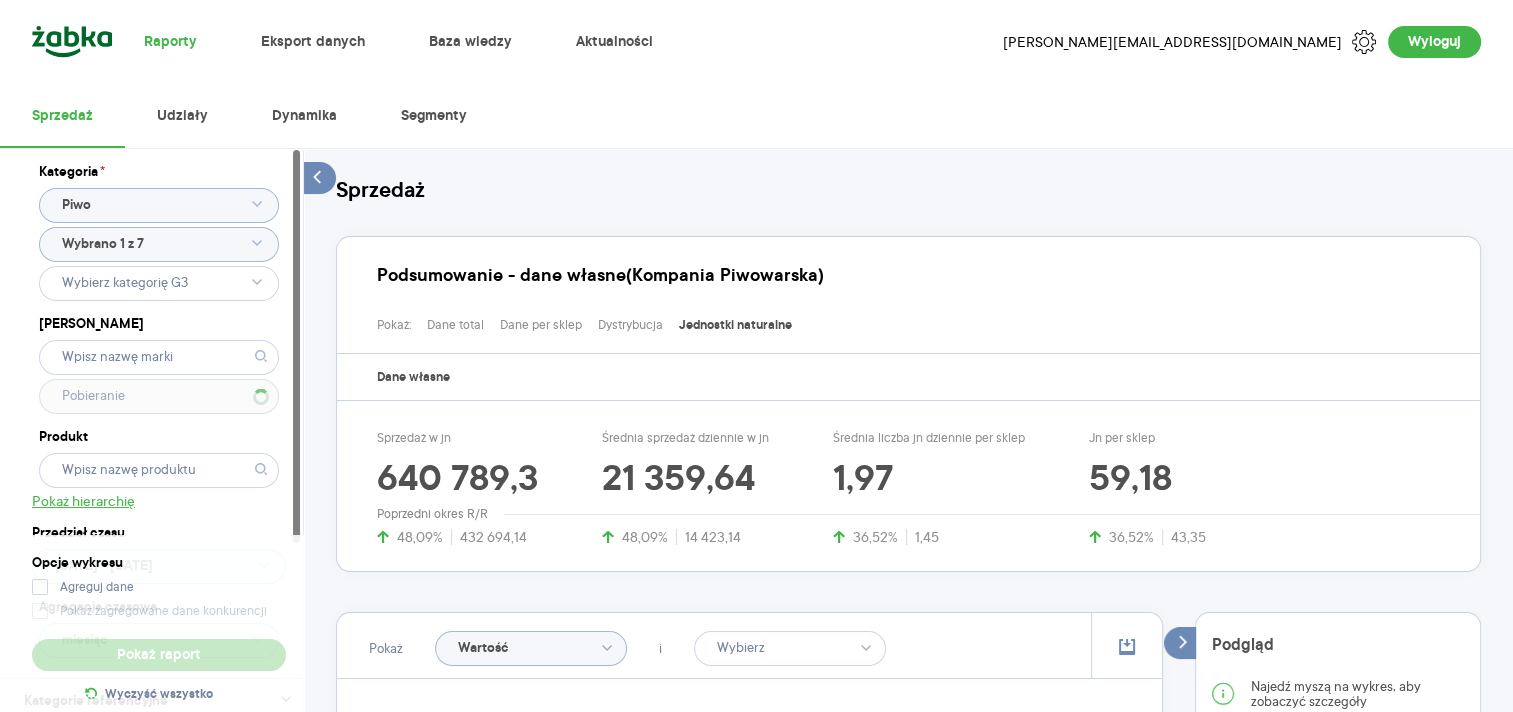 click at bounding box center [297, 431] 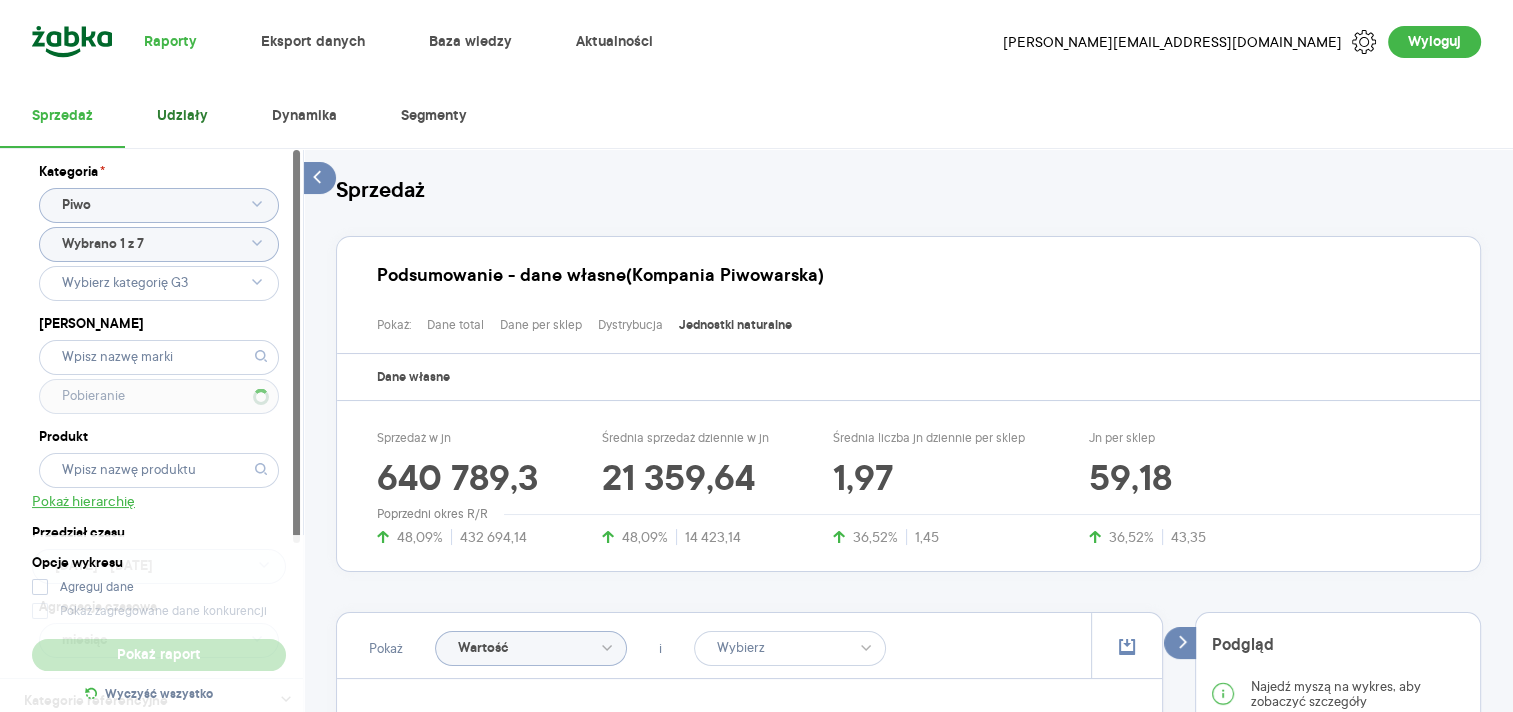 click on "Udziały" at bounding box center (182, 116) 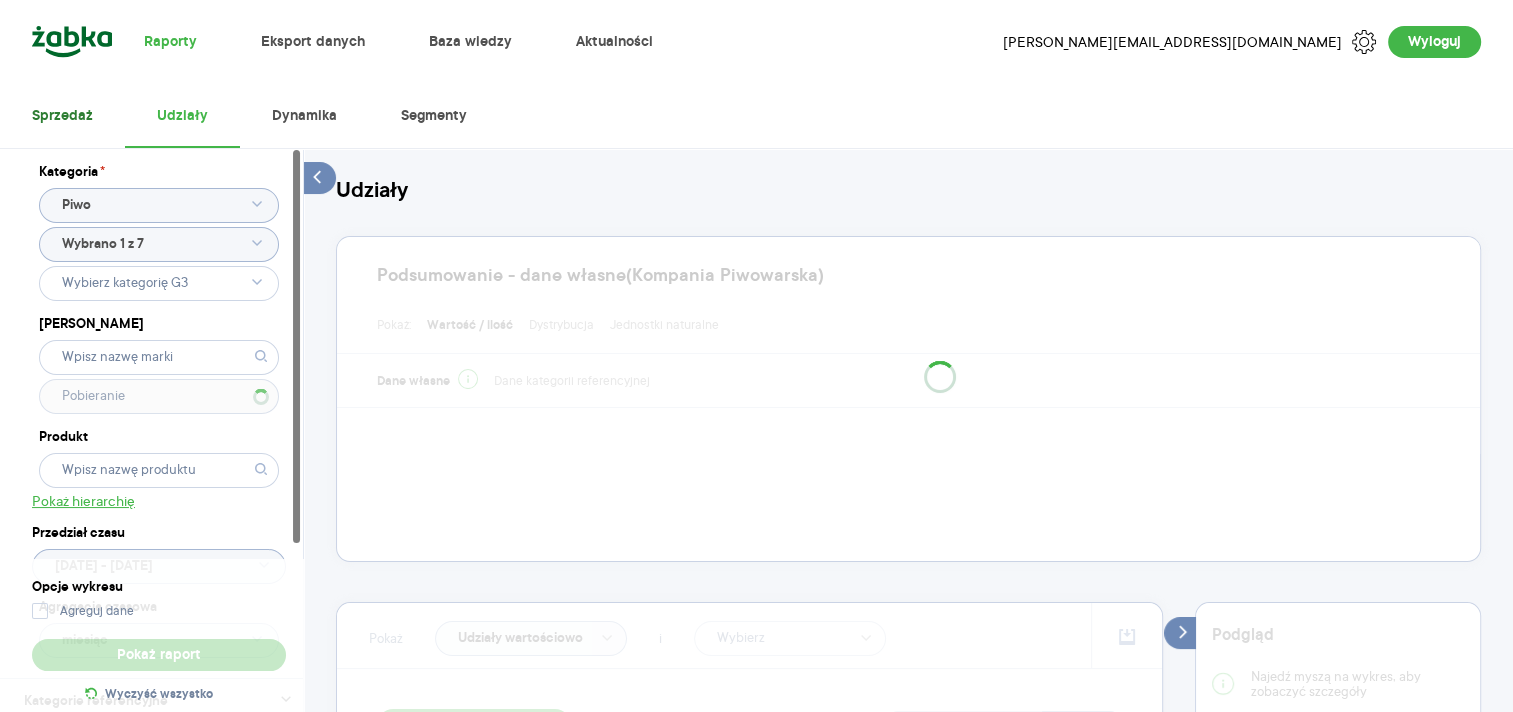 click on "Sprzedaż" at bounding box center [62, 116] 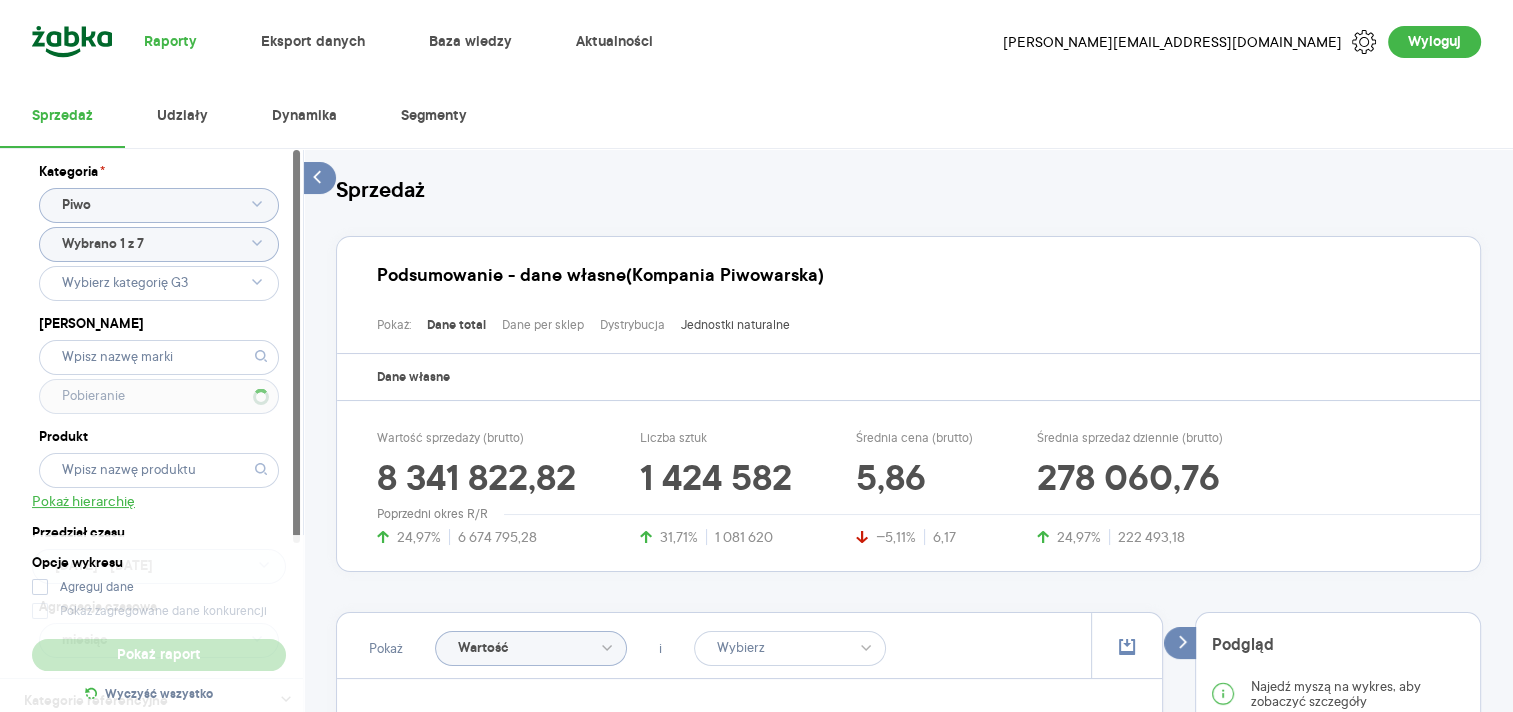 click on "Jednostki naturalne" at bounding box center (735, 325) 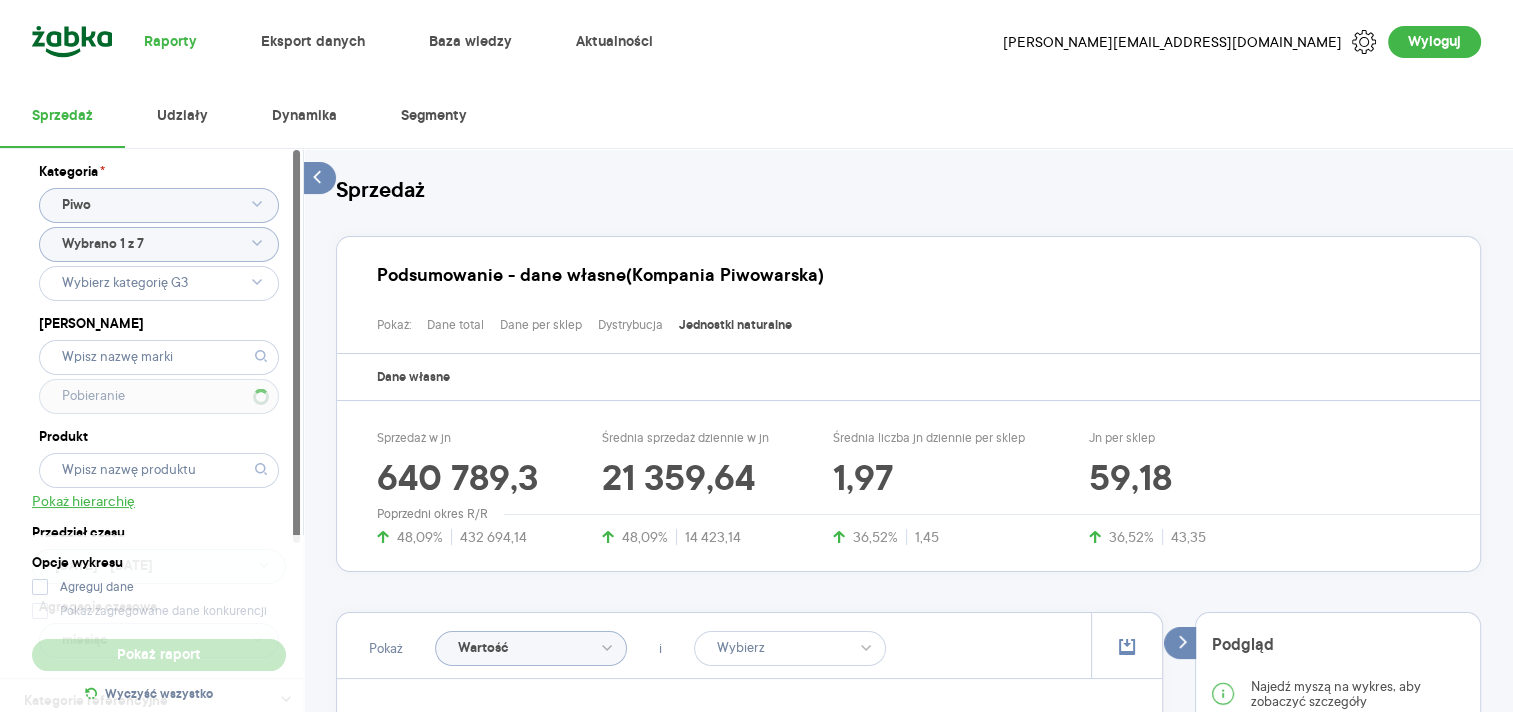 click on "Pokaż: Dane total Dane per sklep Dystrybucja Jednostki naturalne" at bounding box center (916, 320) 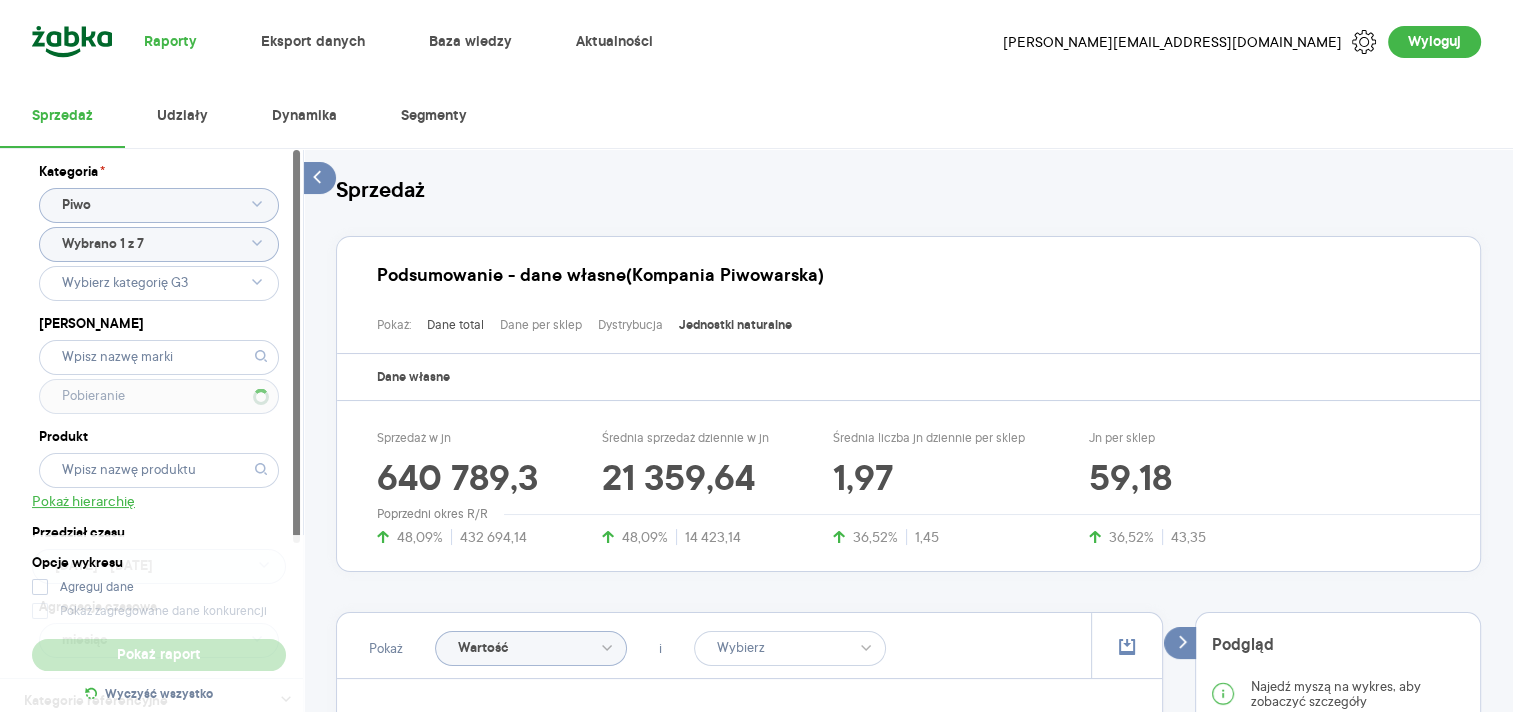click on "Dane total" at bounding box center (455, 325) 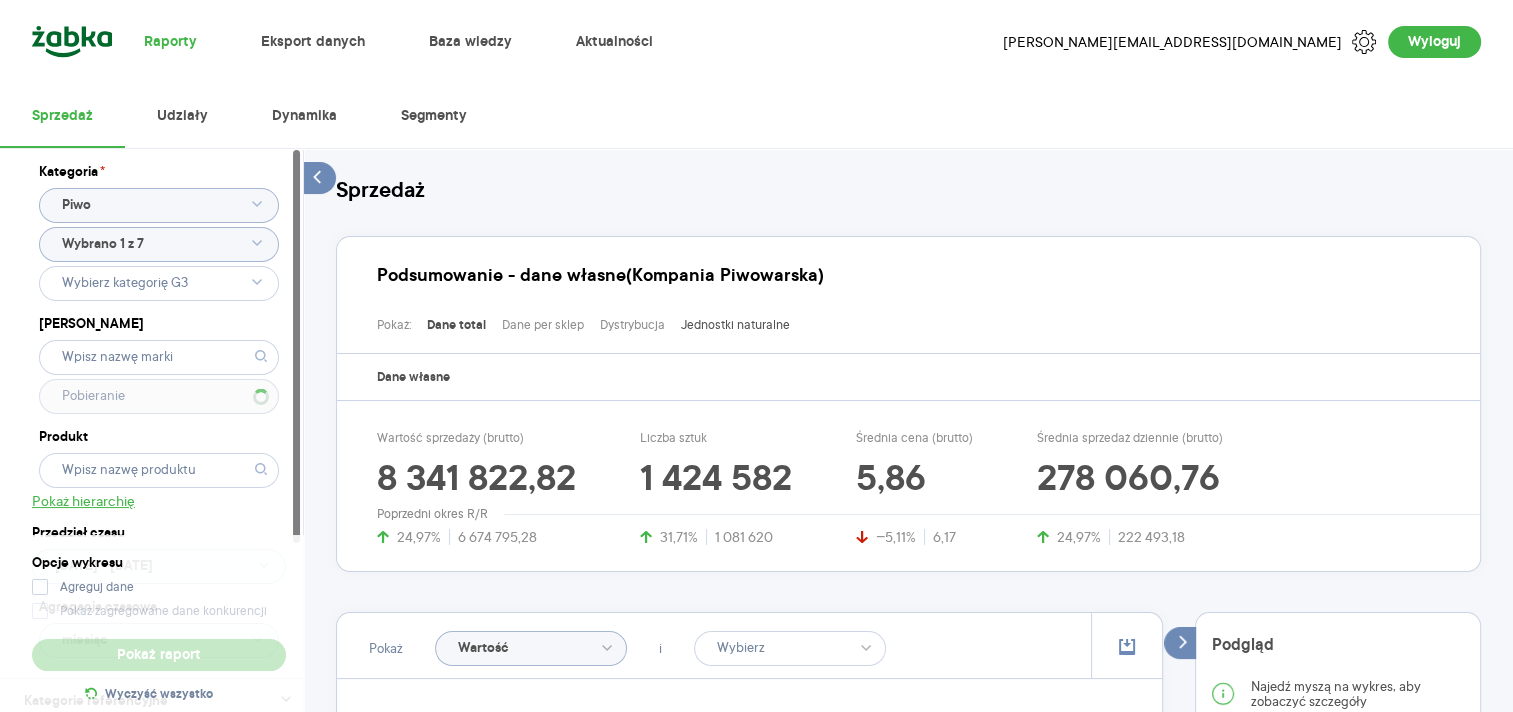 click on "Jednostki naturalne" at bounding box center (735, 325) 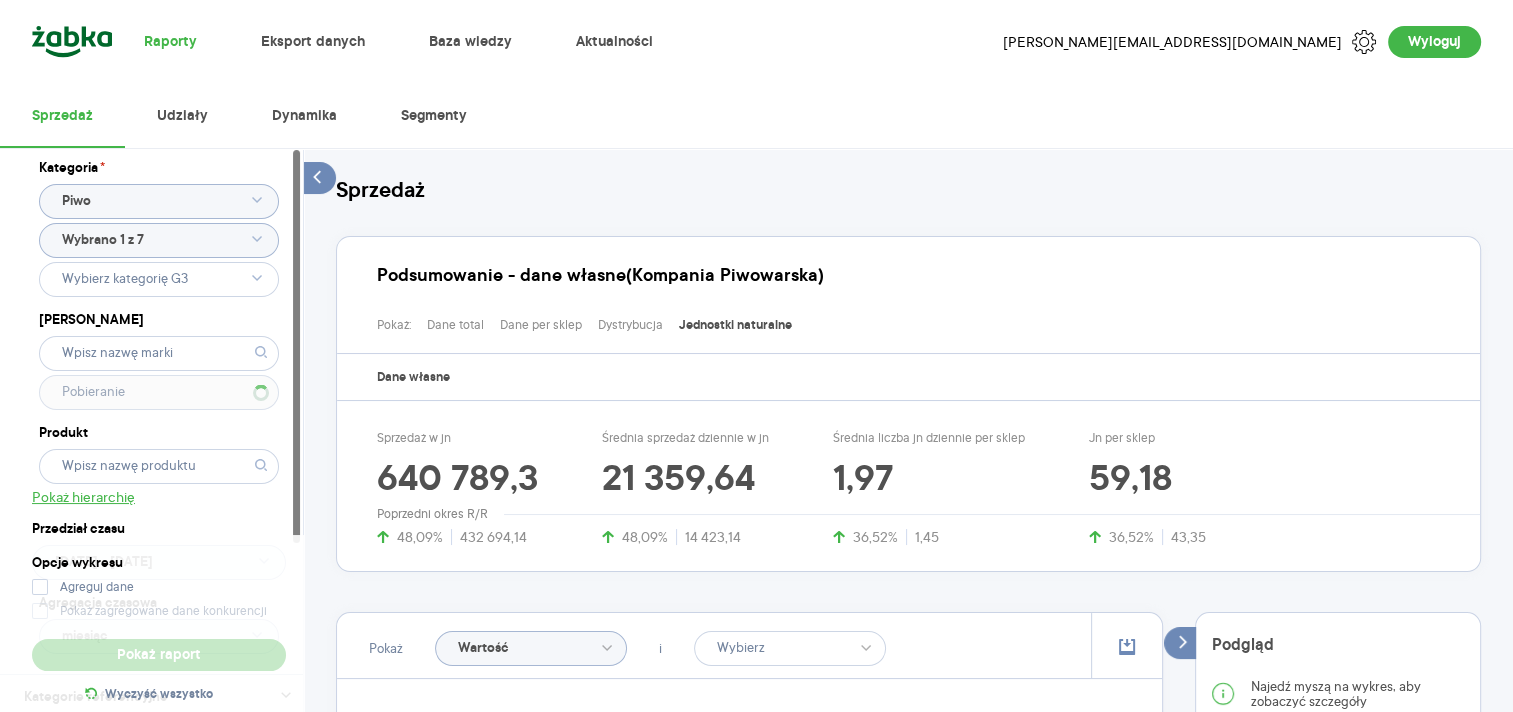 scroll, scrollTop: 0, scrollLeft: 0, axis: both 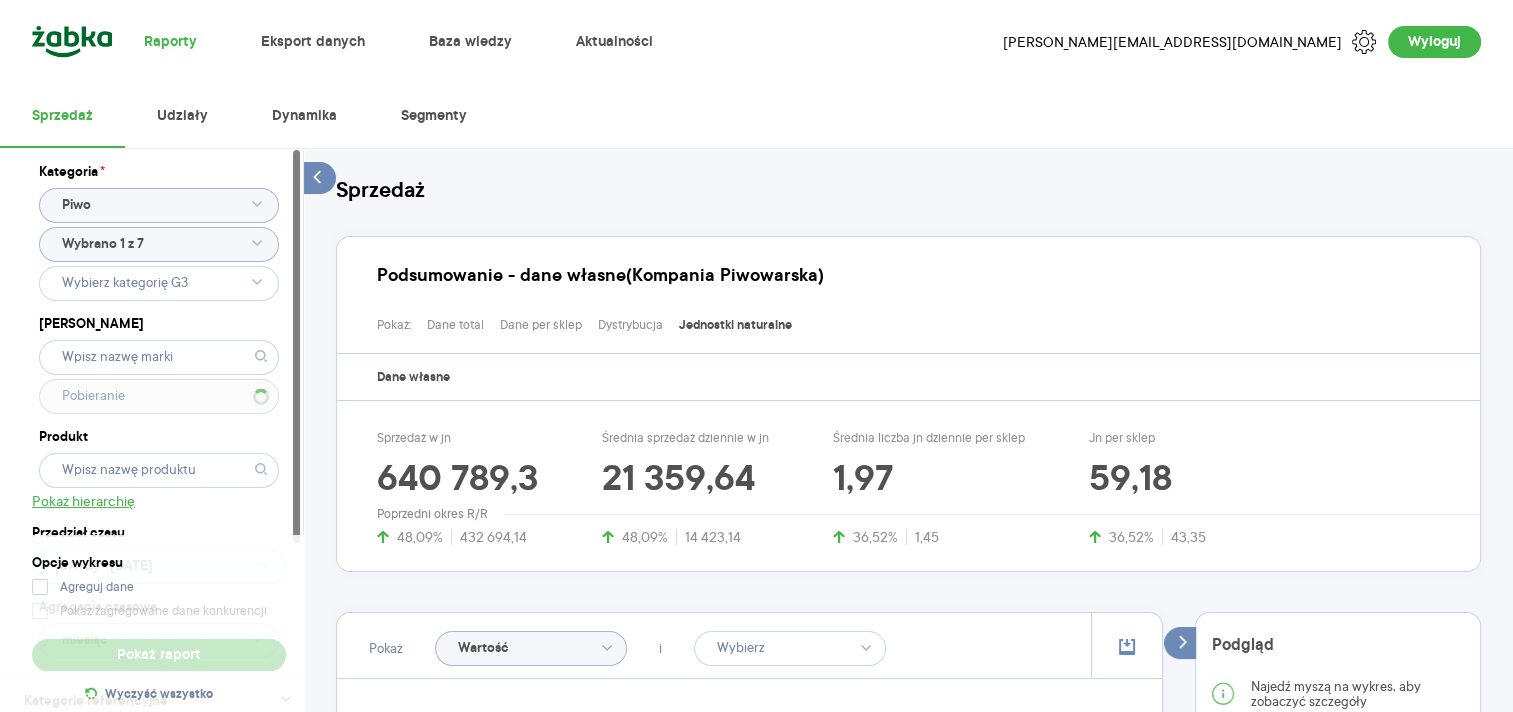 click 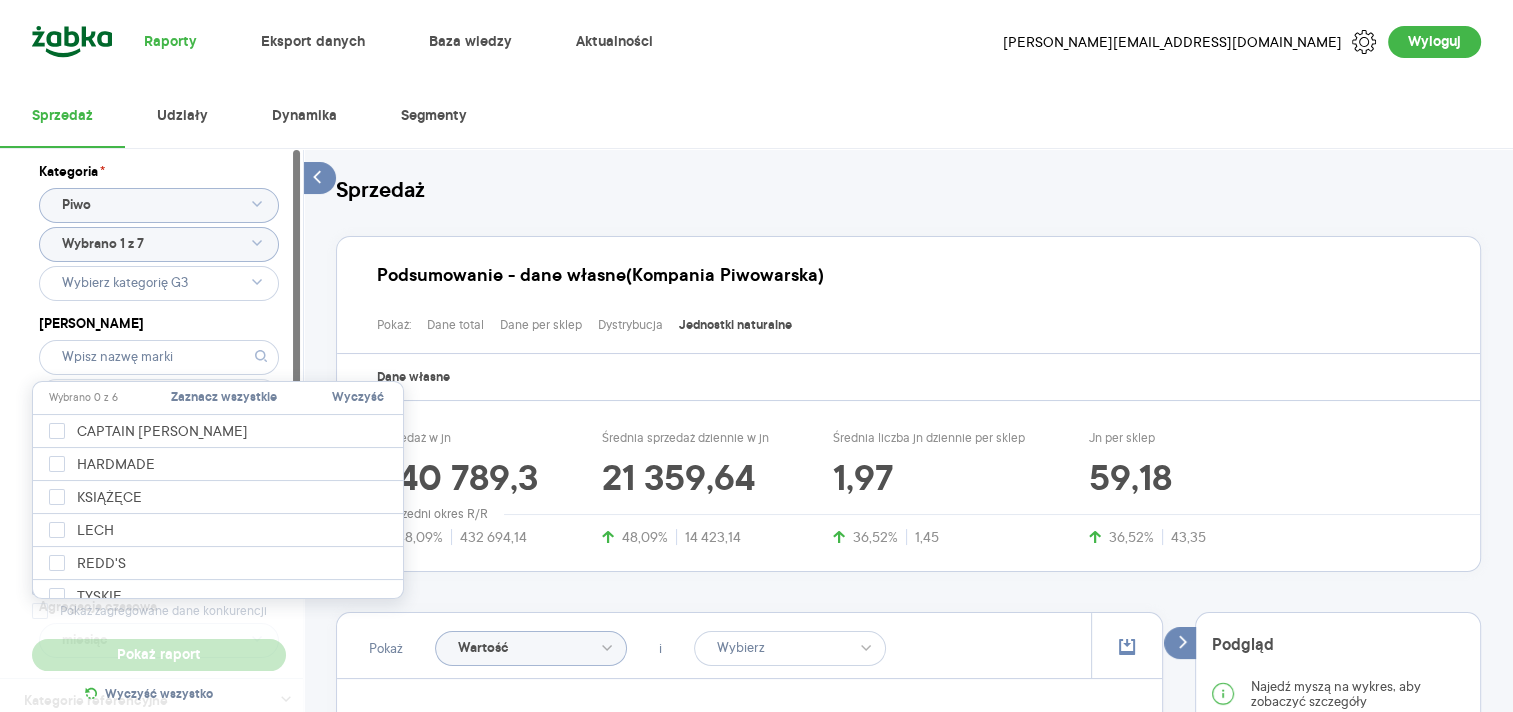 click on "Wyczyść" at bounding box center (358, 398) 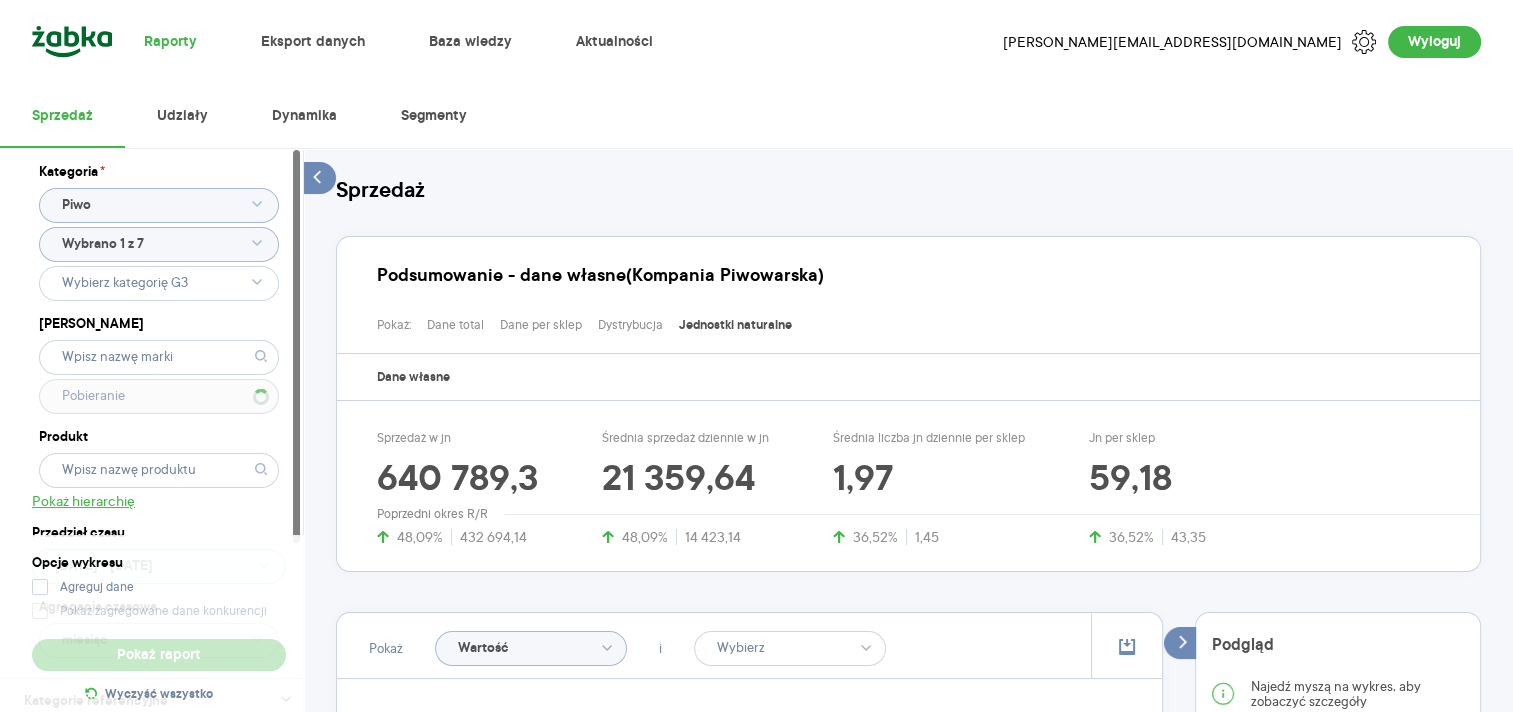 click on "Kategoria * Piwo Wybrano 1 z 7 Marka Produkt Pokaż hierarchię Przedział czasu [DATE] - [DATE] Agregacja czasowa miesiąc" at bounding box center (159, 413) 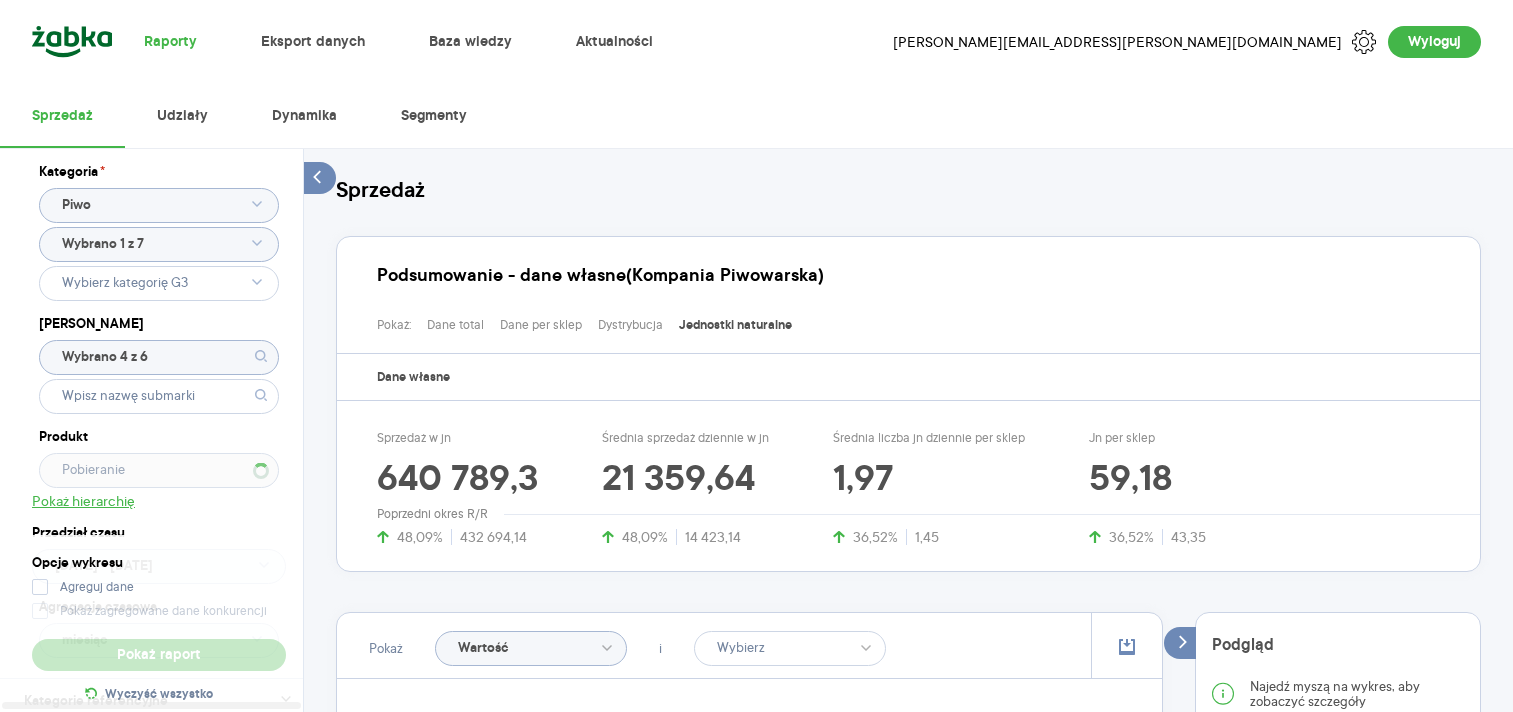 scroll, scrollTop: 0, scrollLeft: 0, axis: both 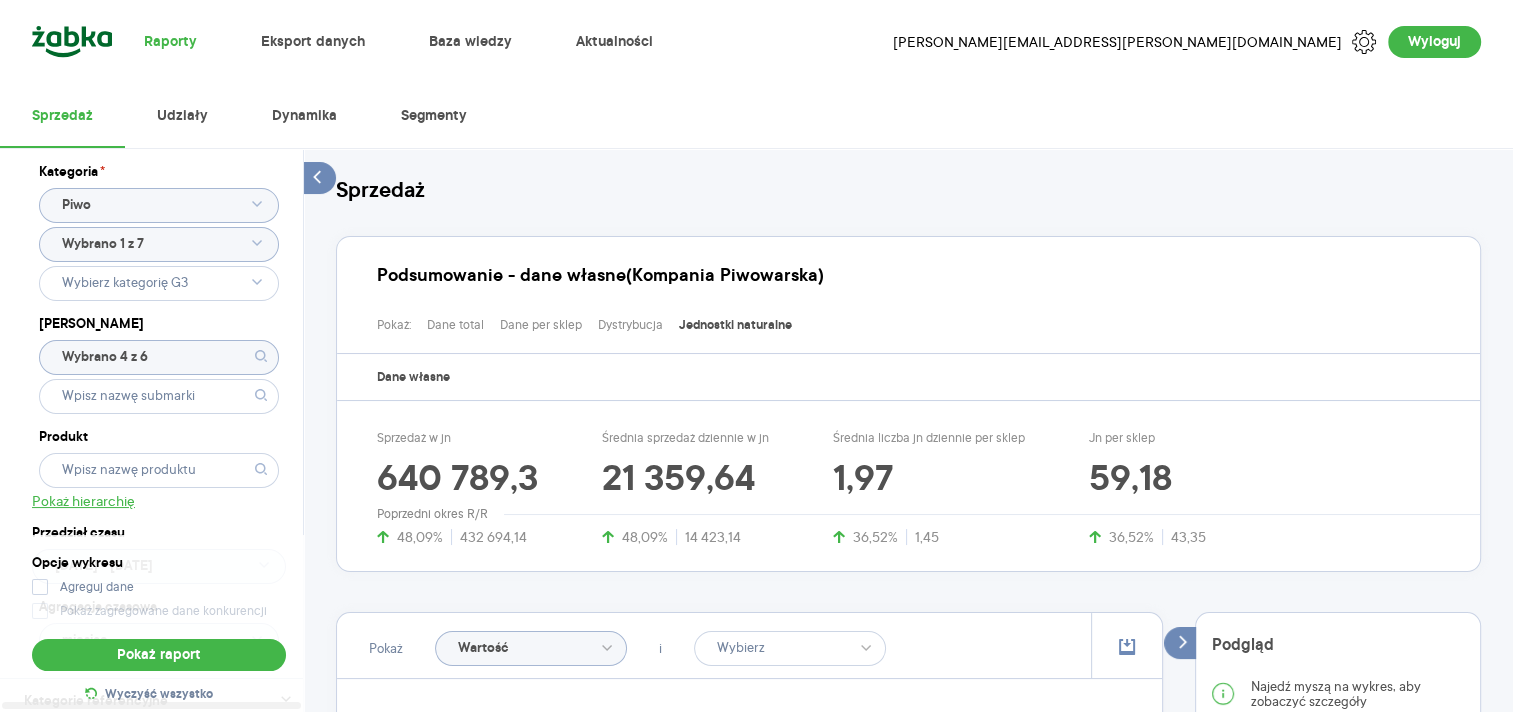 type 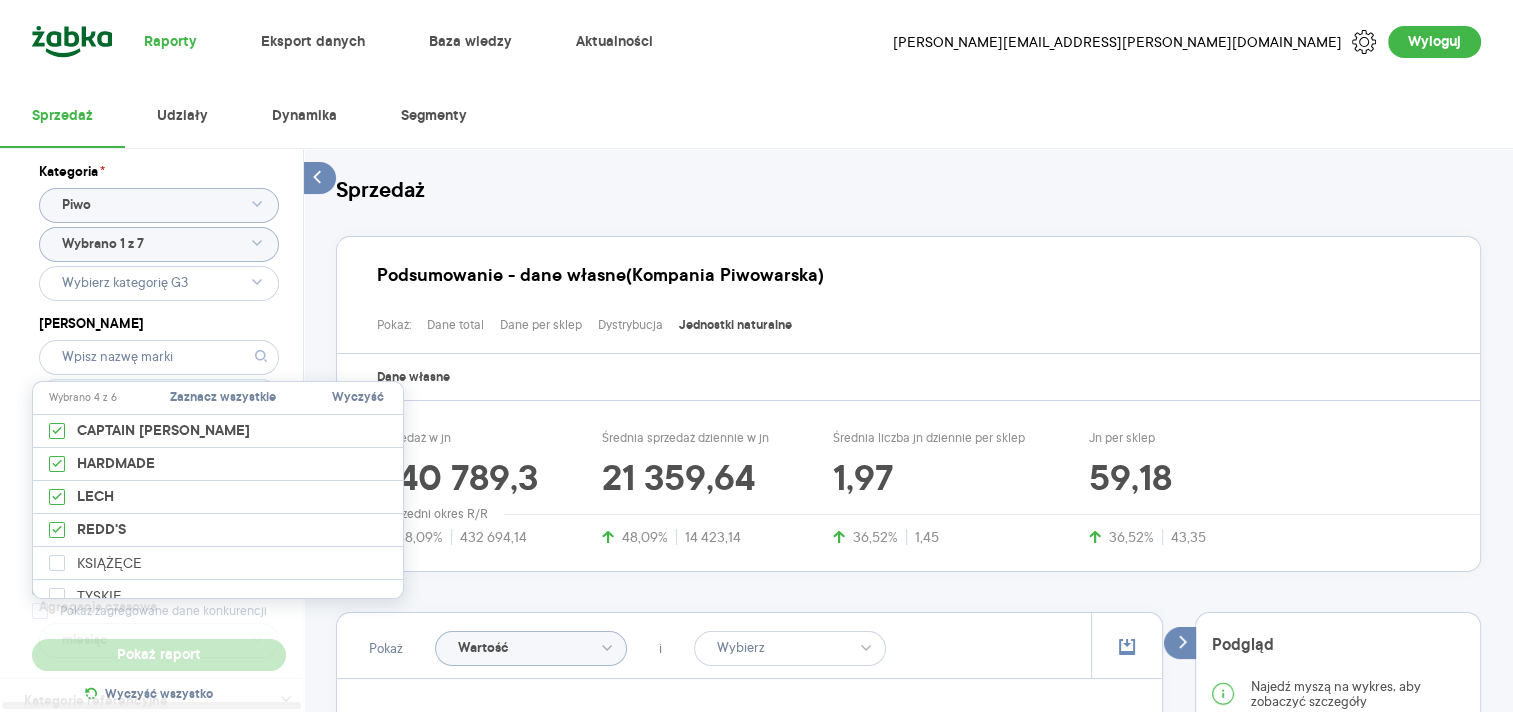 type 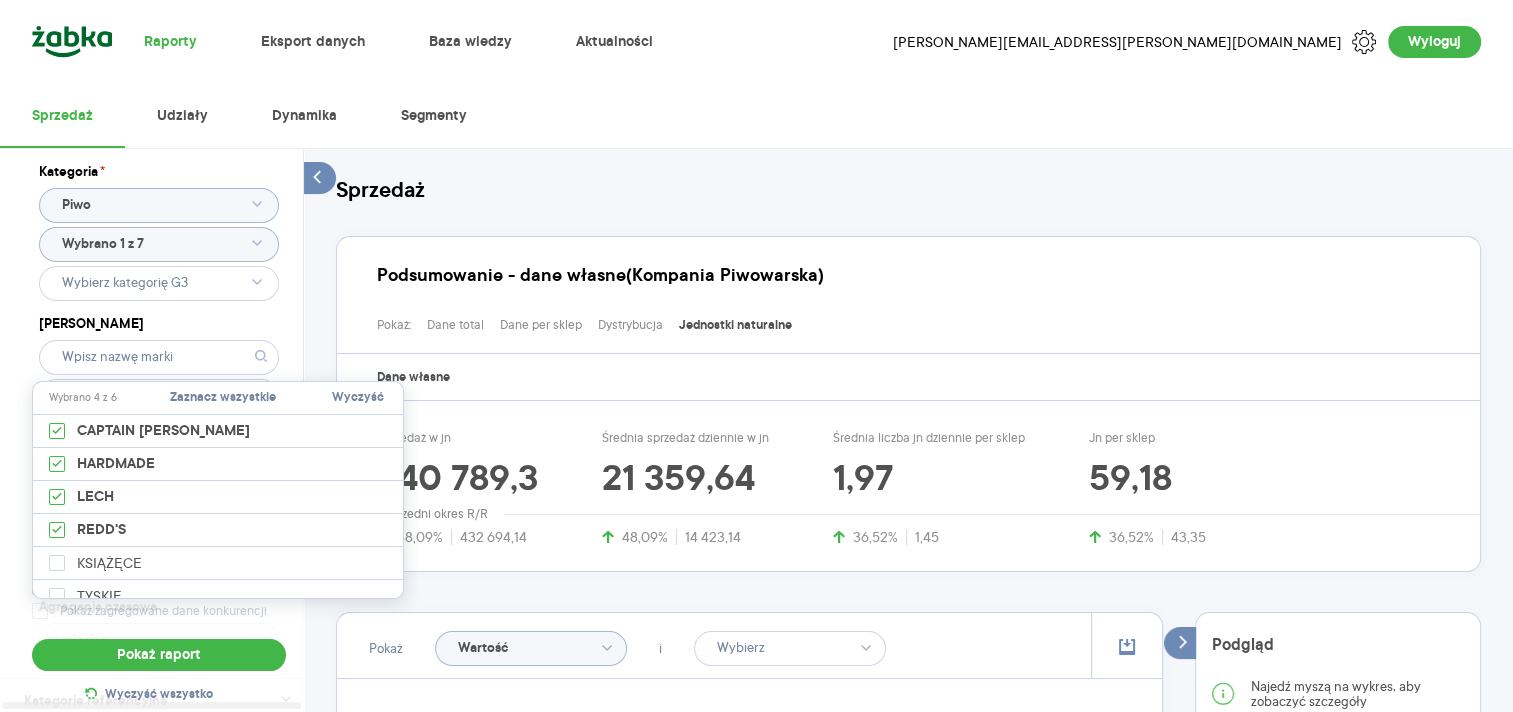 click on "Wyczyść" at bounding box center [358, 398] 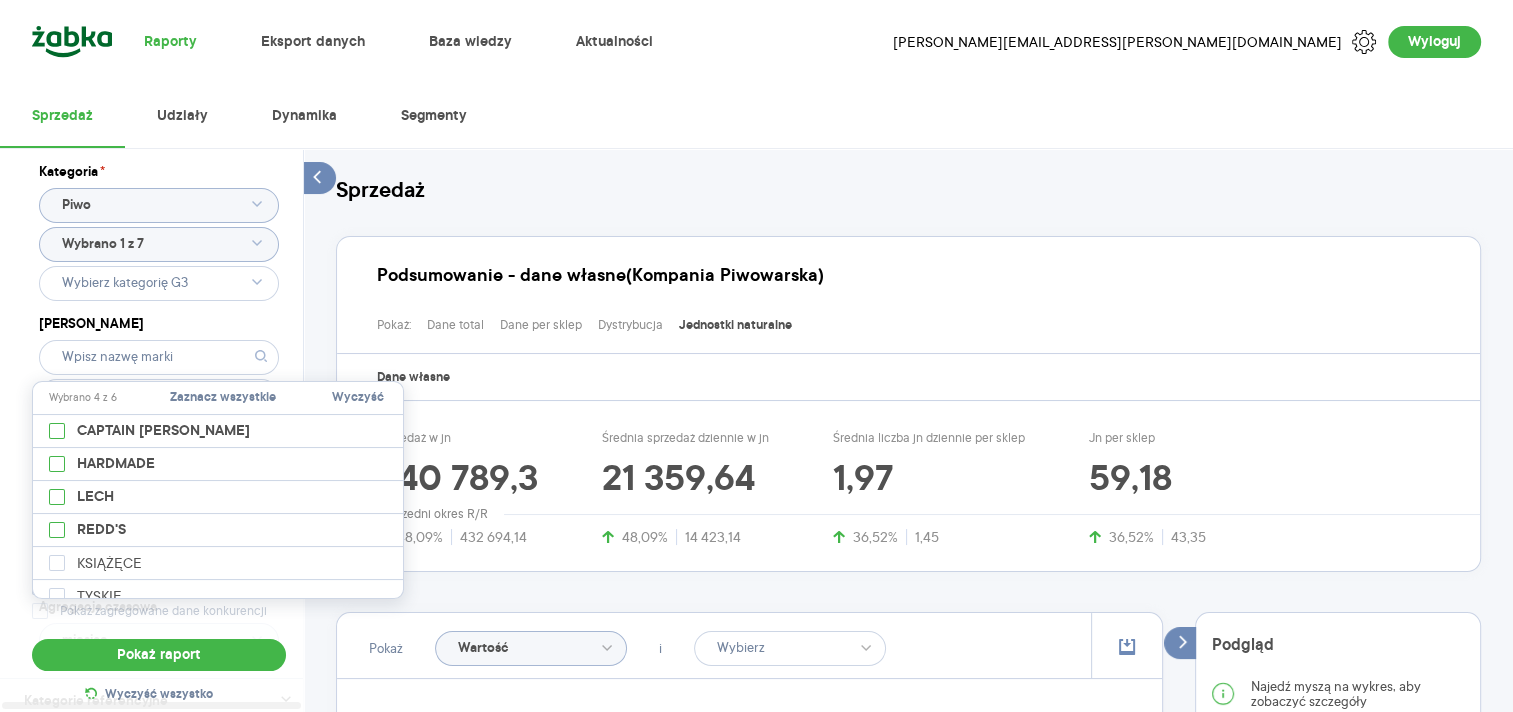 checkbox on "false" 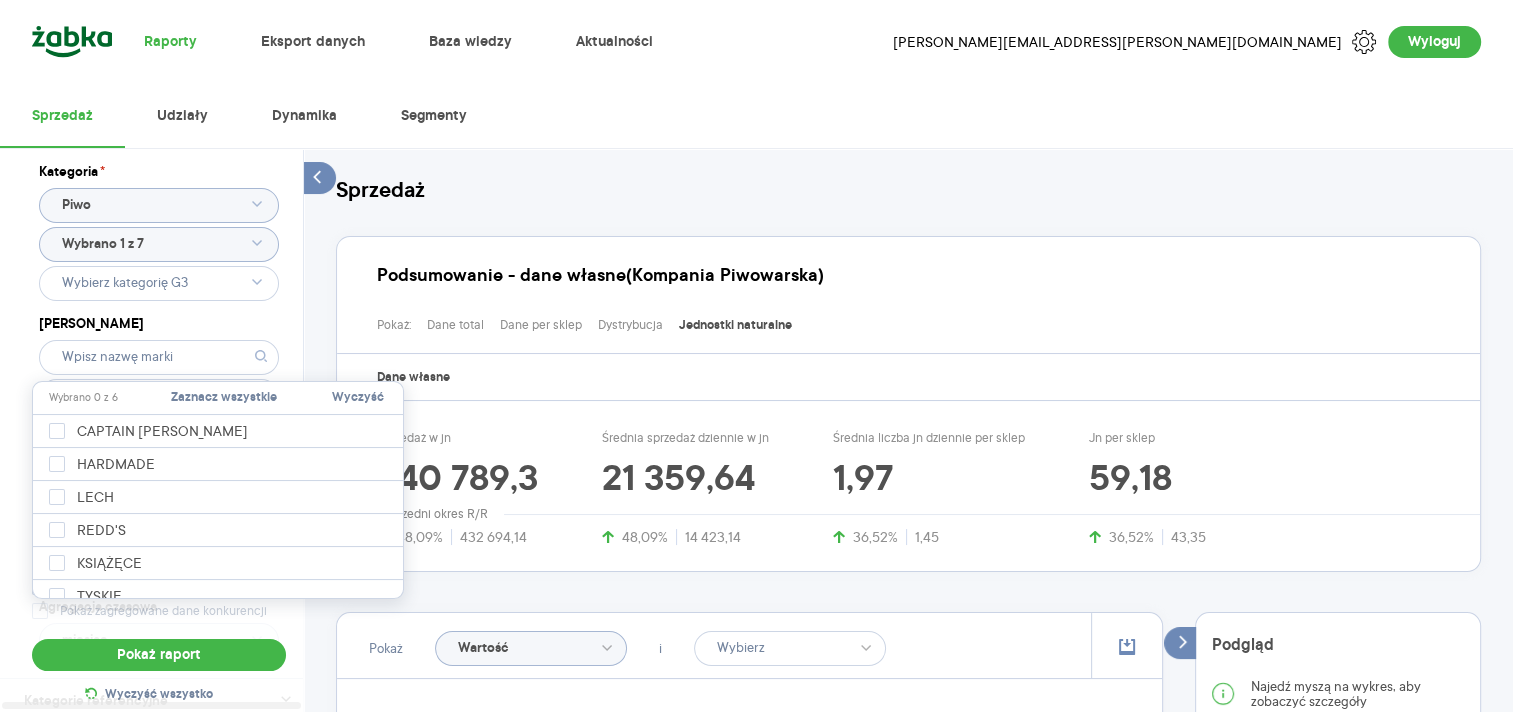 click at bounding box center (297, 431) 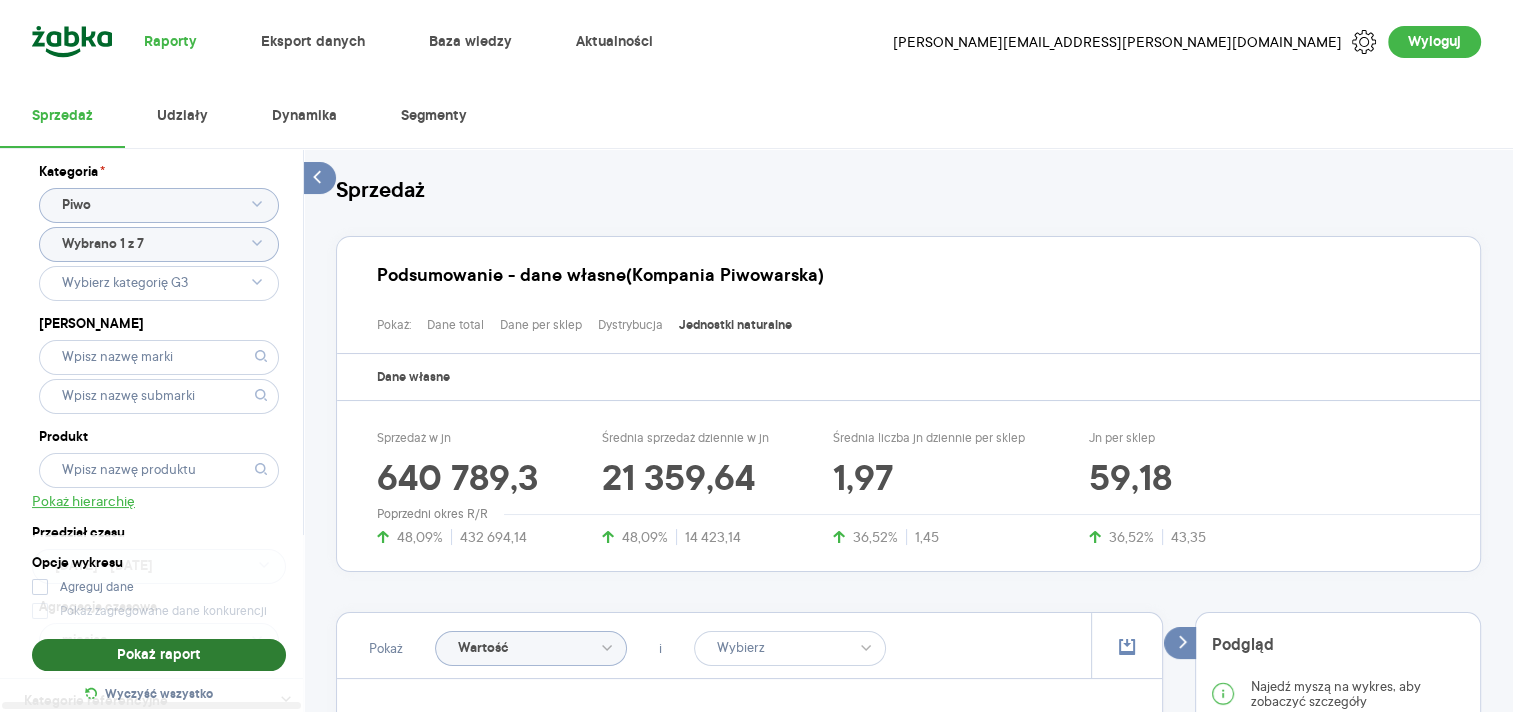 click on "Pokaż raport" at bounding box center (159, 655) 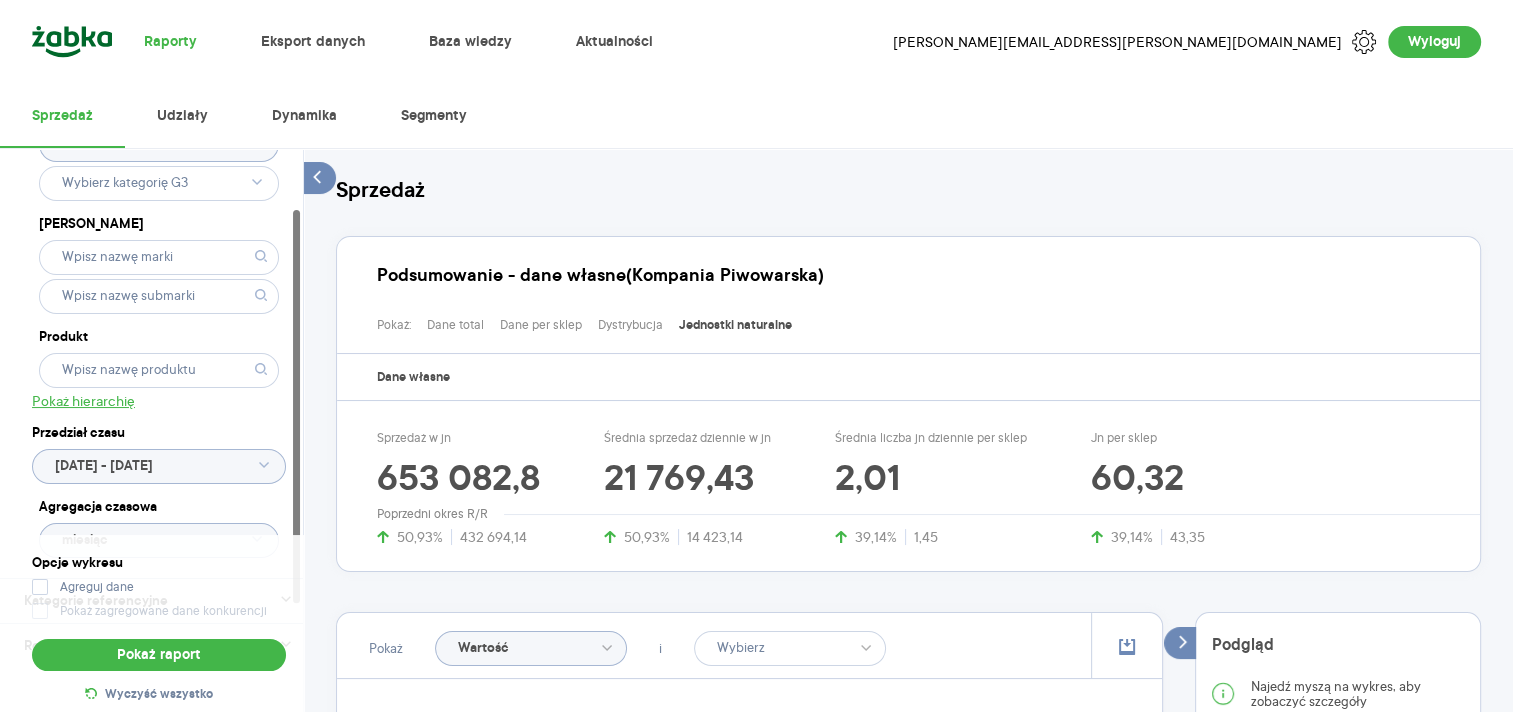 scroll, scrollTop: 0, scrollLeft: 0, axis: both 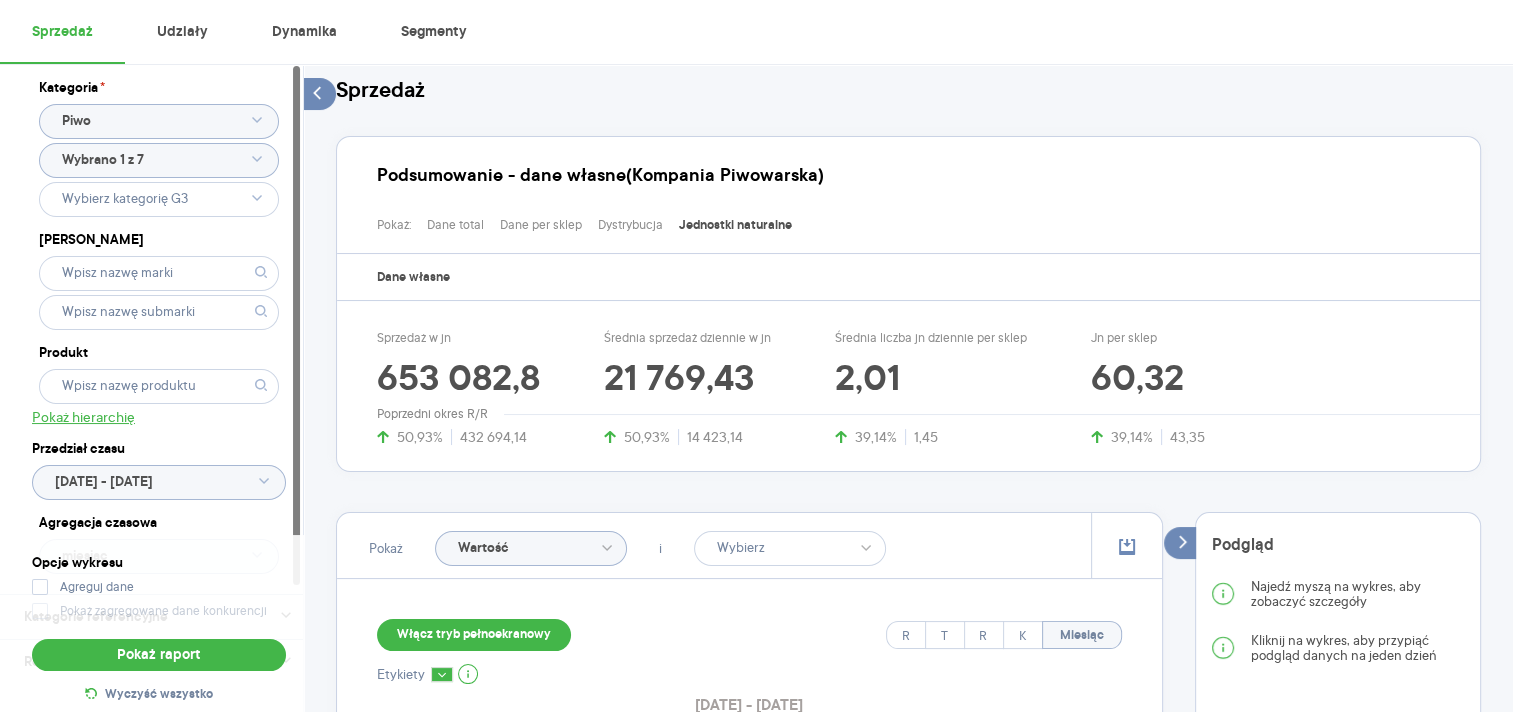 click 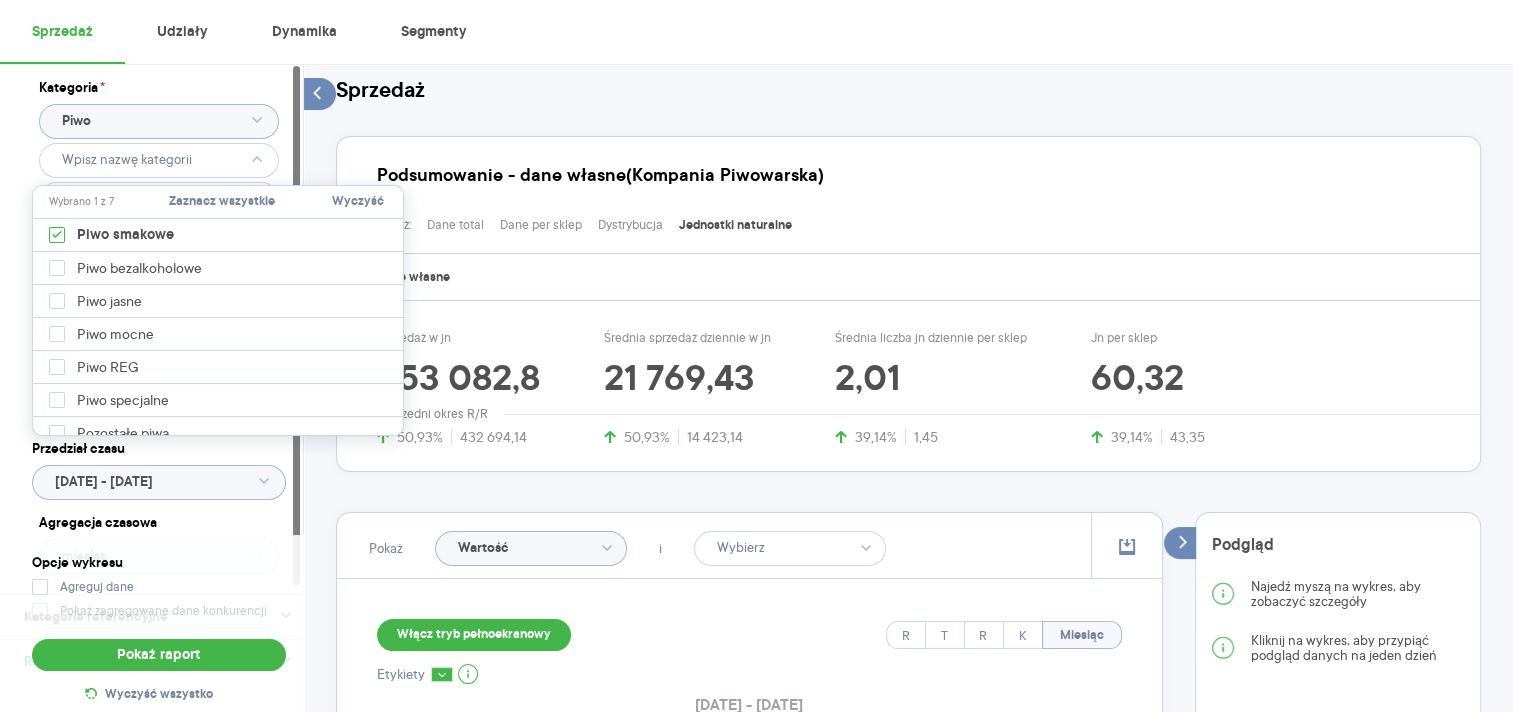 click 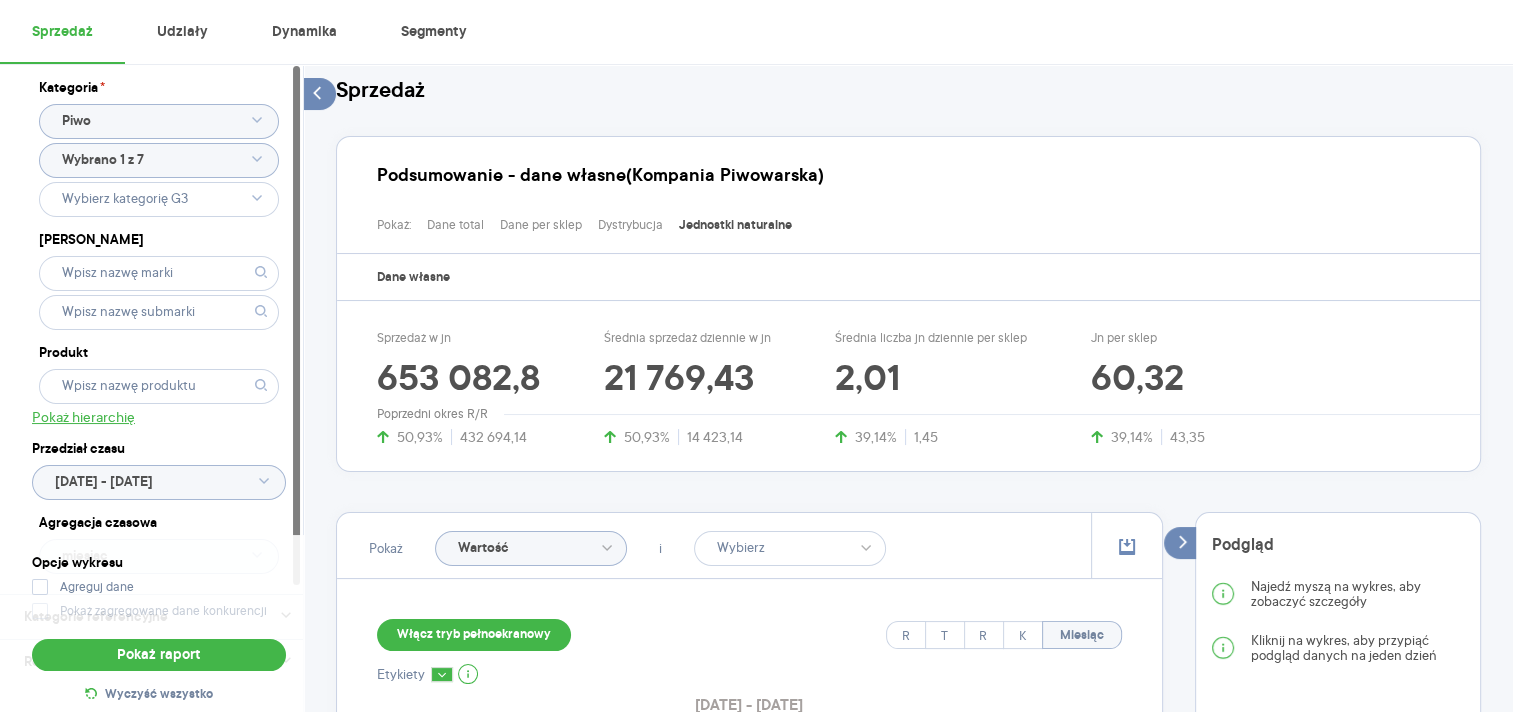 click 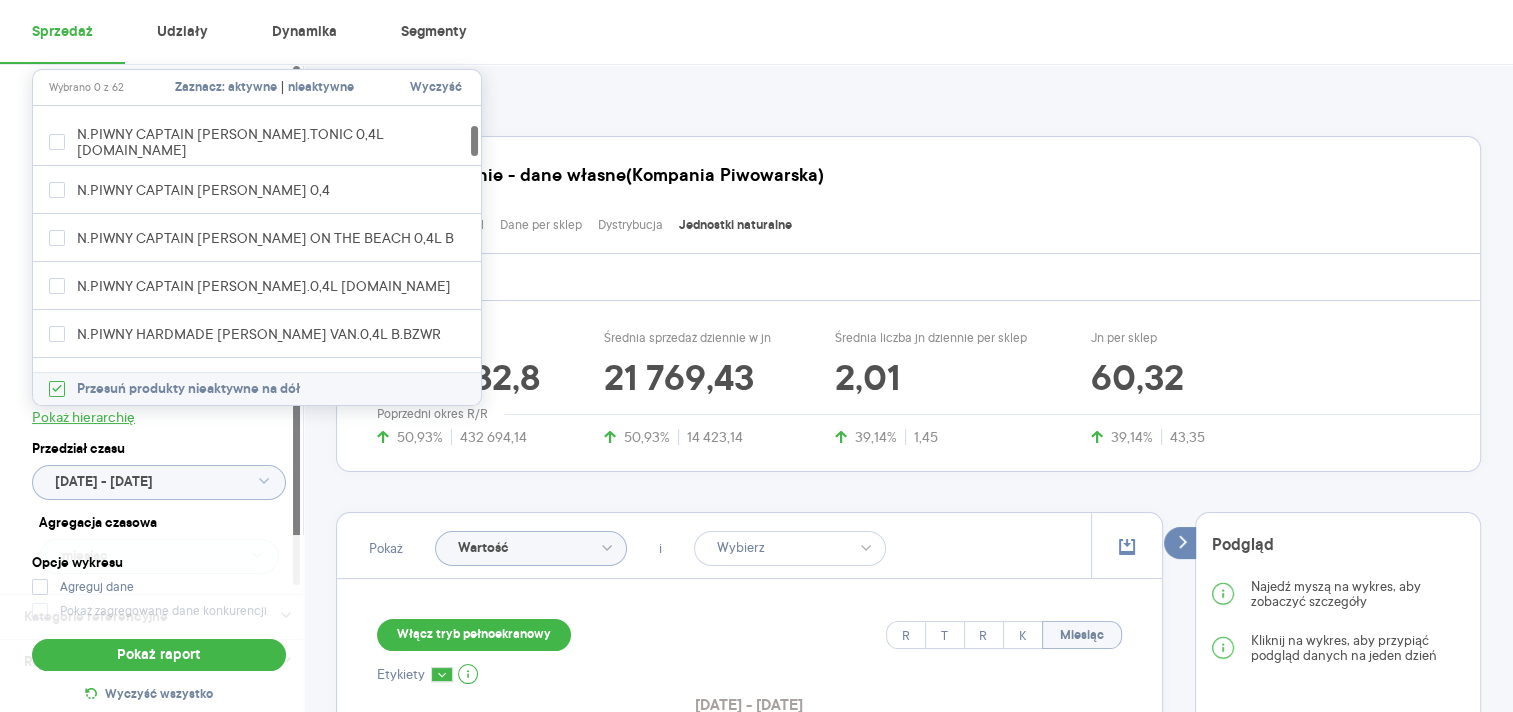 scroll, scrollTop: 0, scrollLeft: 0, axis: both 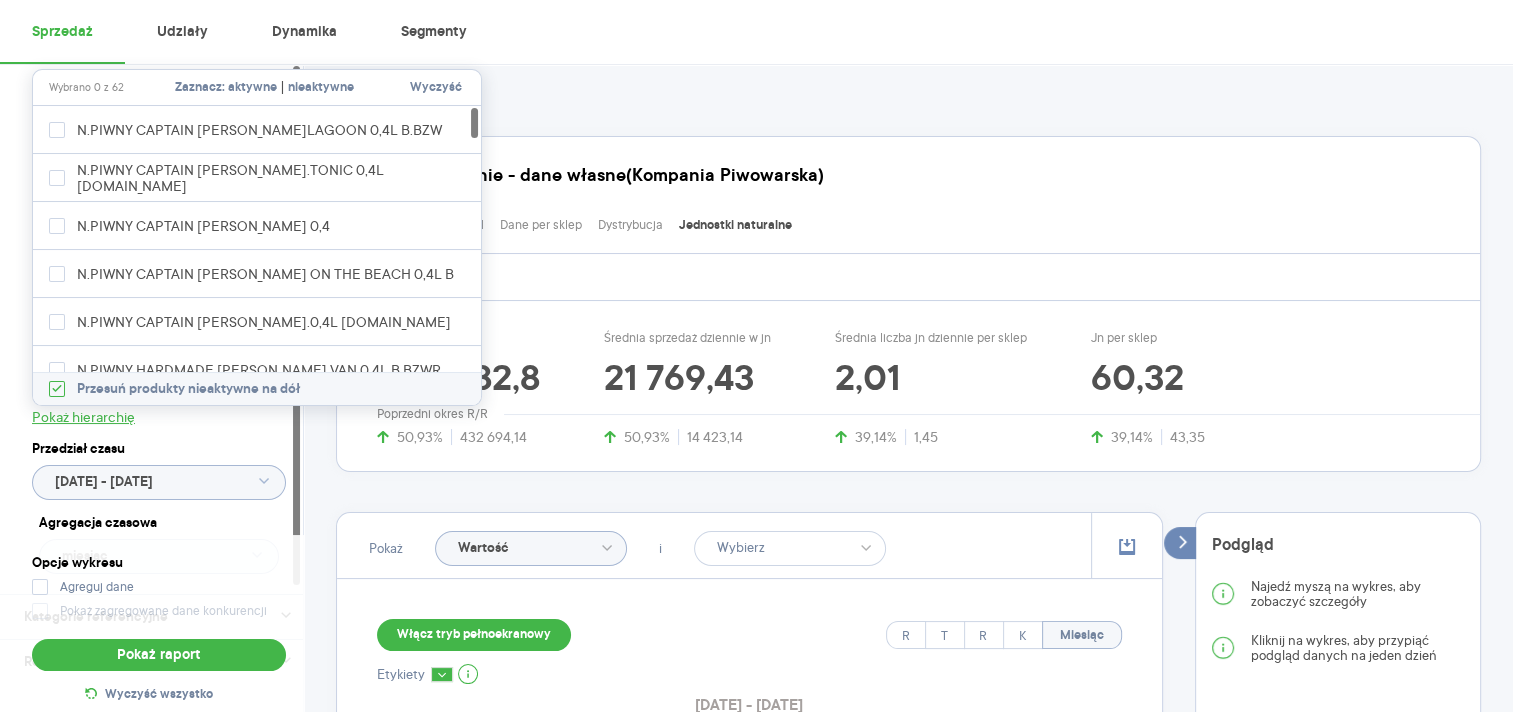 drag, startPoint x: 473, startPoint y: 122, endPoint x: 487, endPoint y: 88, distance: 36.769554 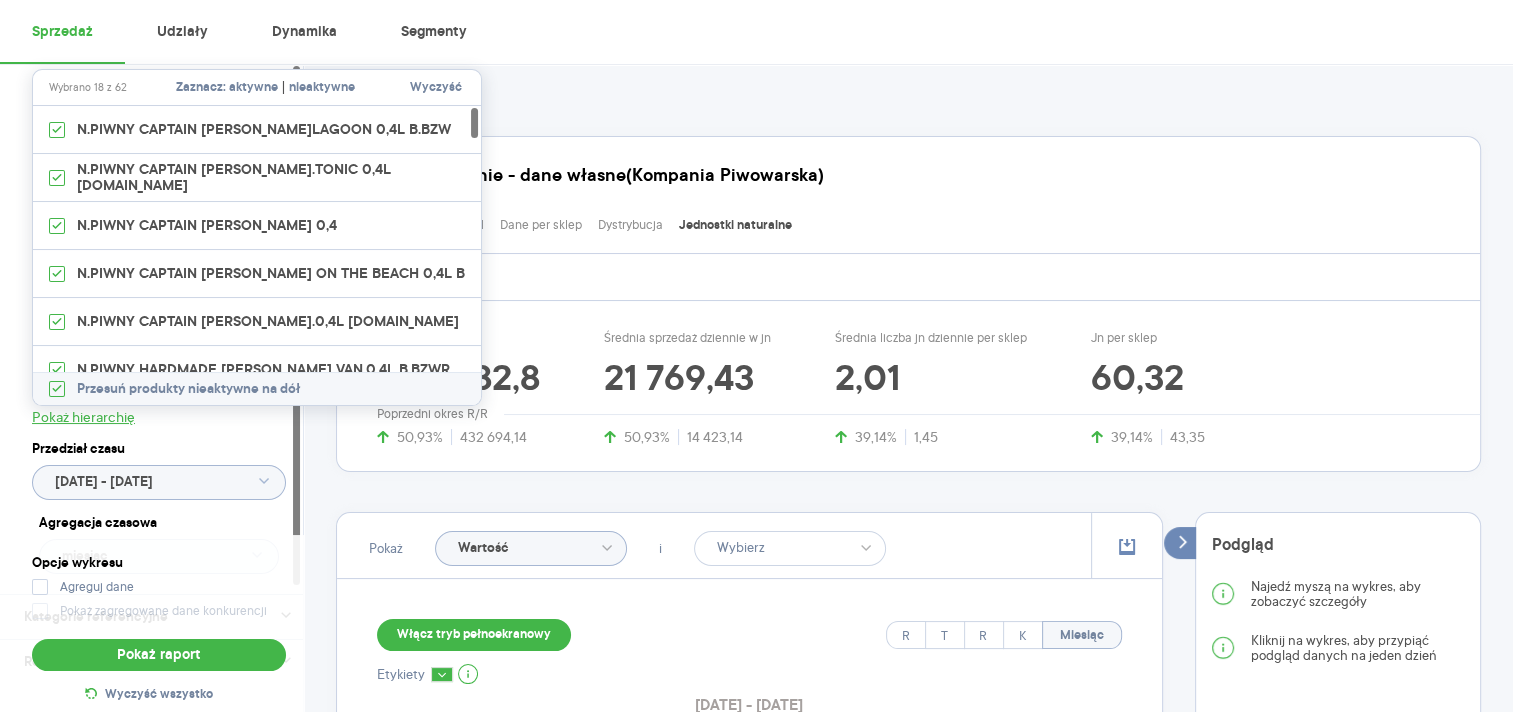 click on "nieaktywne" at bounding box center (322, 88) 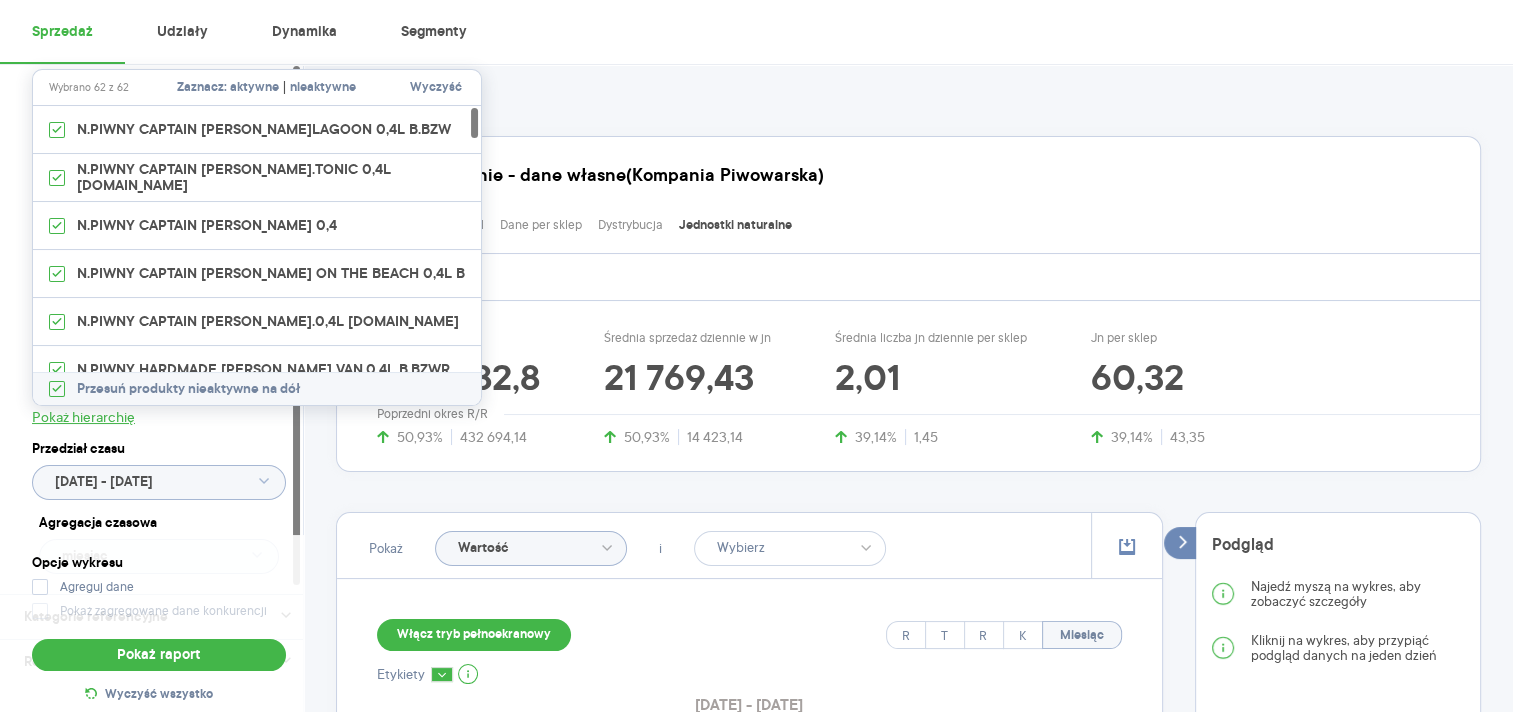 click on "Sprzedaż" at bounding box center (908, 92) 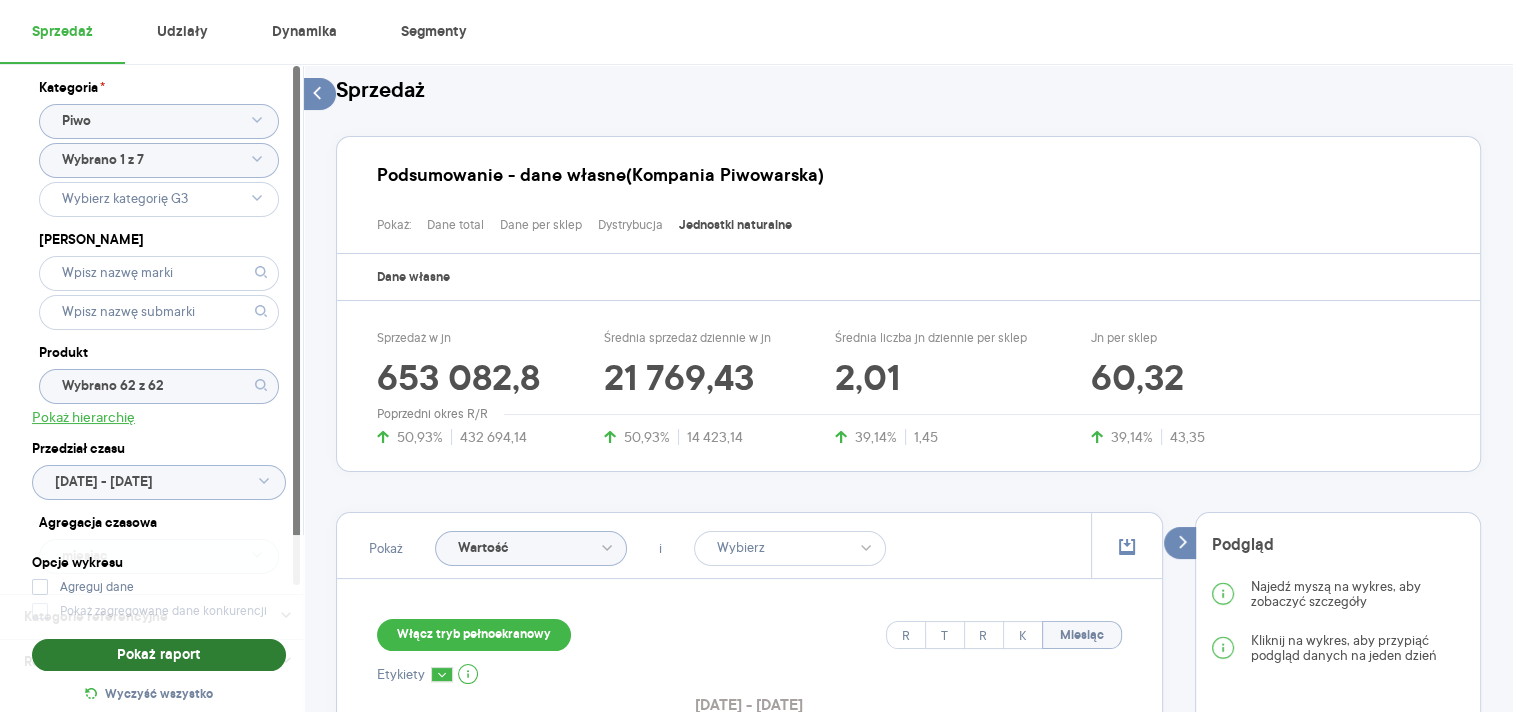 click on "Pokaż raport" at bounding box center [159, 655] 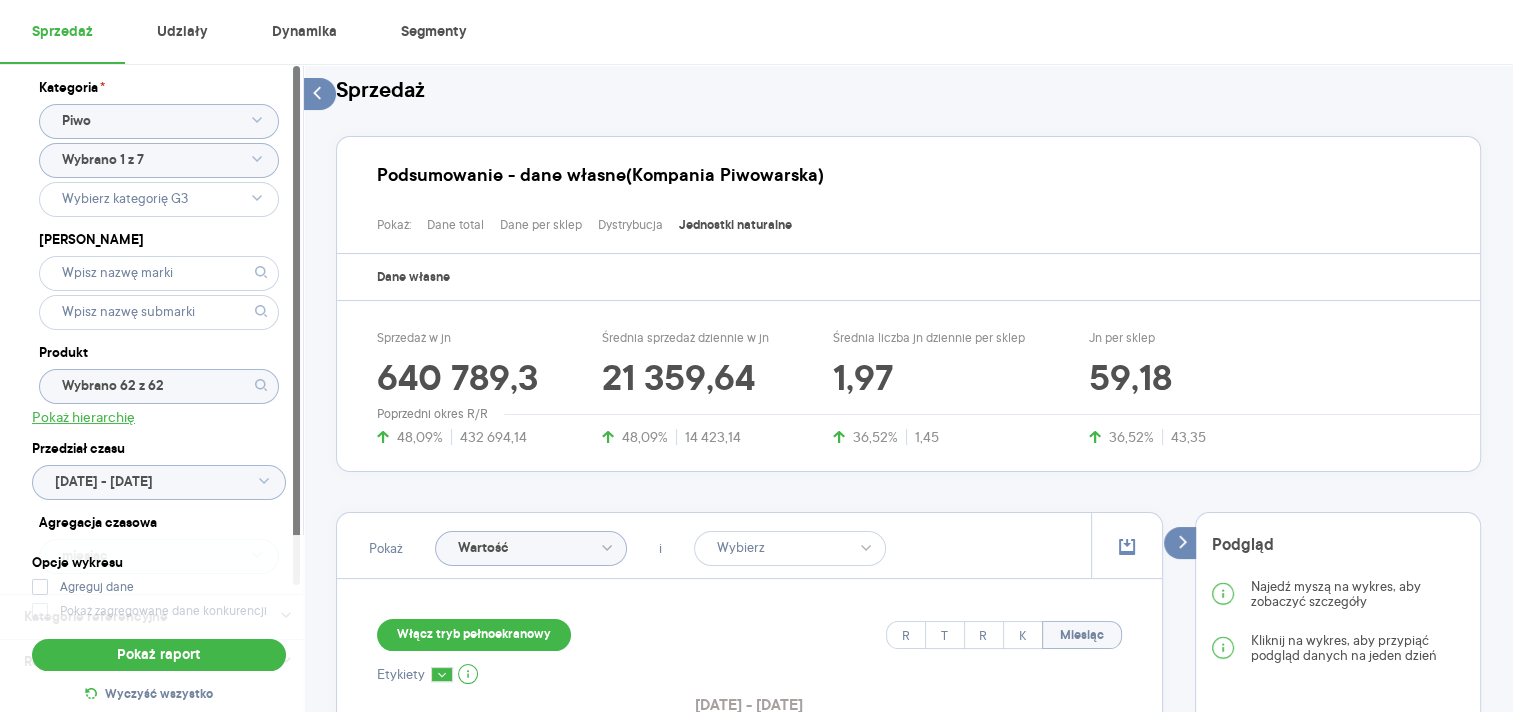 click on "Wybrano 62 z 62" 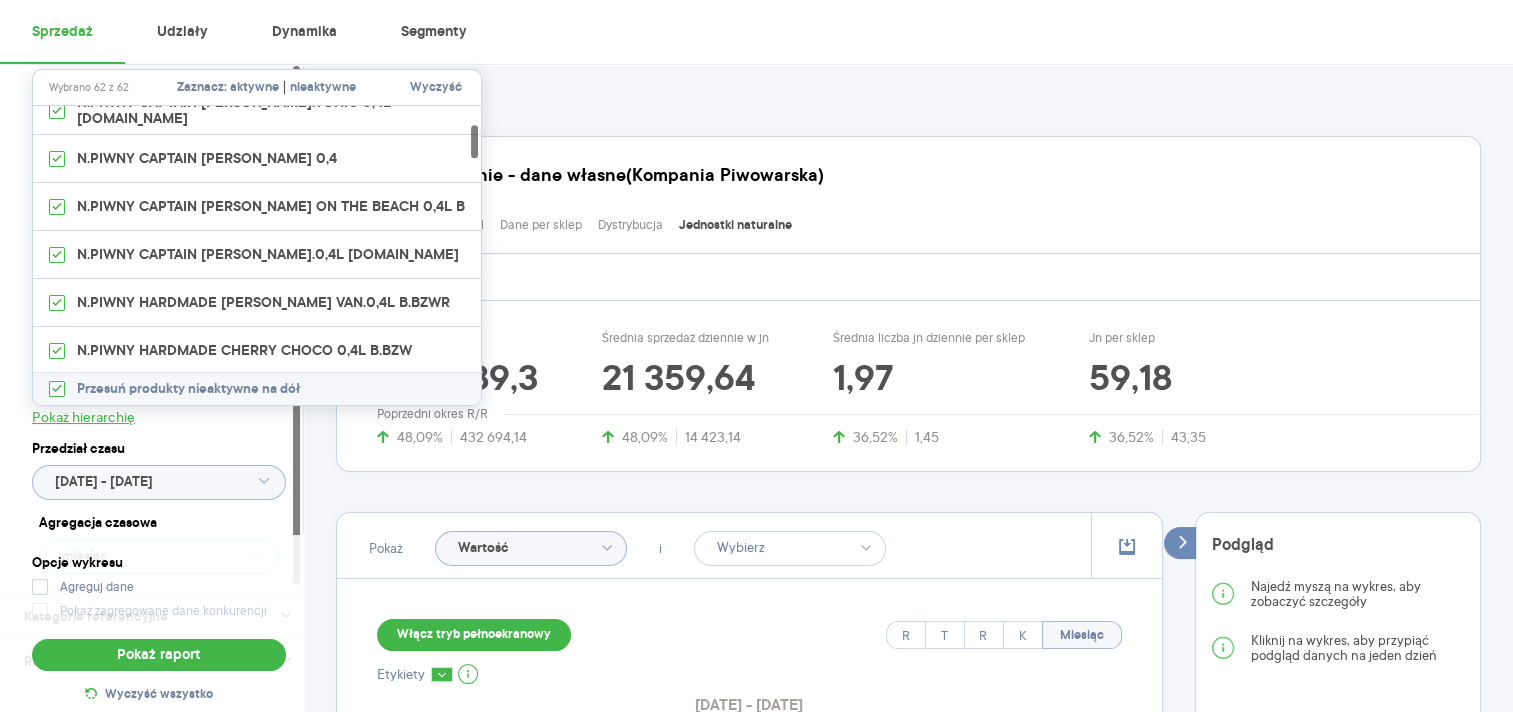 scroll, scrollTop: 400, scrollLeft: 0, axis: vertical 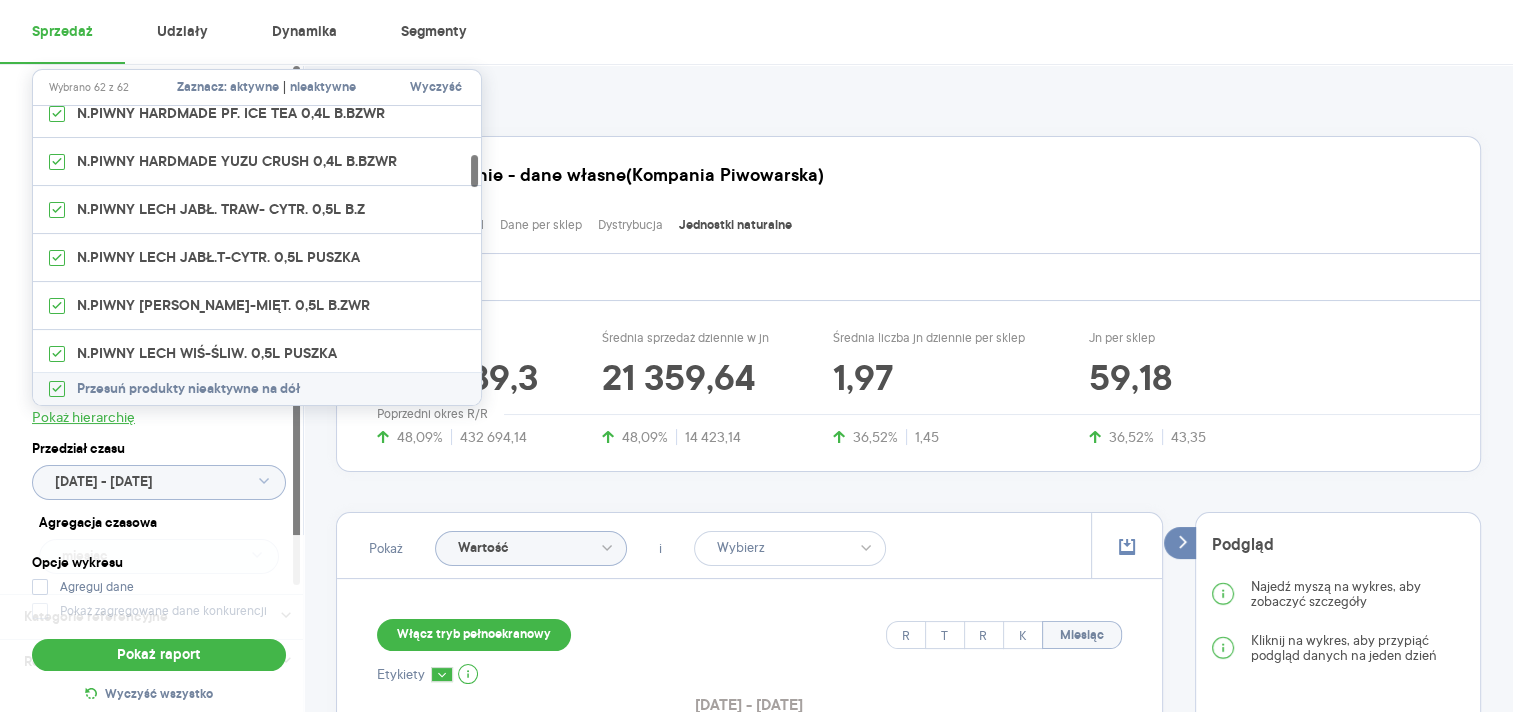 click on "Sprzedaż Podsumowanie - dane własne  (Kompania Piwowarska) Pokaż: Dane total Dane per sklep Dystrybucja Jednostki naturalne Dane własne Sprzedaż w jn 640 789,3 48,09% 432 694,14 Średnia sprzedaż dziennie w jn 21 359,64 48,09% 14 423,14 Średnia liczba jn dziennie per sklep 1,97 36,52% 1,45 Jn per sklep 59,18 36,52% 43,35 Poprzedni okres R/R Pokaż Wartość i Włącz tryb pełnoekranowy R T R K Miesiąc Etykiety 2025.06.01 - 2025.06.30 0 120 203 240 406 360 610 480 813 601 016 721 219 841 422 Wartość sprzedaży (brutto) cze 2025 Miesiąc Legenda: Dane Brak danych Kompania Piwowarska ! N.PIWNY CAPTAIN J.TROPIC.SUNRISE 0,4 ! N.PIWNY HARDMADE BLUEBERRY 0,4L B.BZ ! N.PIWNY HARDMADE EXO.KUMKWAT 0,4L B. ! N.PIWNY HARDMADE PEAR CRUSH 0,4L B.B ! PIWO CAPTAIN JACK LIMONKA 0,4L B.BZW ! PIWO CAPTAIN JACK MOJITO 0,4L B.BZWR ! PIWO CAPTAIN JACK PIRATE ORANGE 0,4L ! PIWO CAPTAIN JACK SANT.LIBRE 0,4L B. N.PIWNY CAPTAIN JACK B.LAGOON 0,4L B.BZW N.PIWNY CAPTAIN JACK CIT.TONIC 0,4L B.BZ PIWO CAPTAIN JACK 0,4L B.BZWR" at bounding box center (908, 896) 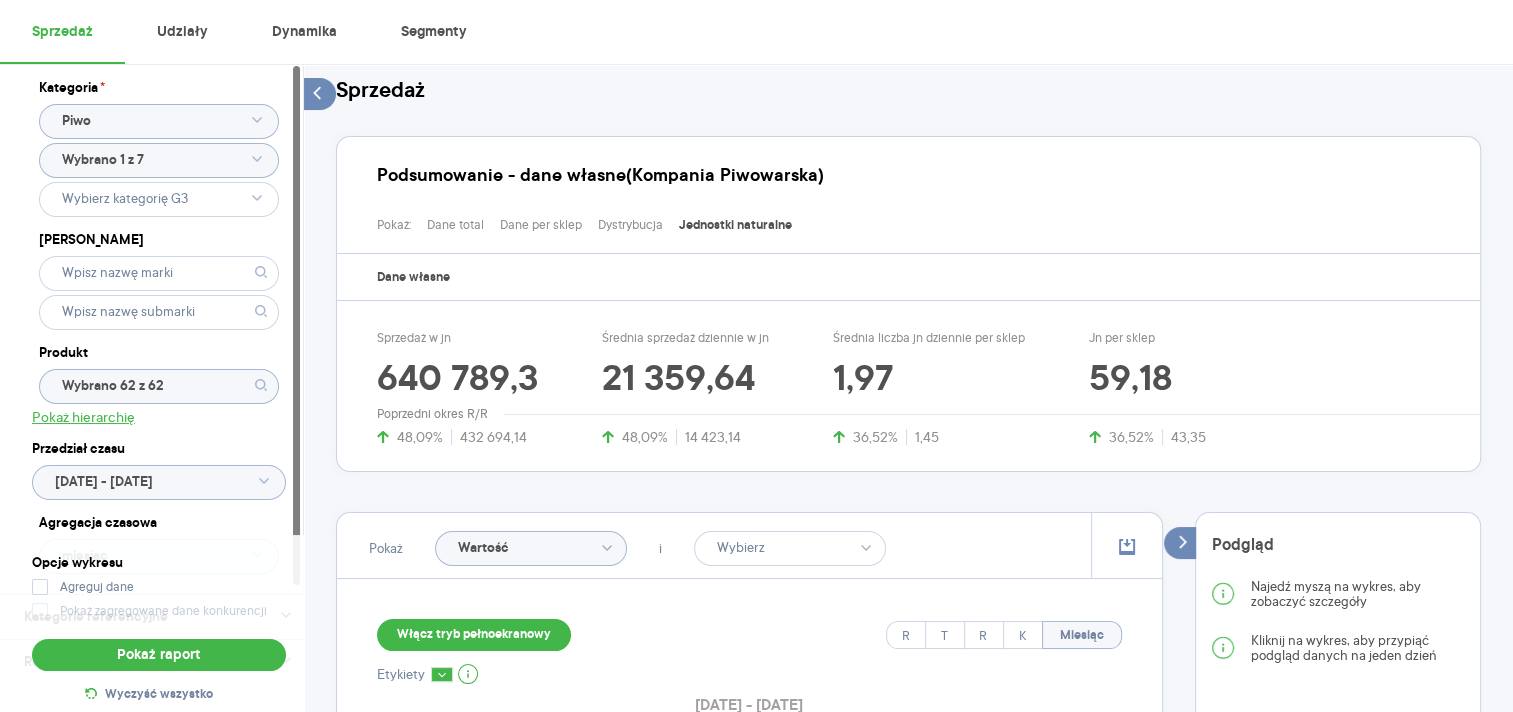 click 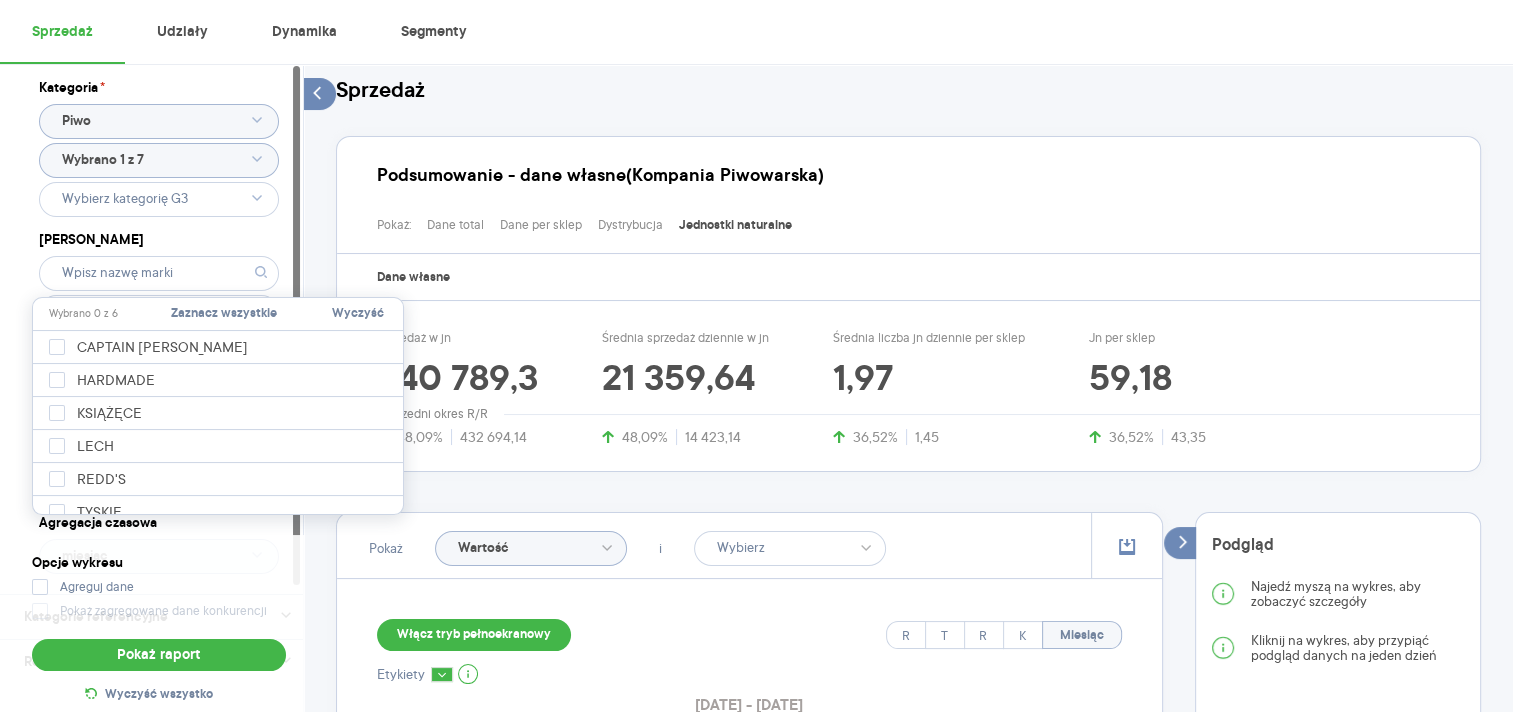 click on "Zaznacz wszystkie" at bounding box center [224, 314] 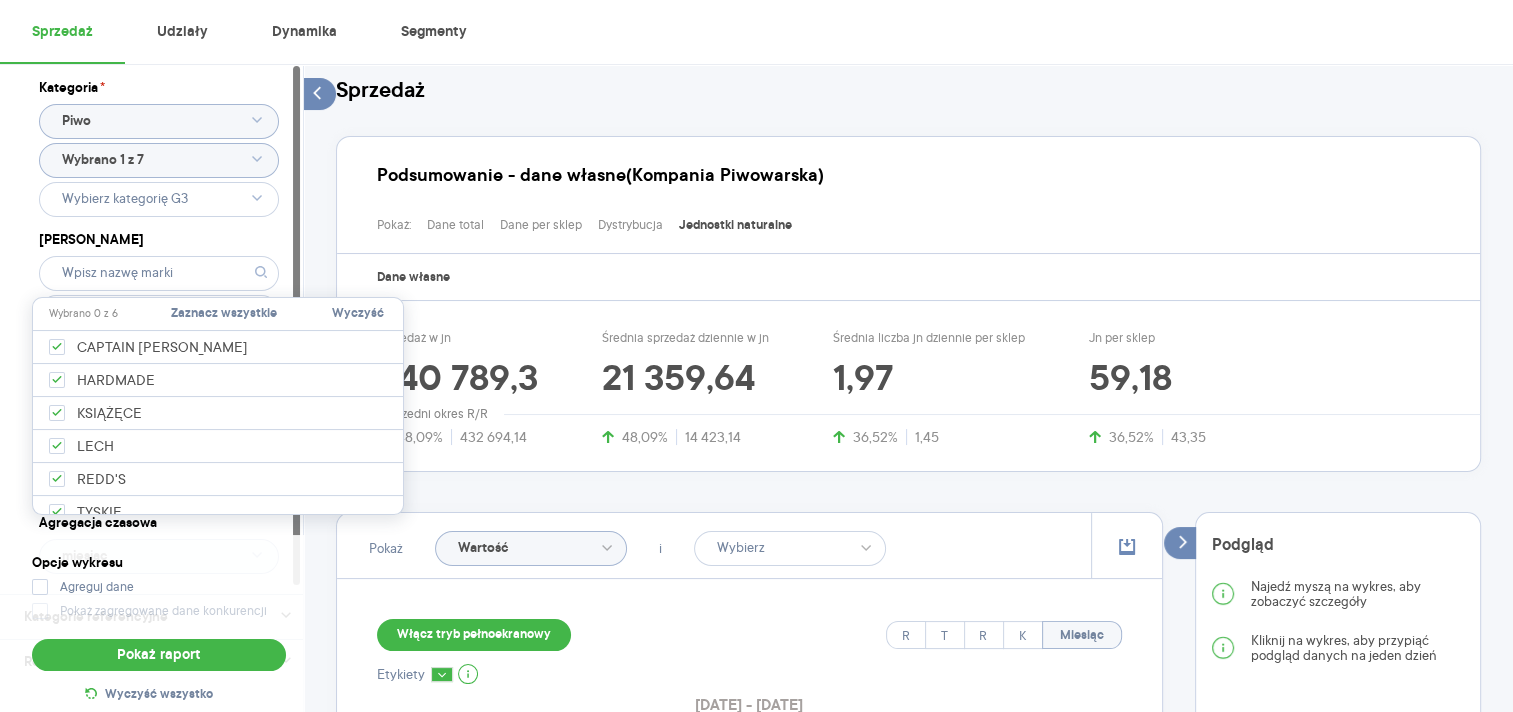 checkbox on "true" 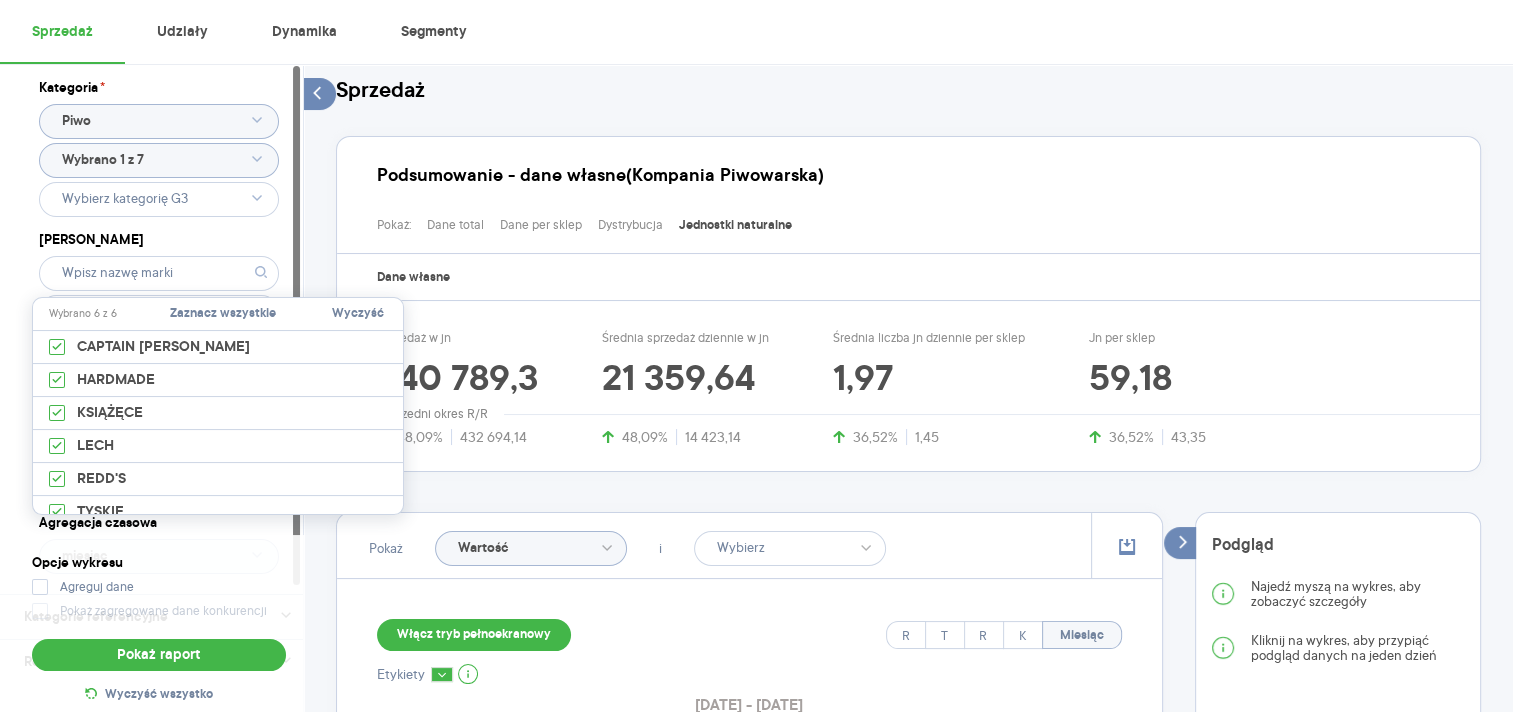 click on "Kategoria * Piwo Wybrano 1 z 7 Marka Produkt Wybrano 62 z 62 Pokaż hierarchię Przedział czasu 2025.06.01 - 2025.06.30 Agregacja czasowa miesiąc Kategorie referencyjne Rodzaje sklepów Opcje wykresu Agreguj dane Pokaż zagregowane dane konkurencji Pokaż raport Wyczyść wszystko Sprzedaż Podsumowanie - dane własne  (Kompania Piwowarska) Pokaż: Dane total Dane per sklep Dystrybucja Jednostki naturalne Dane własne Sprzedaż w jn 640 789,3 48,09% 432 694,14 Średnia sprzedaż dziennie w jn 21 359,64 48,09% 14 423,14 Średnia liczba jn dziennie per sklep 1,97 36,52% 1,45 Jn per sklep 59,18 36,52% 43,35 Poprzedni okres R/R Pokaż Wartość i Włącz tryb pełnoekranowy R T R K Miesiąc Etykiety 2025.06.01 - 2025.06.30 0 120 203 240 406 360 610 480 813 601 016 721 219 841 422 Wartość sprzedaży (brutto) cze 2025 Miesiąc Legenda: Dane Brak danych Kompania Piwowarska ! N.PIWNY CAPTAIN J.TROPIC.SUNRISE 0,4 ! N.PIWNY HARDMADE BLUEBERRY 0,4L B.BZ ! N.PIWNY HARDMADE EXO.KUMKWAT 0,4L B. Podgląd Rok Miesiąc" at bounding box center [908, 925] 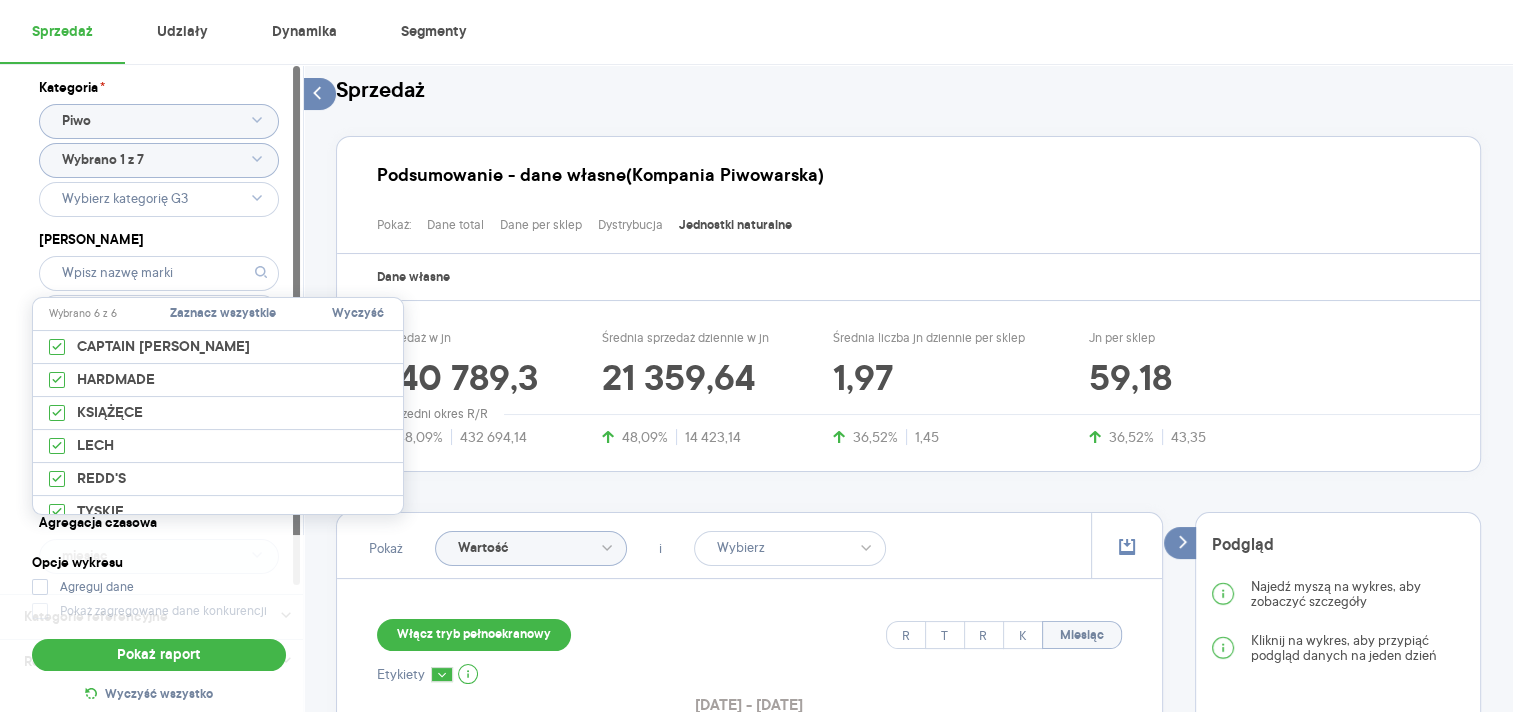 type on "Wybrano 6 z 6" 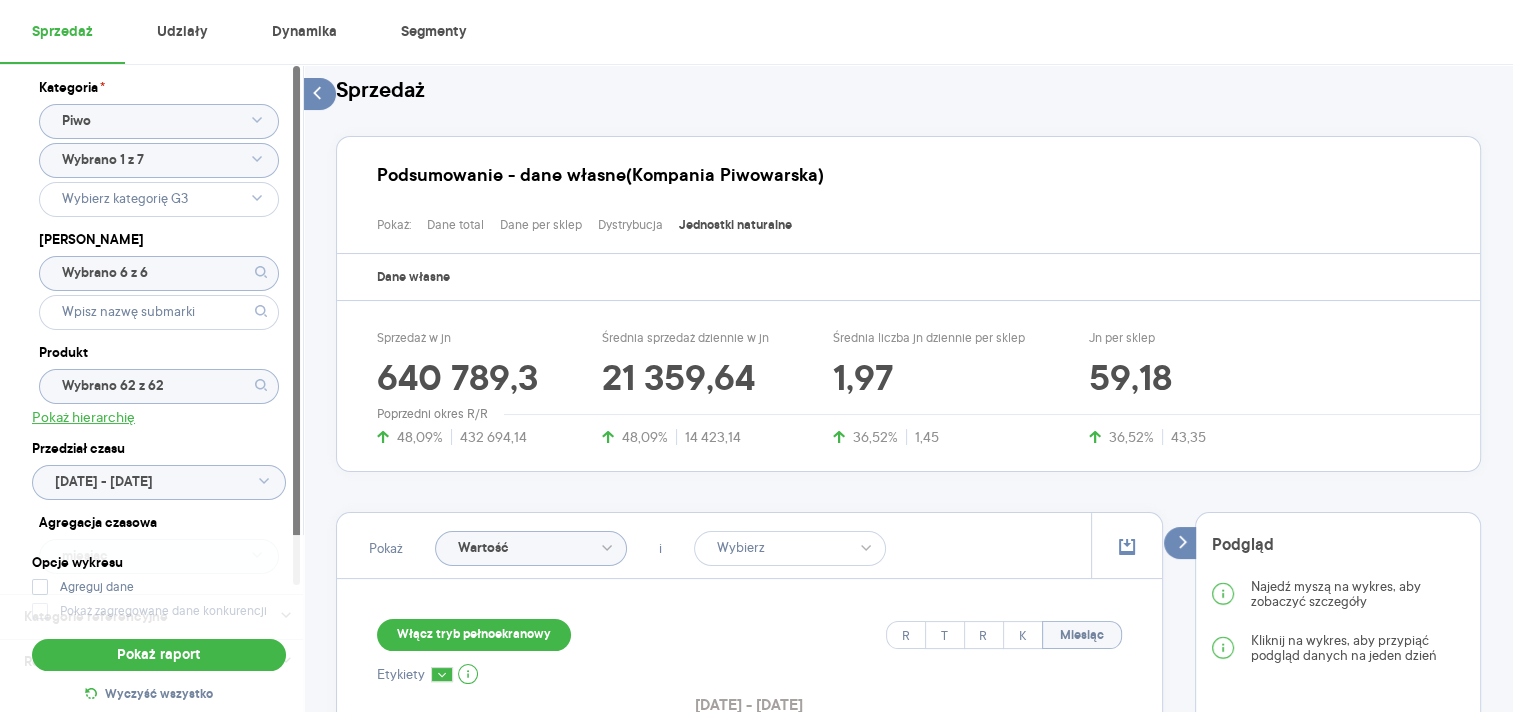 click on "Wybrano 62 z 62" 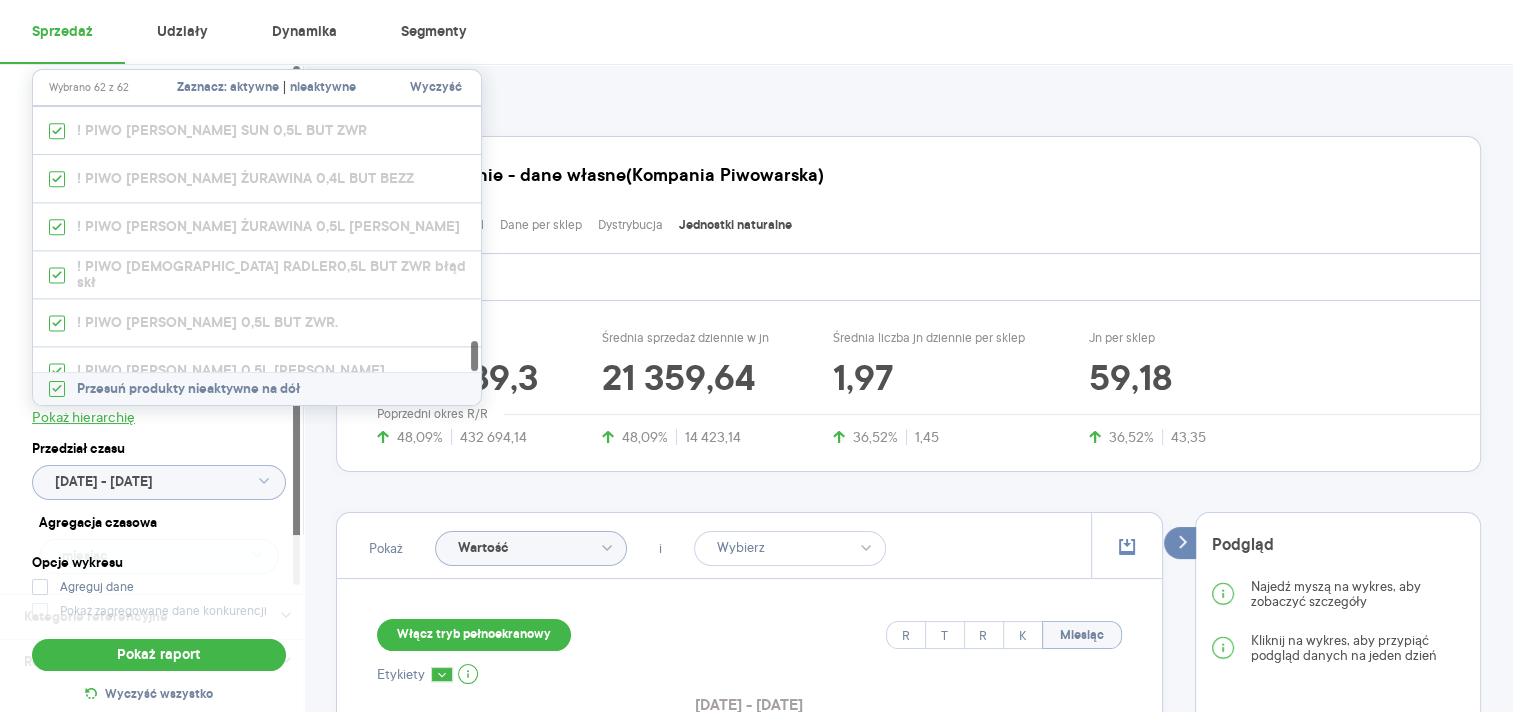 scroll, scrollTop: 2710, scrollLeft: 0, axis: vertical 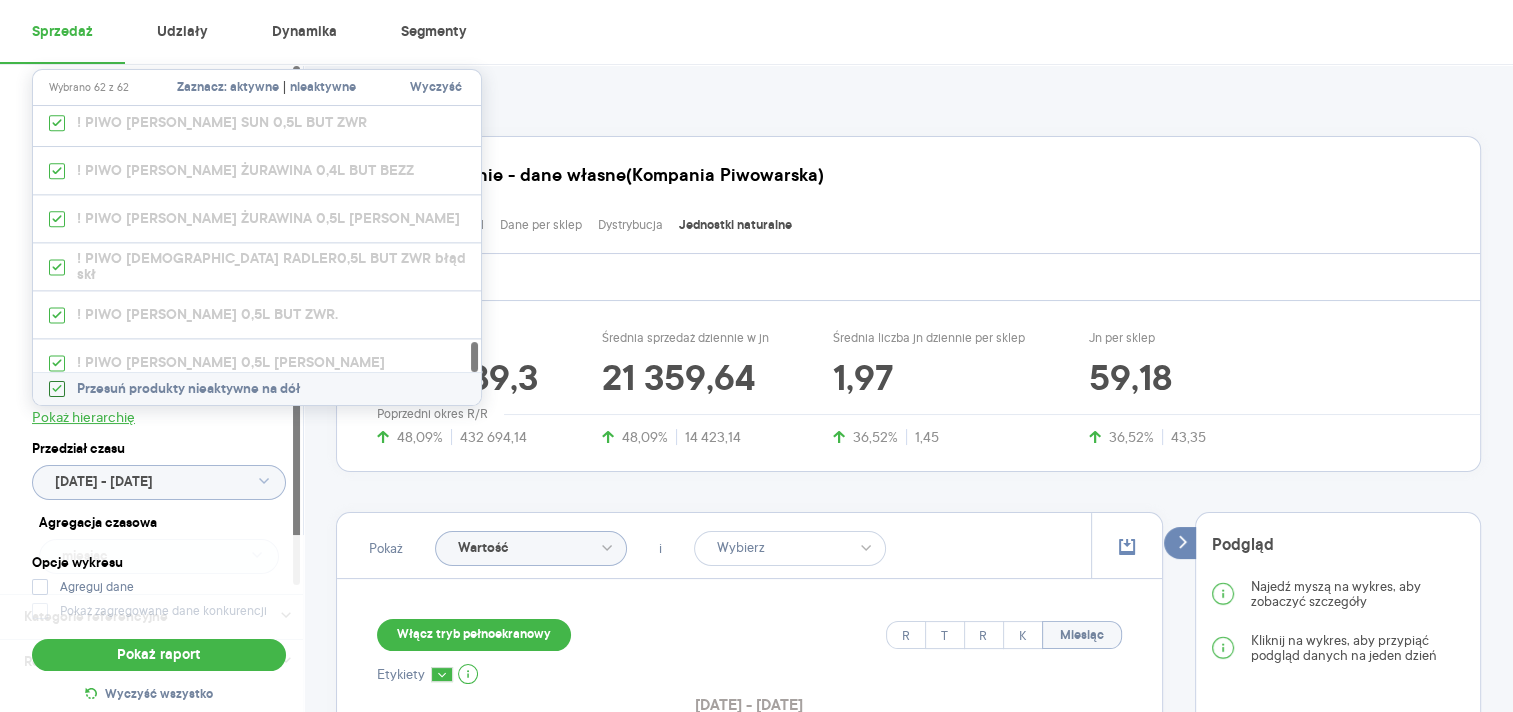 drag, startPoint x: 473, startPoint y: 125, endPoint x: 455, endPoint y: 384, distance: 259.62473 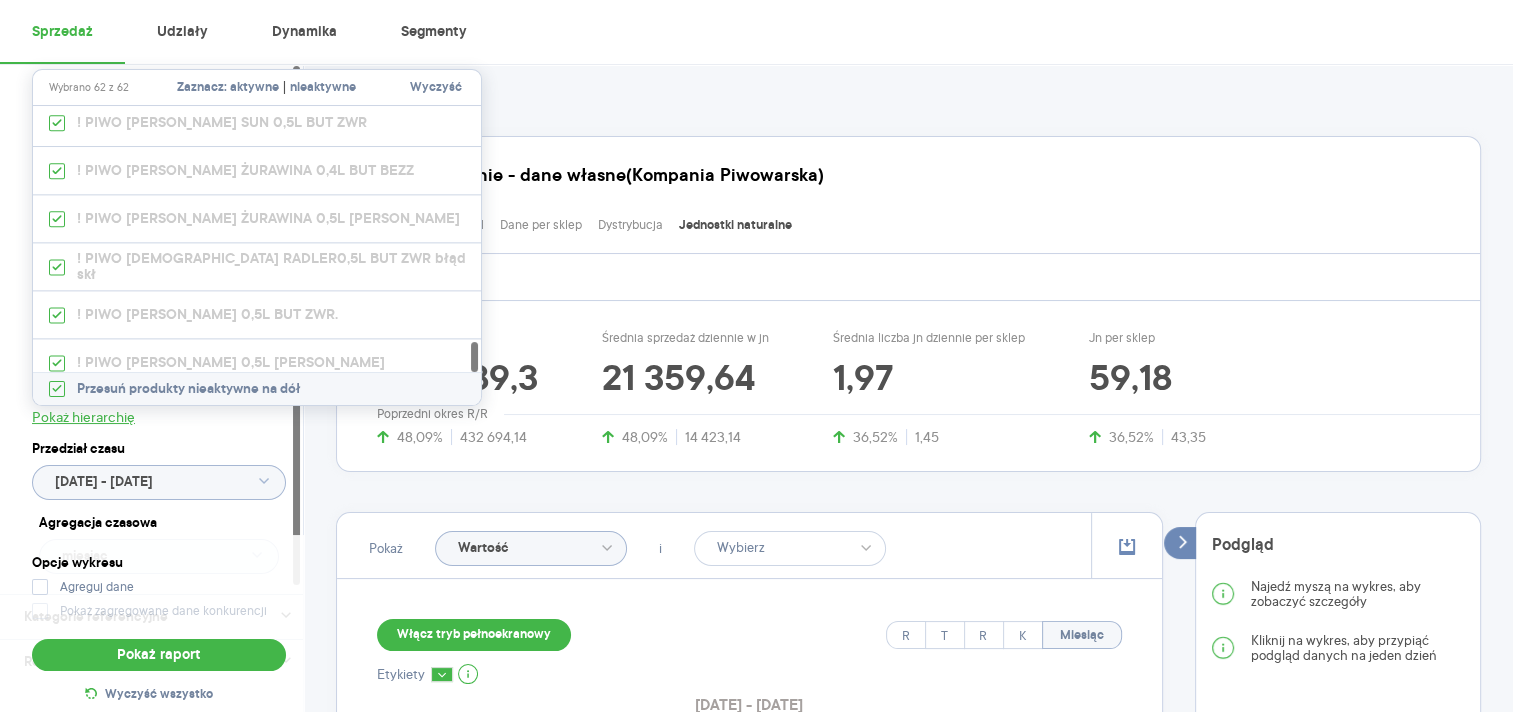 click on "Sprzedaż Podsumowanie - dane własne  (Kompania Piwowarska) Pokaż: Dane total Dane per sklep Dystrybucja Jednostki naturalne Dane własne Sprzedaż w jn 640 789,3 48,09% 432 694,14 Średnia sprzedaż dziennie w jn 21 359,64 48,09% 14 423,14 Średnia liczba jn dziennie per sklep 1,97 36,52% 1,45 Jn per sklep 59,18 36,52% 43,35 Poprzedni okres R/R Pokaż Wartość i Włącz tryb pełnoekranowy R T R K Miesiąc Etykiety 2025.06.01 - 2025.06.30 0 120 203 240 406 360 610 480 813 601 016 721 219 841 422 Wartość sprzedaży (brutto) cze 2025 Miesiąc Legenda: Dane Brak danych Kompania Piwowarska ! N.PIWNY CAPTAIN J.TROPIC.SUNRISE 0,4 ! N.PIWNY HARDMADE BLUEBERRY 0,4L B.BZ ! N.PIWNY HARDMADE EXO.KUMKWAT 0,4L B. ! N.PIWNY HARDMADE PEAR CRUSH 0,4L B.B ! PIWO CAPTAIN JACK LIMONKA 0,4L B.BZW ! PIWO CAPTAIN JACK MOJITO 0,4L B.BZWR ! PIWO CAPTAIN JACK PIRATE ORANGE 0,4L ! PIWO CAPTAIN JACK SANT.LIBRE 0,4L B. N.PIWNY CAPTAIN JACK B.LAGOON 0,4L B.BZW N.PIWNY CAPTAIN JACK CIT.TONIC 0,4L B.BZ PIWO CAPTAIN JACK 0,4L B.BZWR" at bounding box center [908, 896] 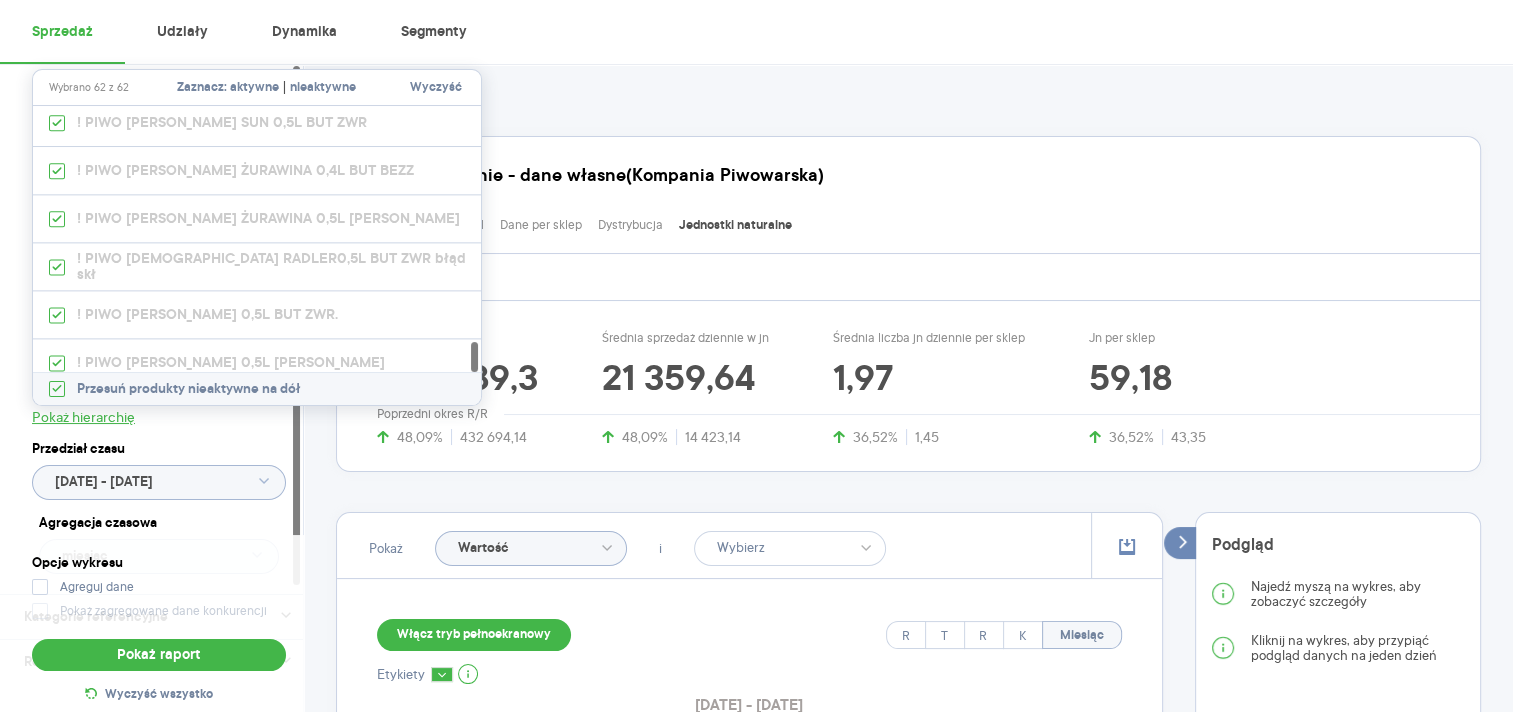 type on "Wybrano 62 z 62" 